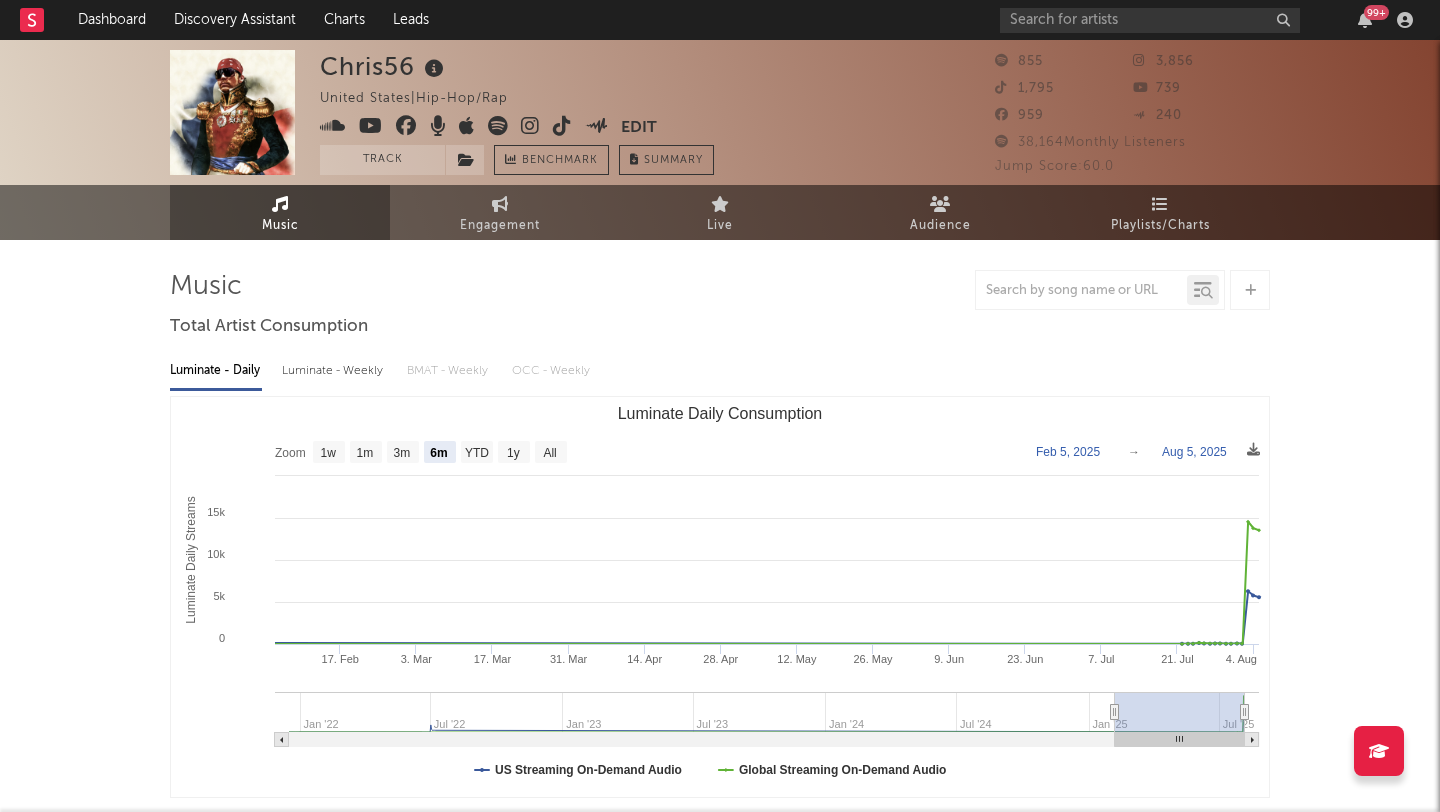 select on "6m" 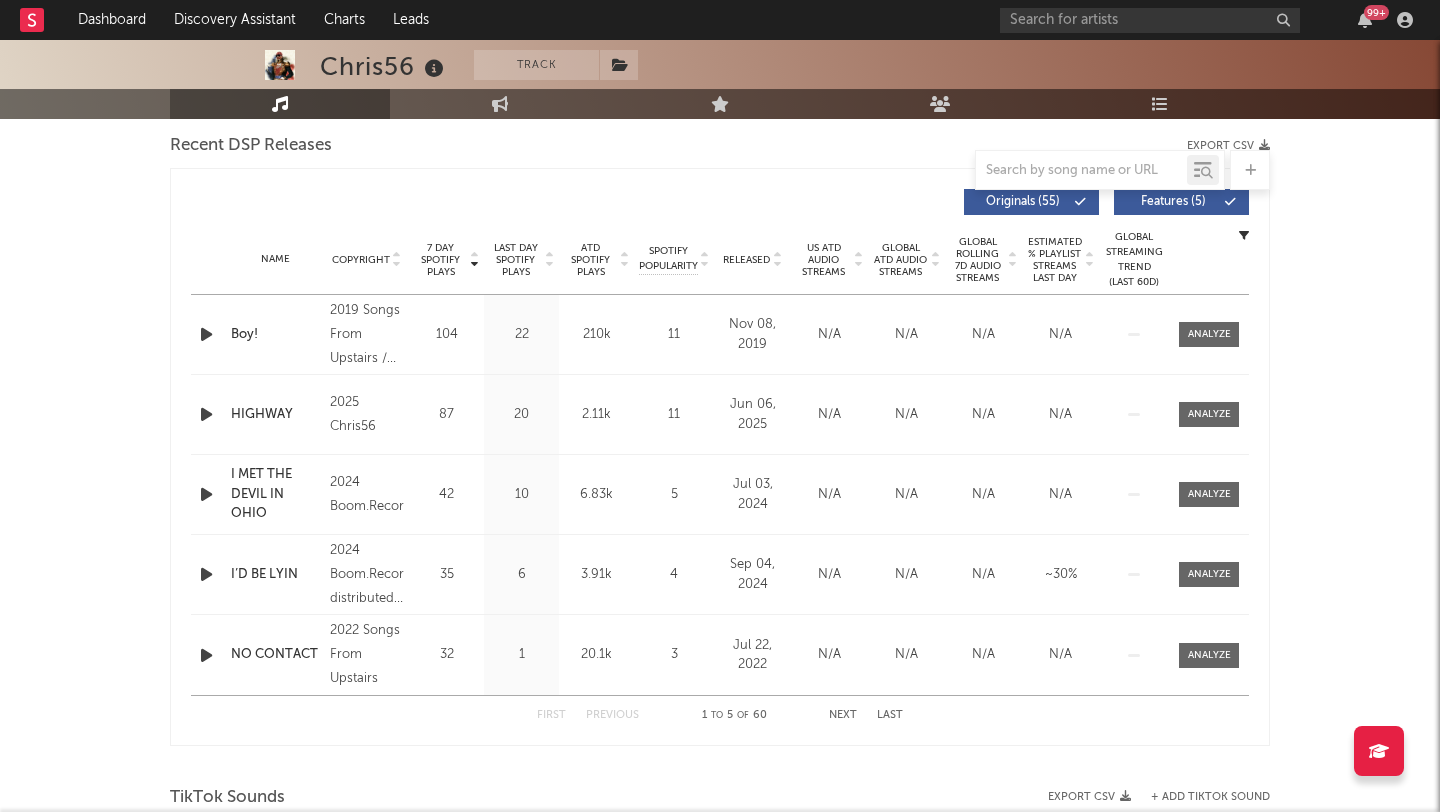 scroll, scrollTop: 676, scrollLeft: 0, axis: vertical 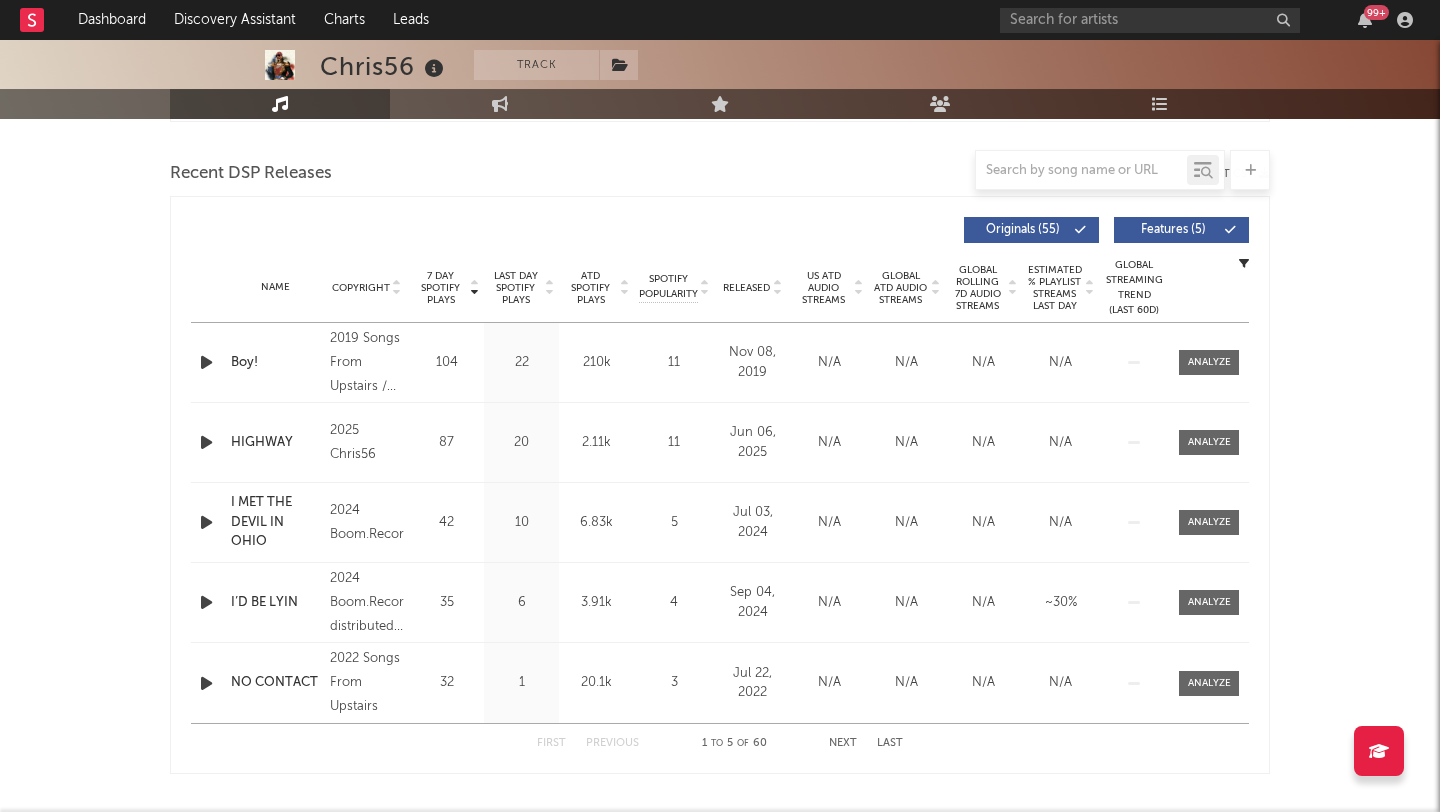 click on "Released" at bounding box center [746, 288] 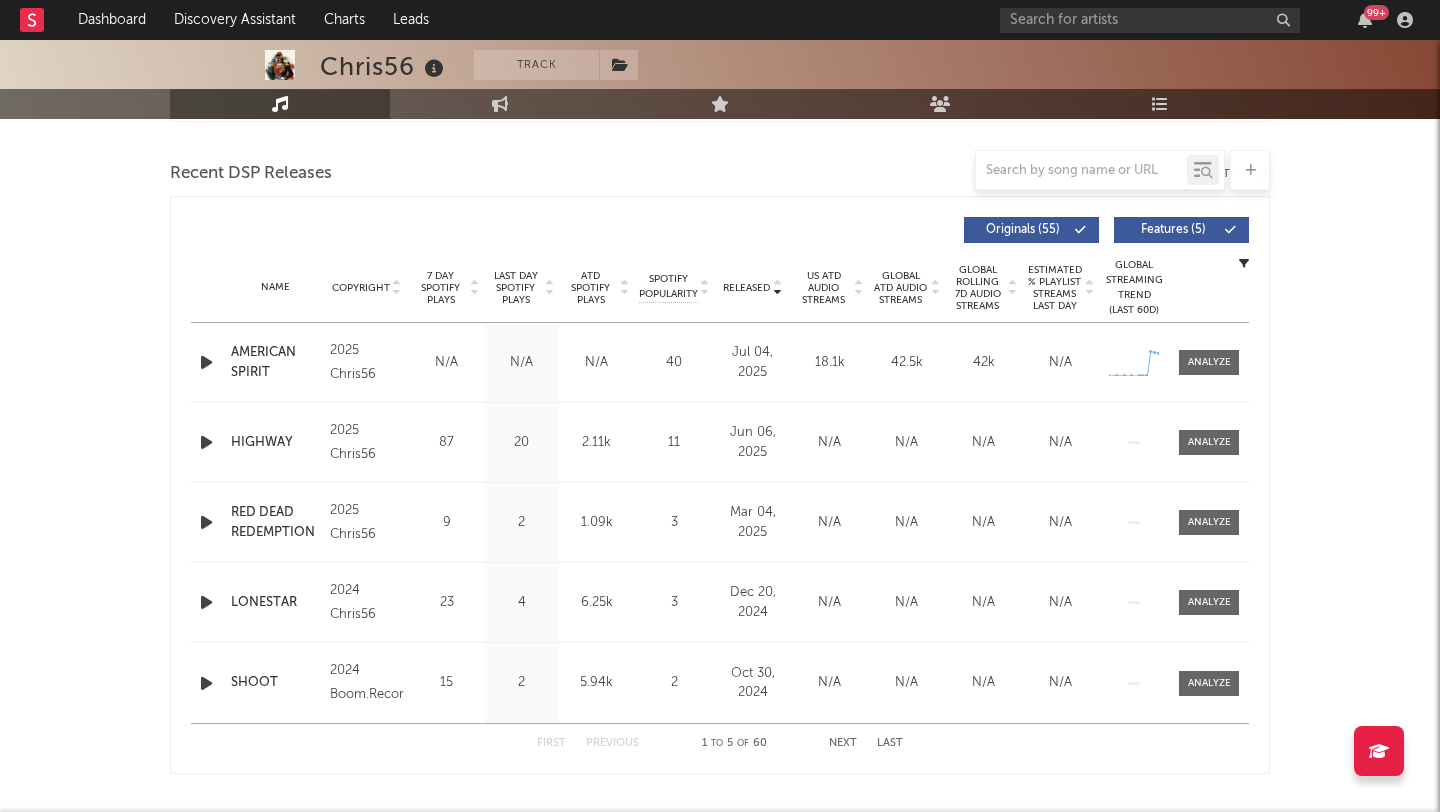 click on "Released" at bounding box center (746, 288) 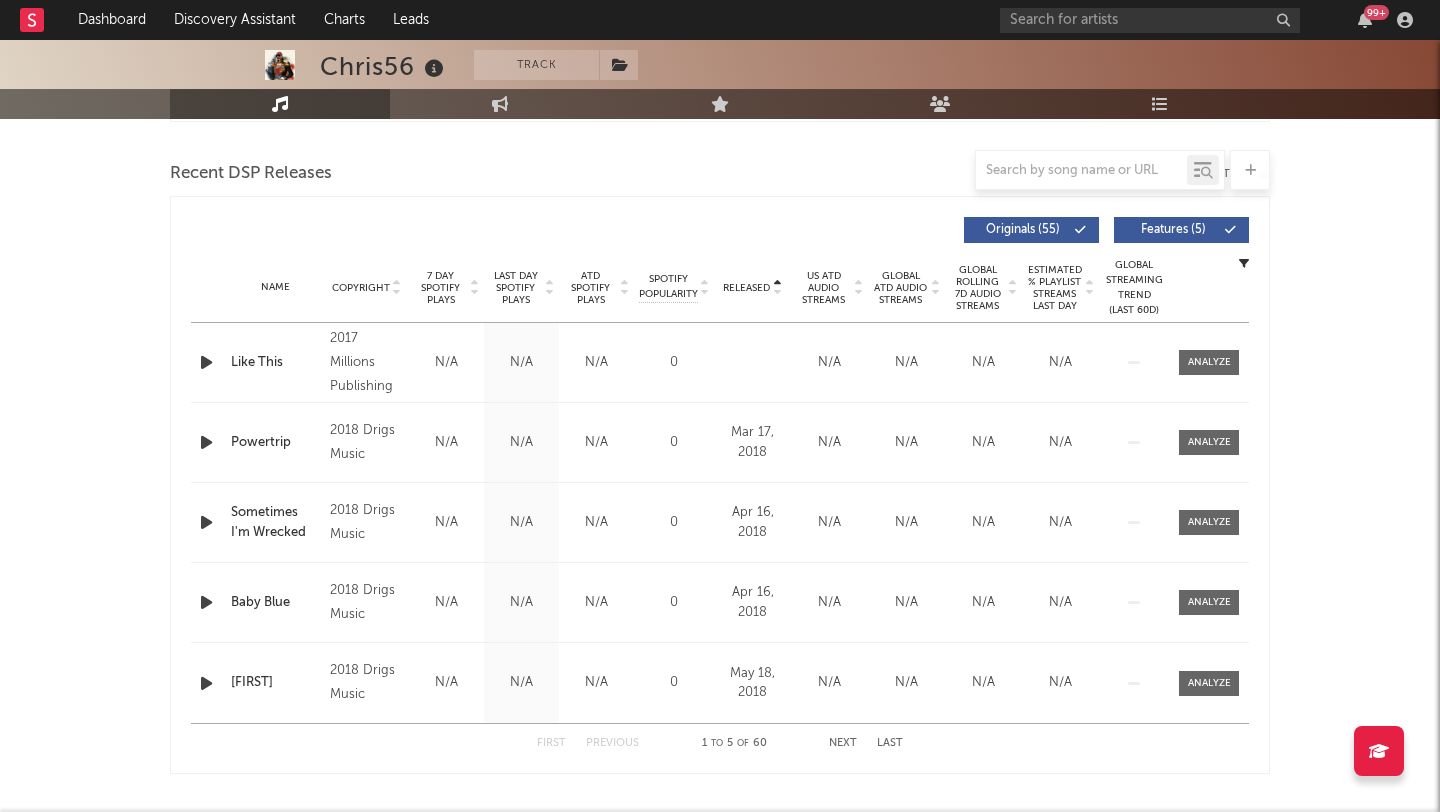 click on "7 Day Spotify Plays" at bounding box center (440, 288) 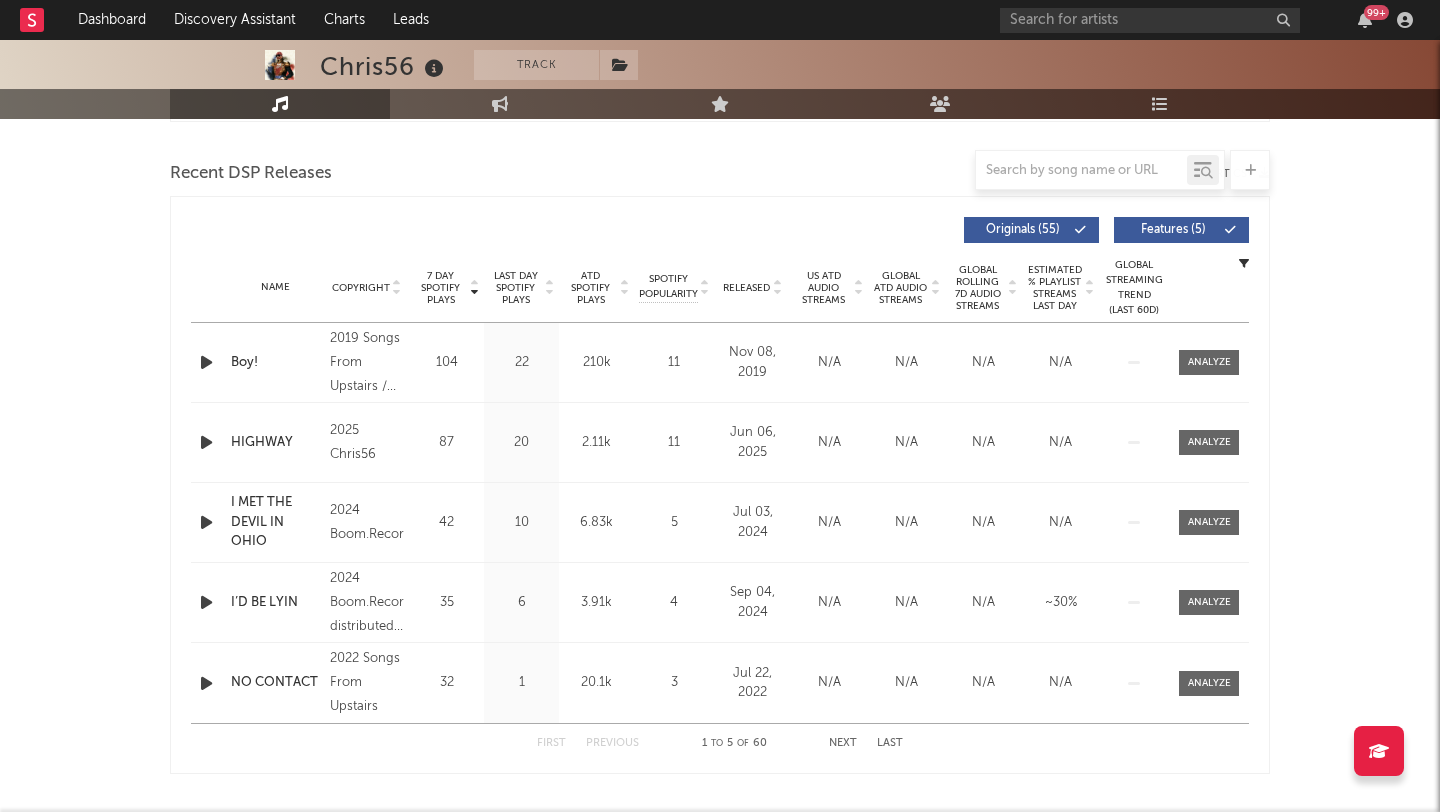 click on "Released" at bounding box center [746, 288] 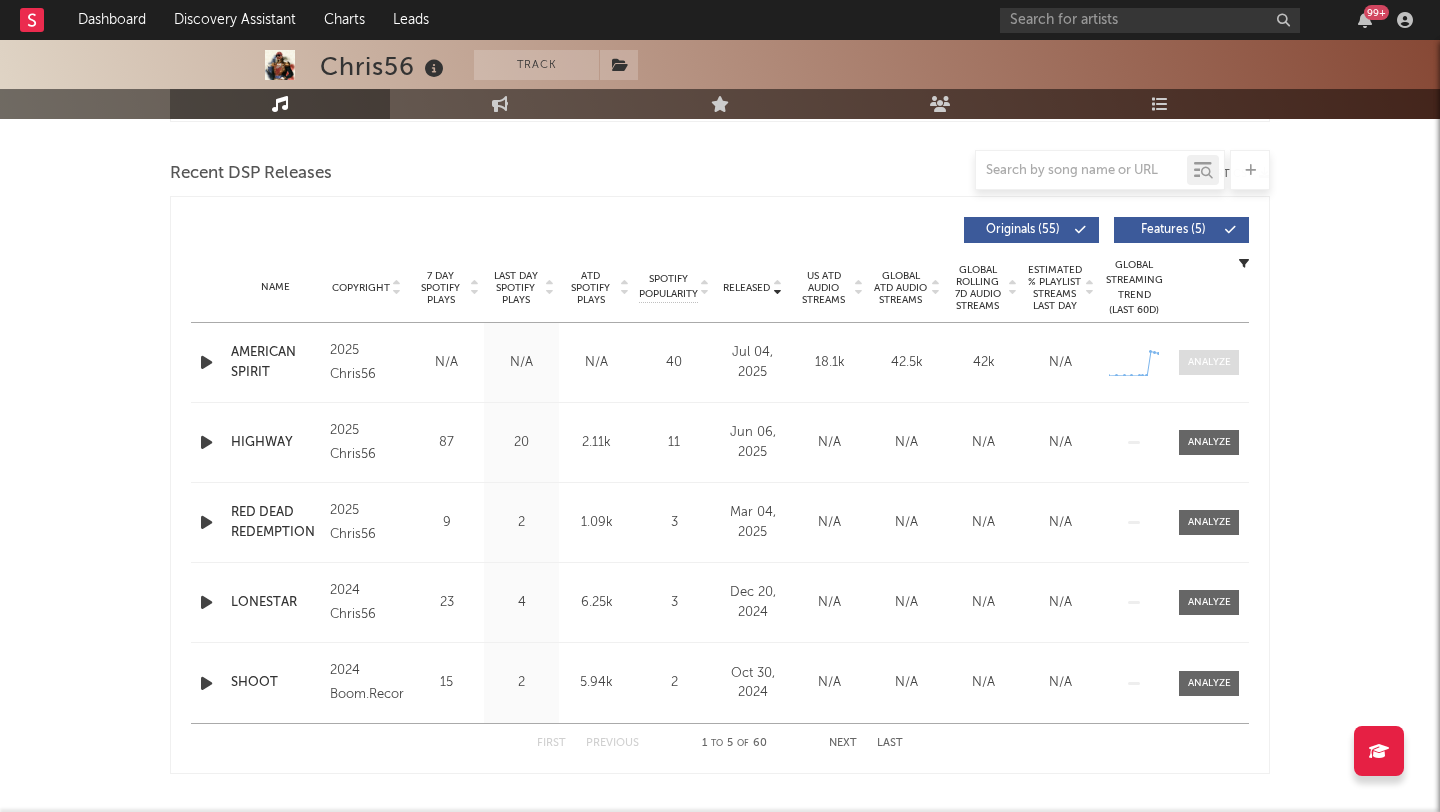 click at bounding box center (1209, 362) 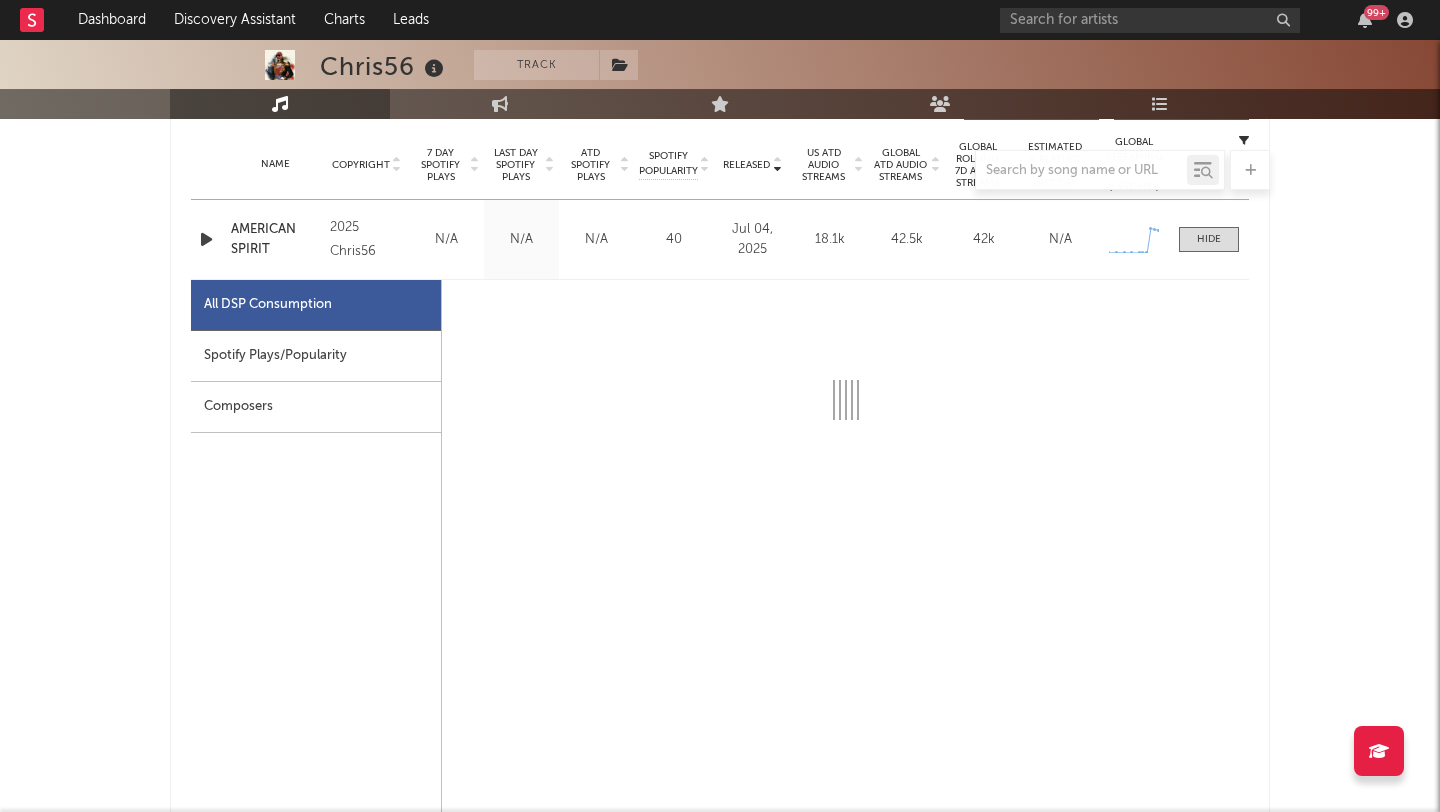 select on "1w" 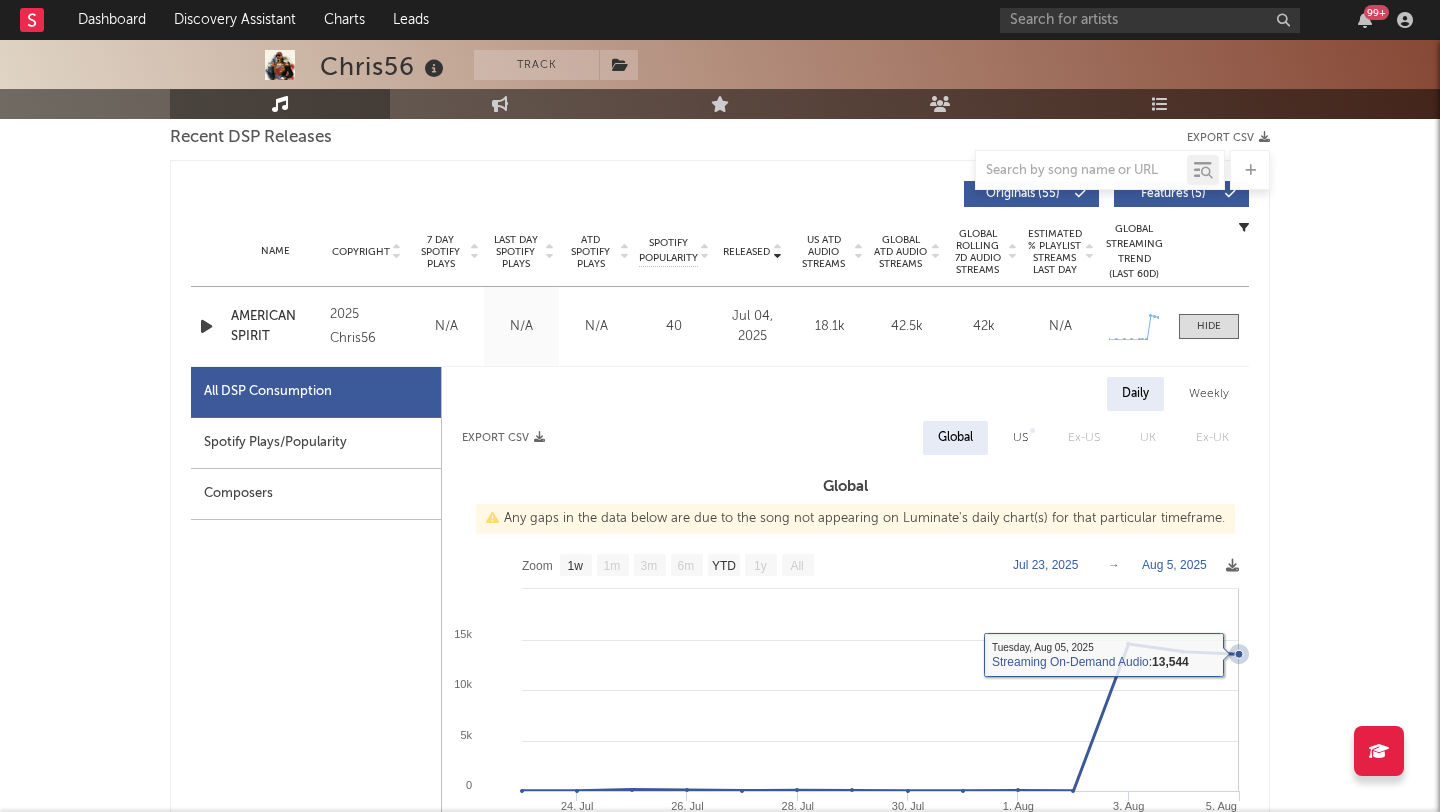 scroll, scrollTop: 528, scrollLeft: 0, axis: vertical 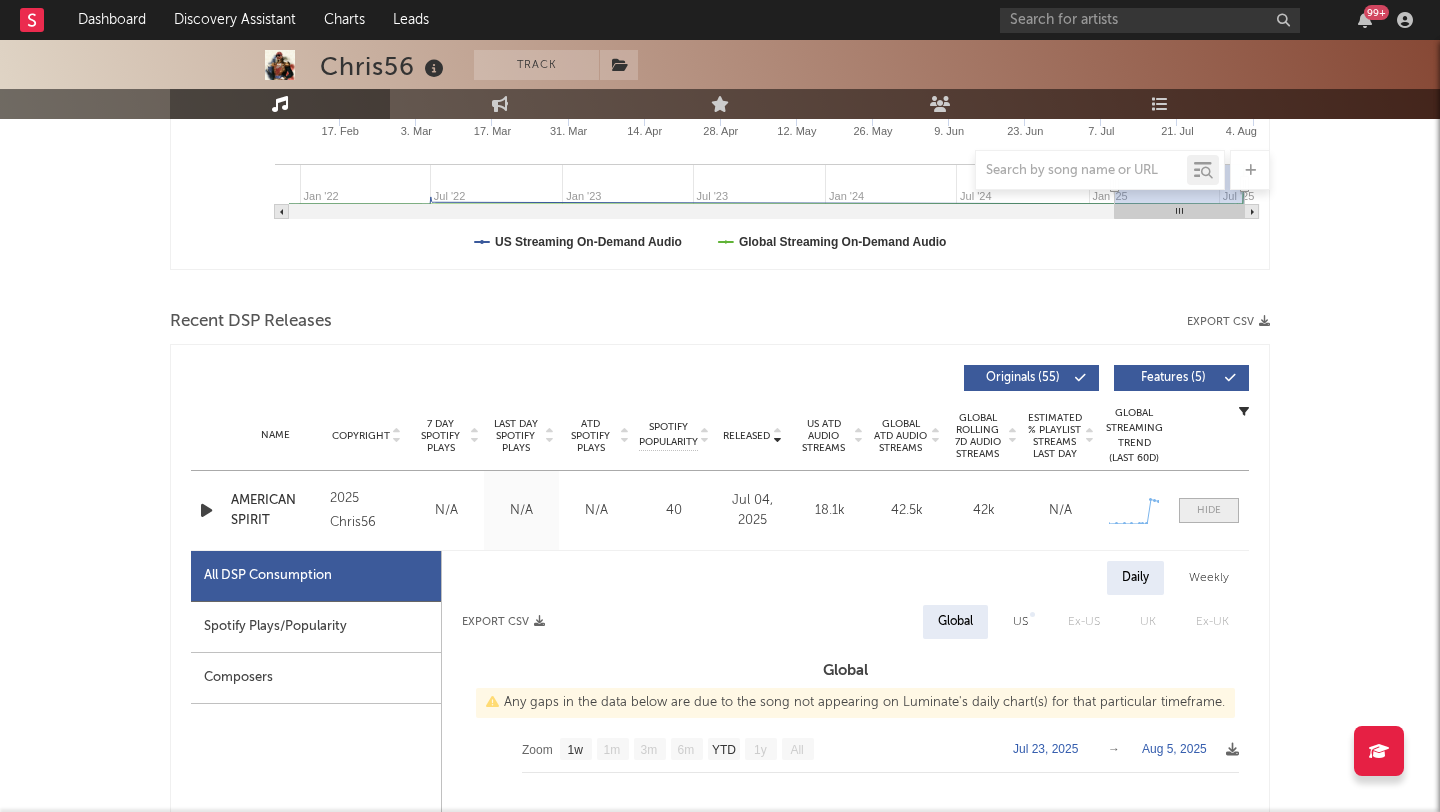 click at bounding box center (1209, 510) 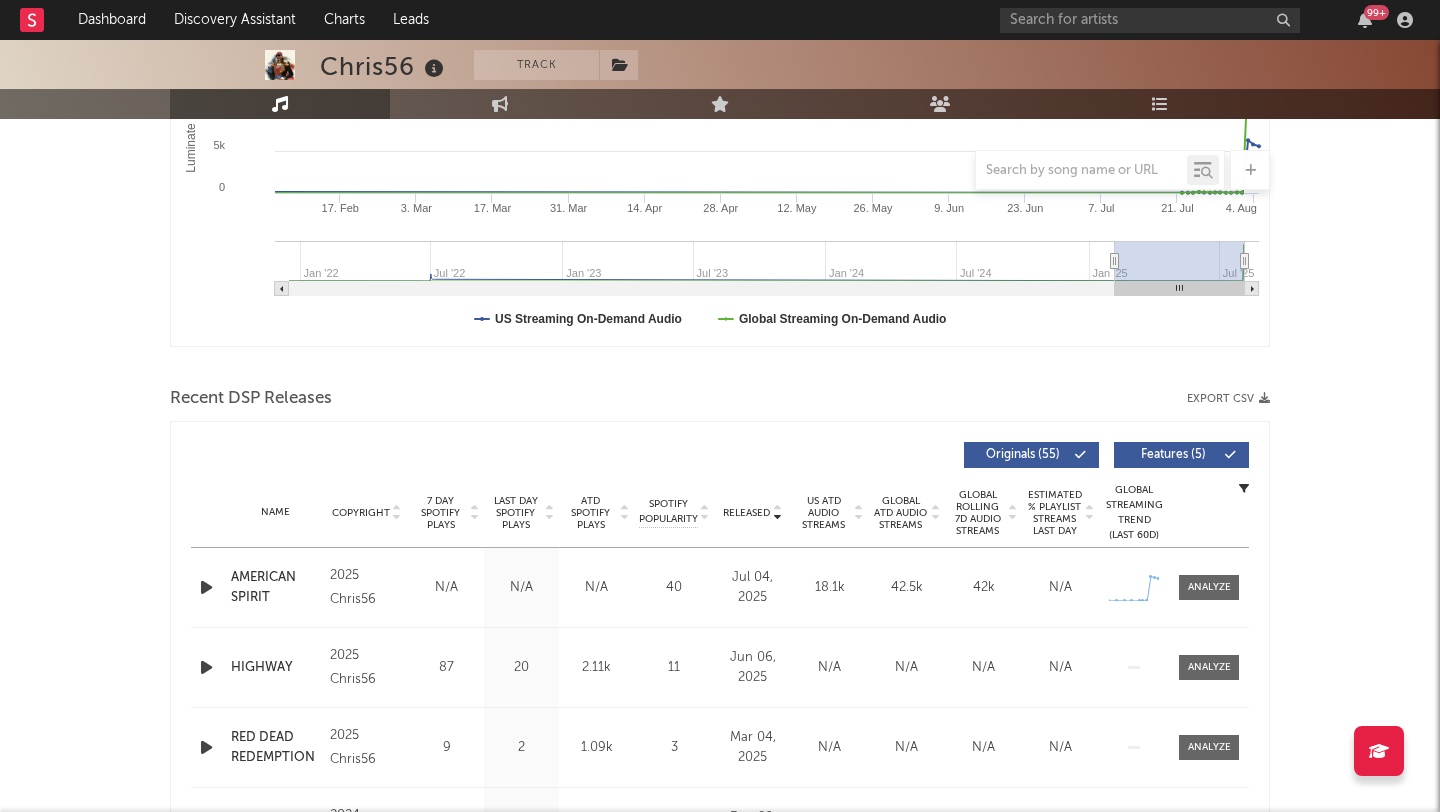 scroll, scrollTop: 365, scrollLeft: 0, axis: vertical 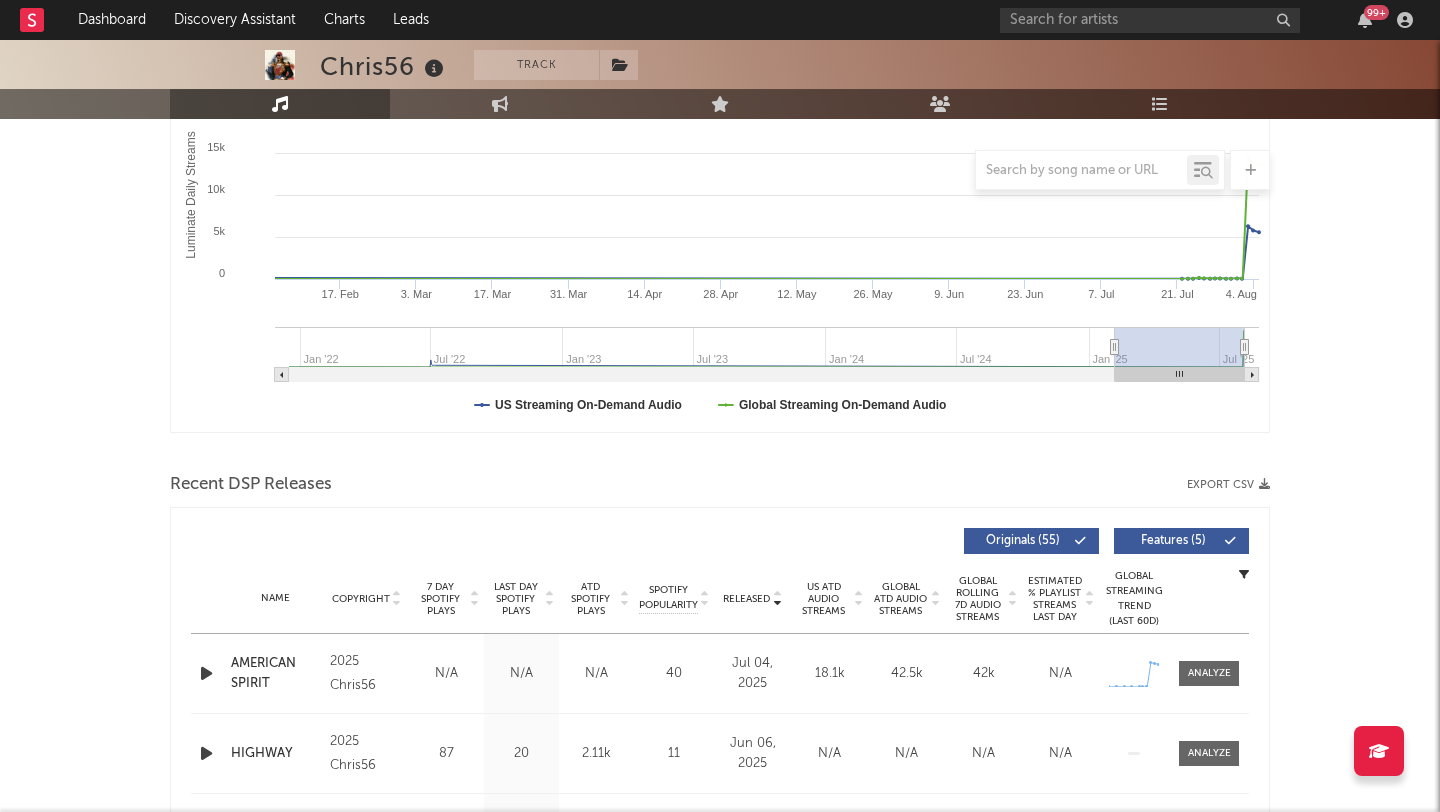 click on "7 Day Spotify Plays" at bounding box center [440, 599] 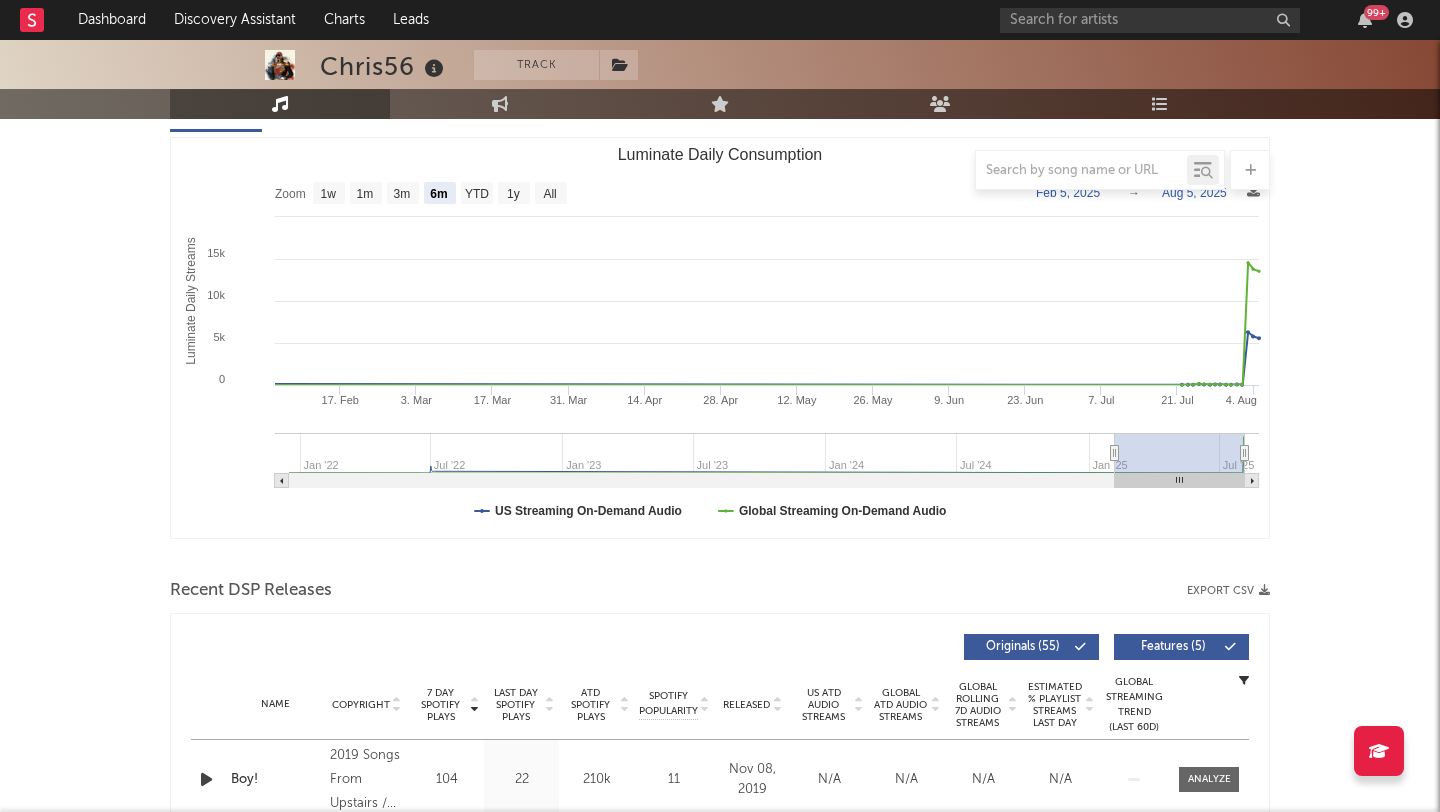 scroll, scrollTop: 254, scrollLeft: 0, axis: vertical 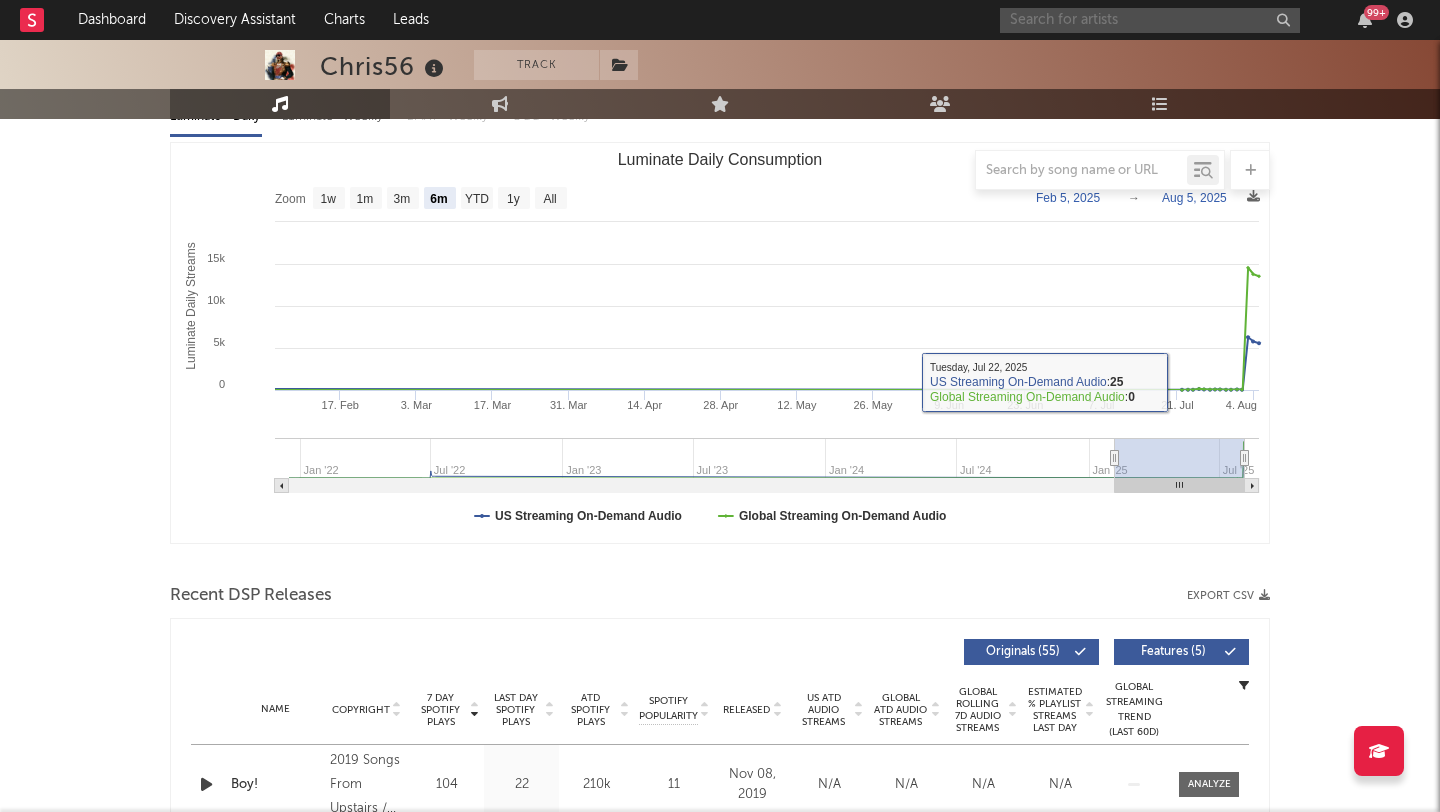 click at bounding box center (1150, 20) 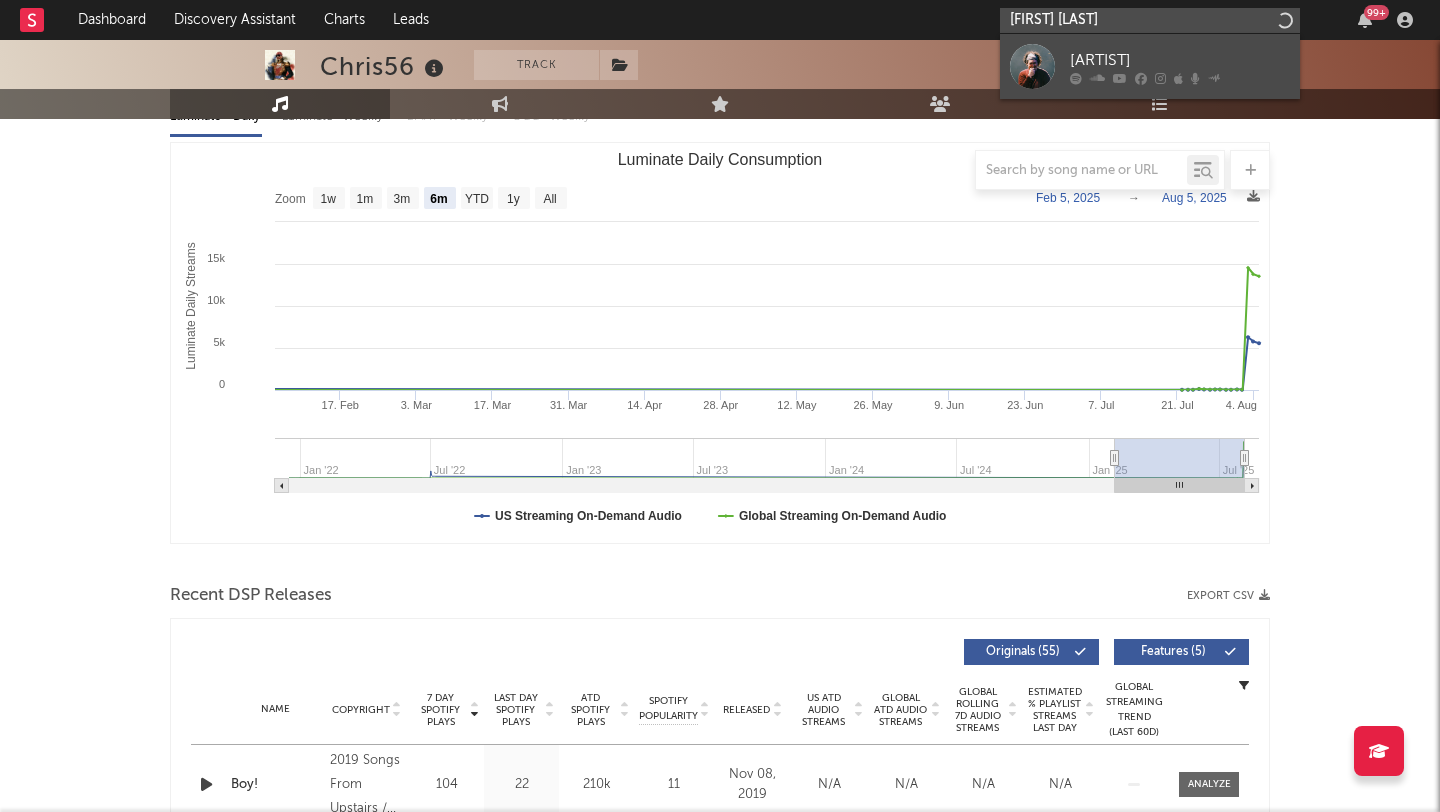 type on "hobo johnson" 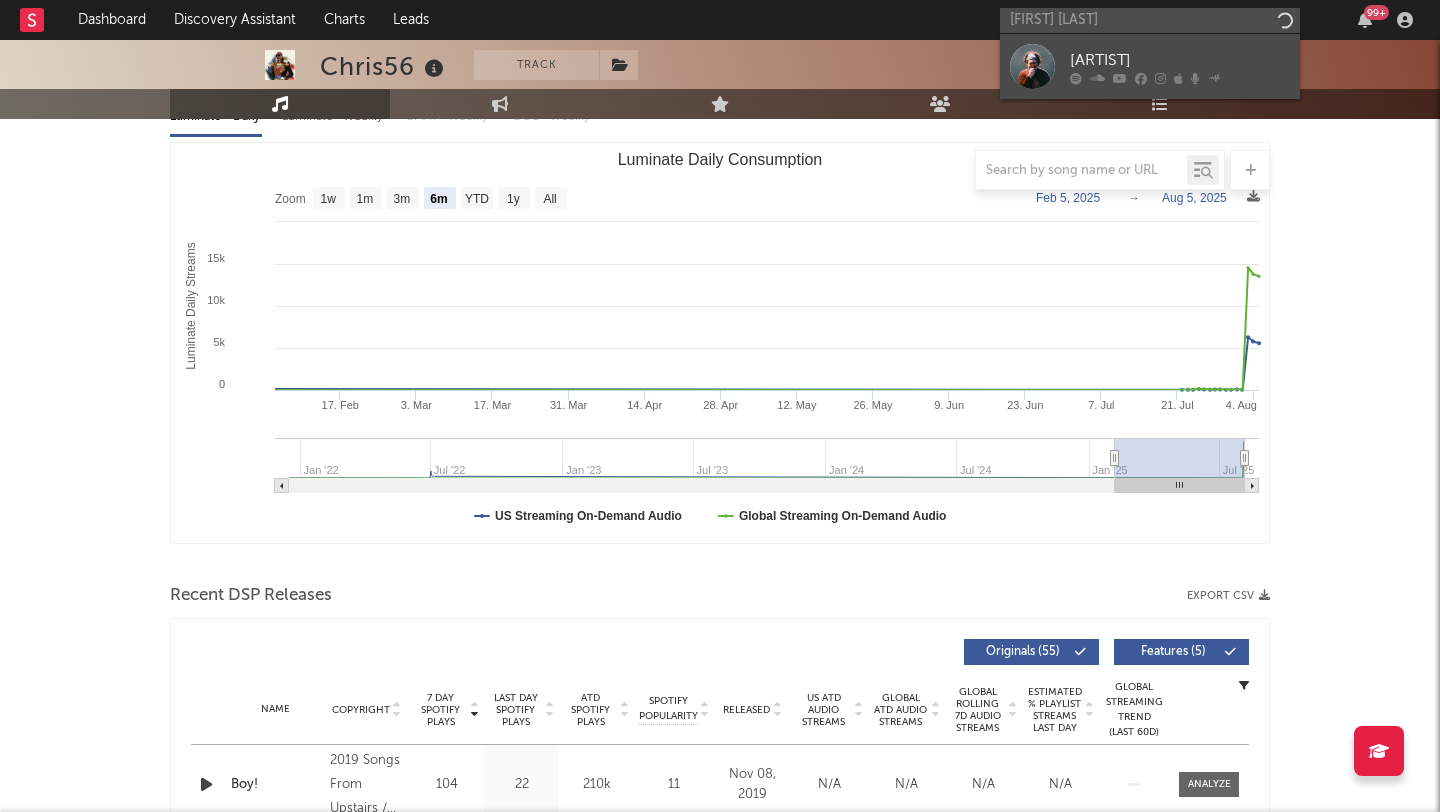 click on "Hobo Johnson" at bounding box center (1150, 66) 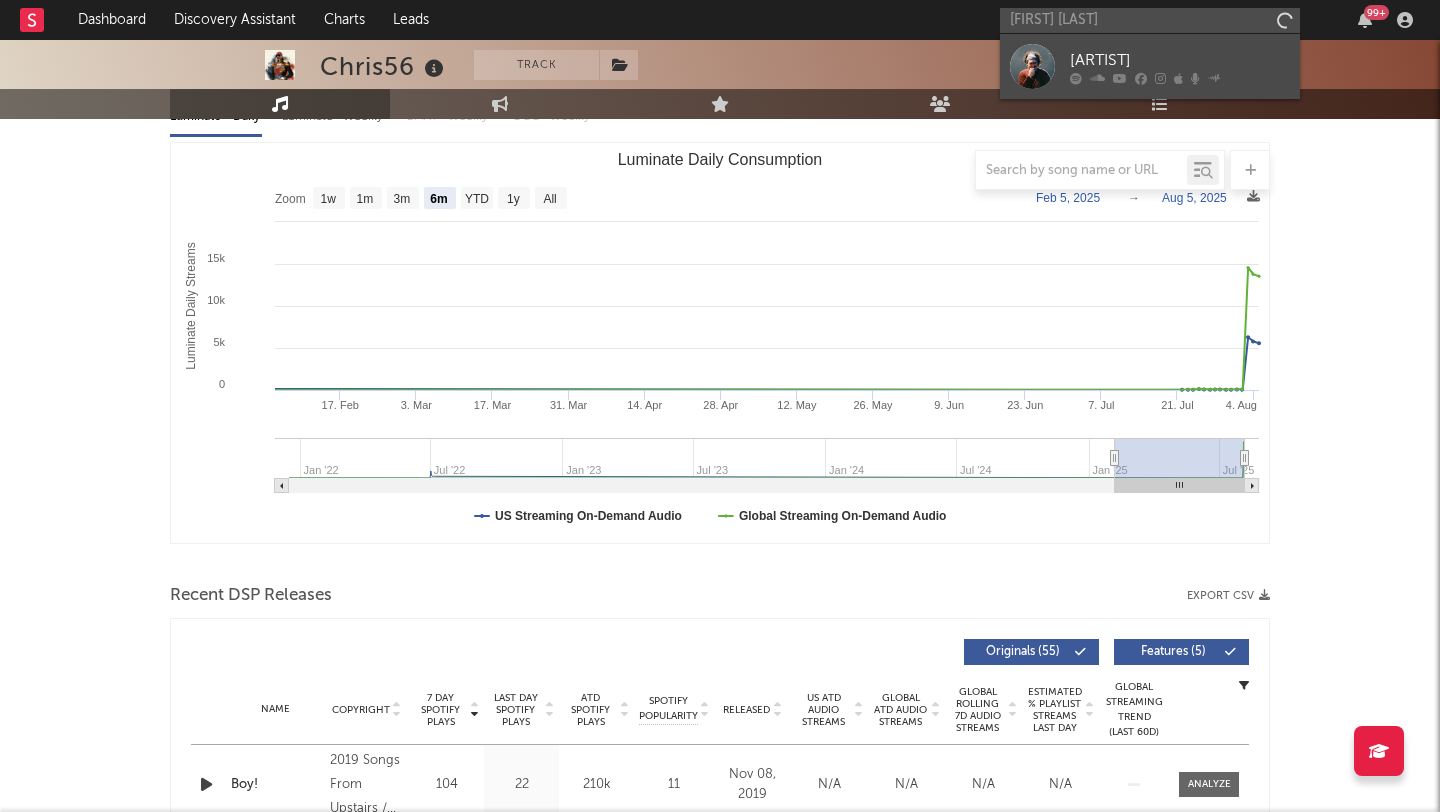 type 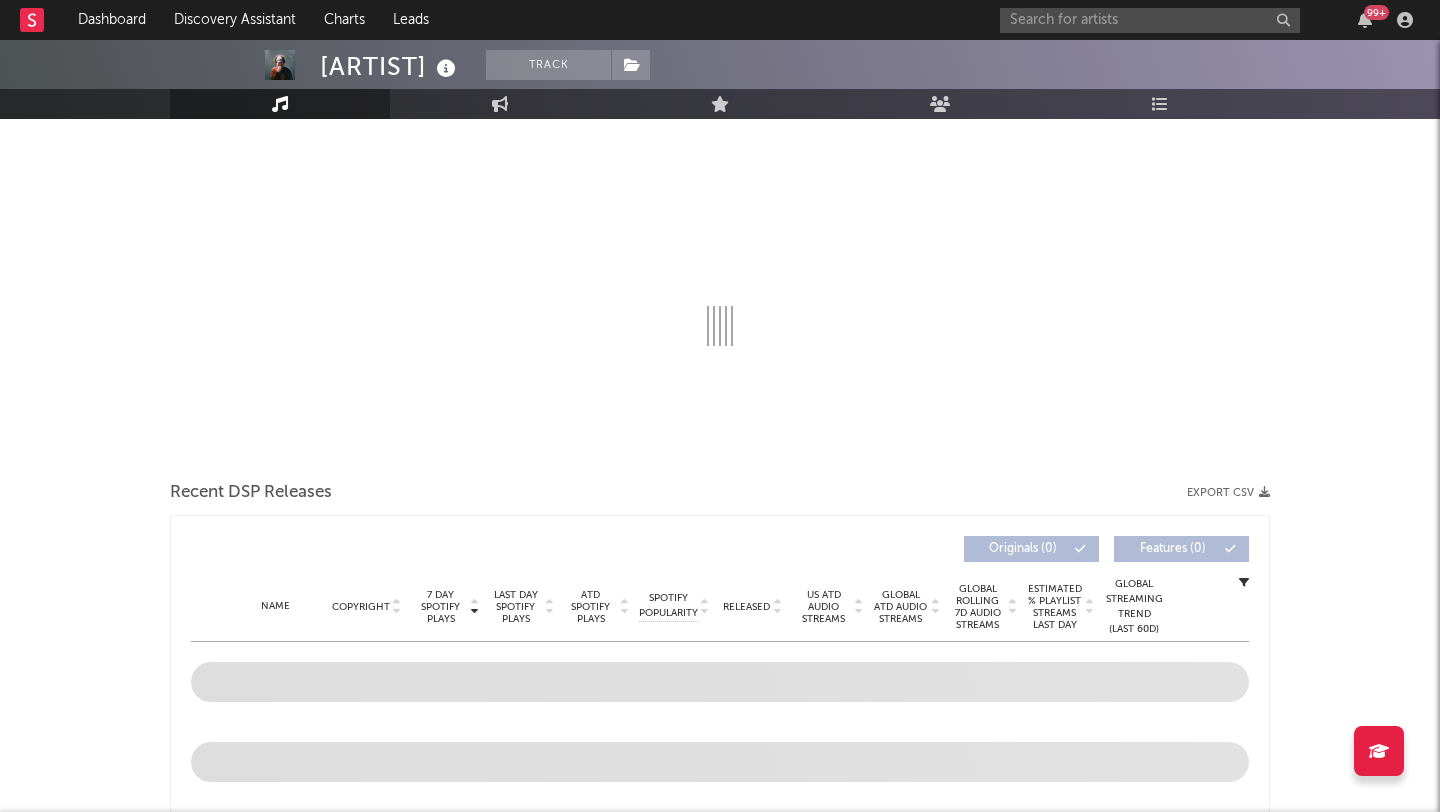 scroll, scrollTop: 663, scrollLeft: 0, axis: vertical 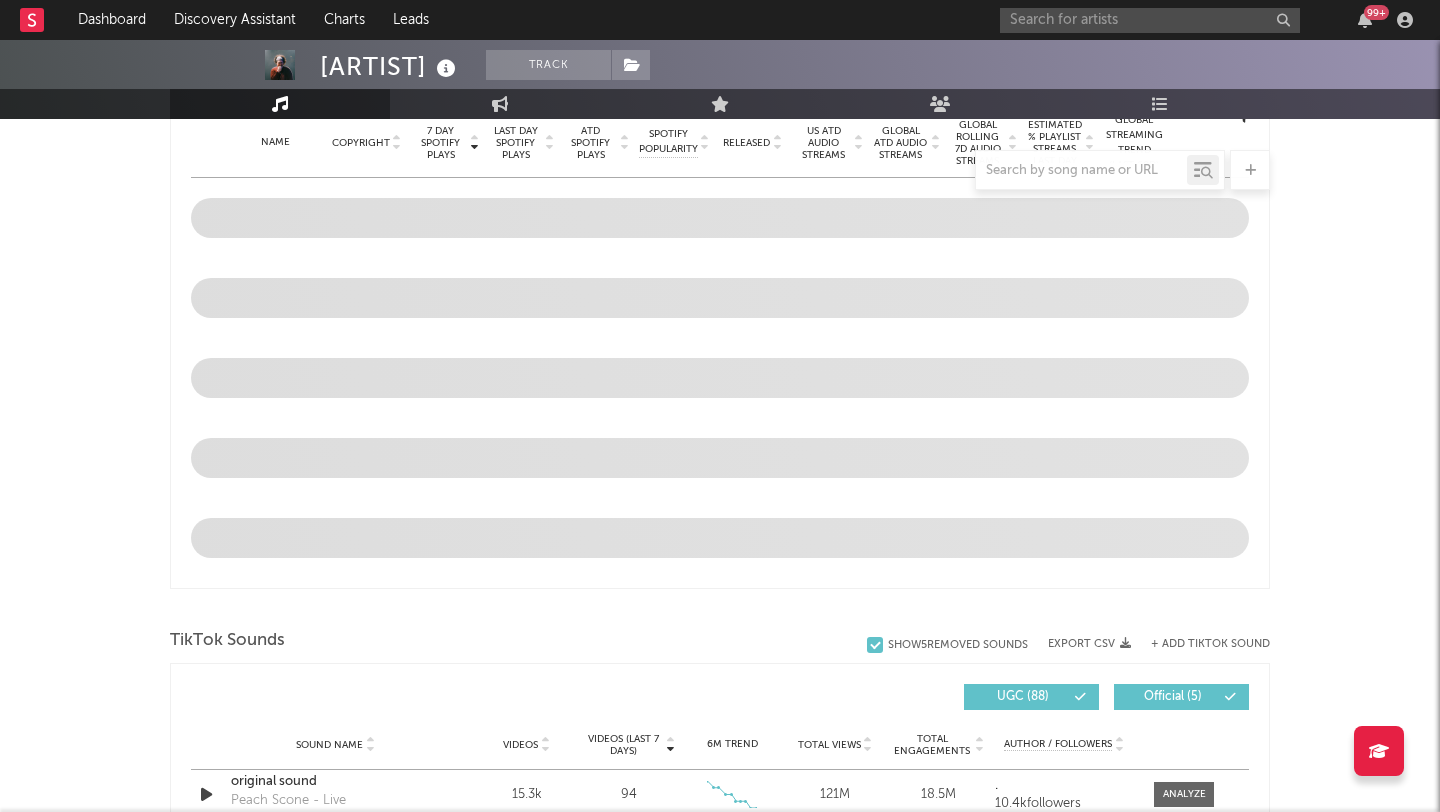 select on "6m" 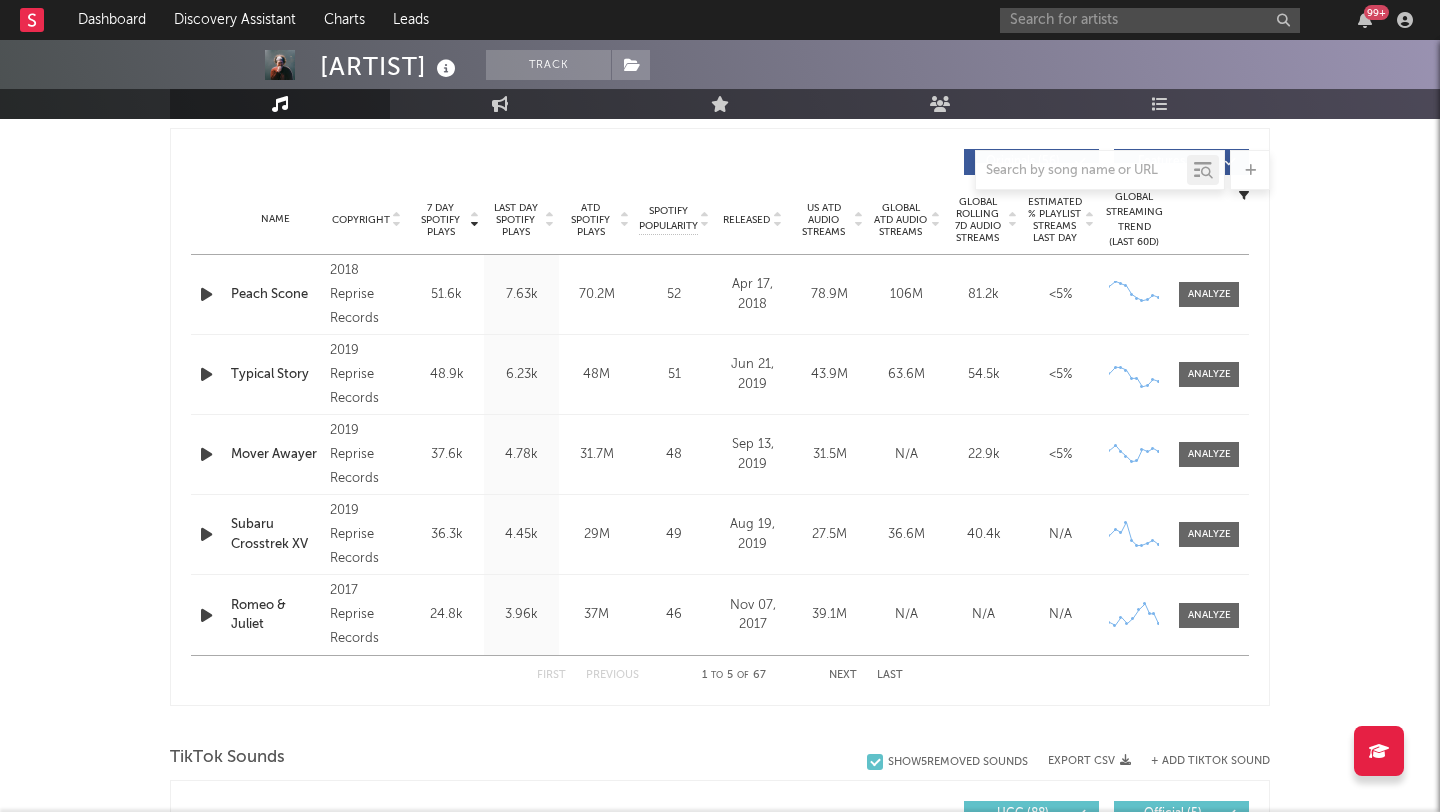 scroll, scrollTop: 714, scrollLeft: 0, axis: vertical 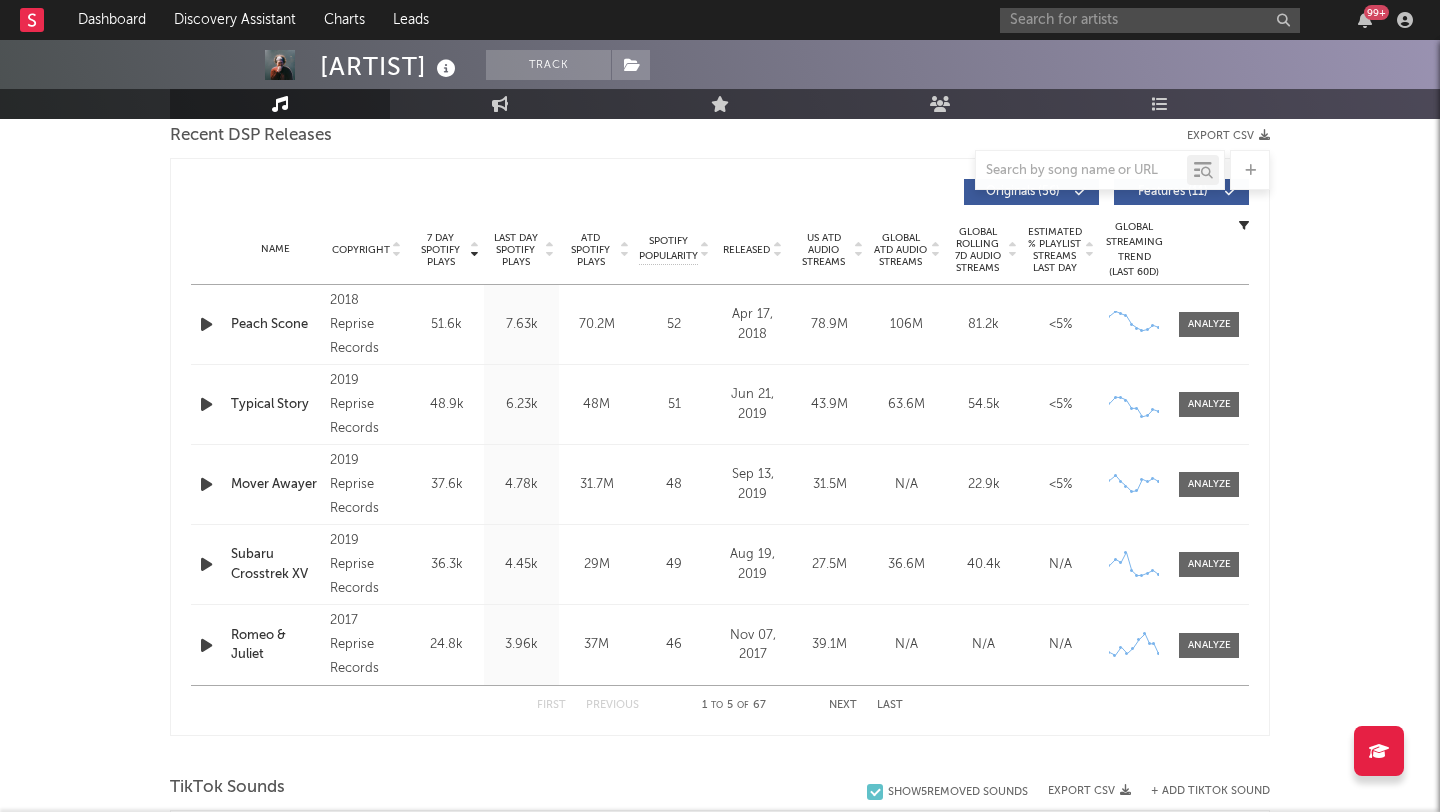 click on "Released" at bounding box center [746, 250] 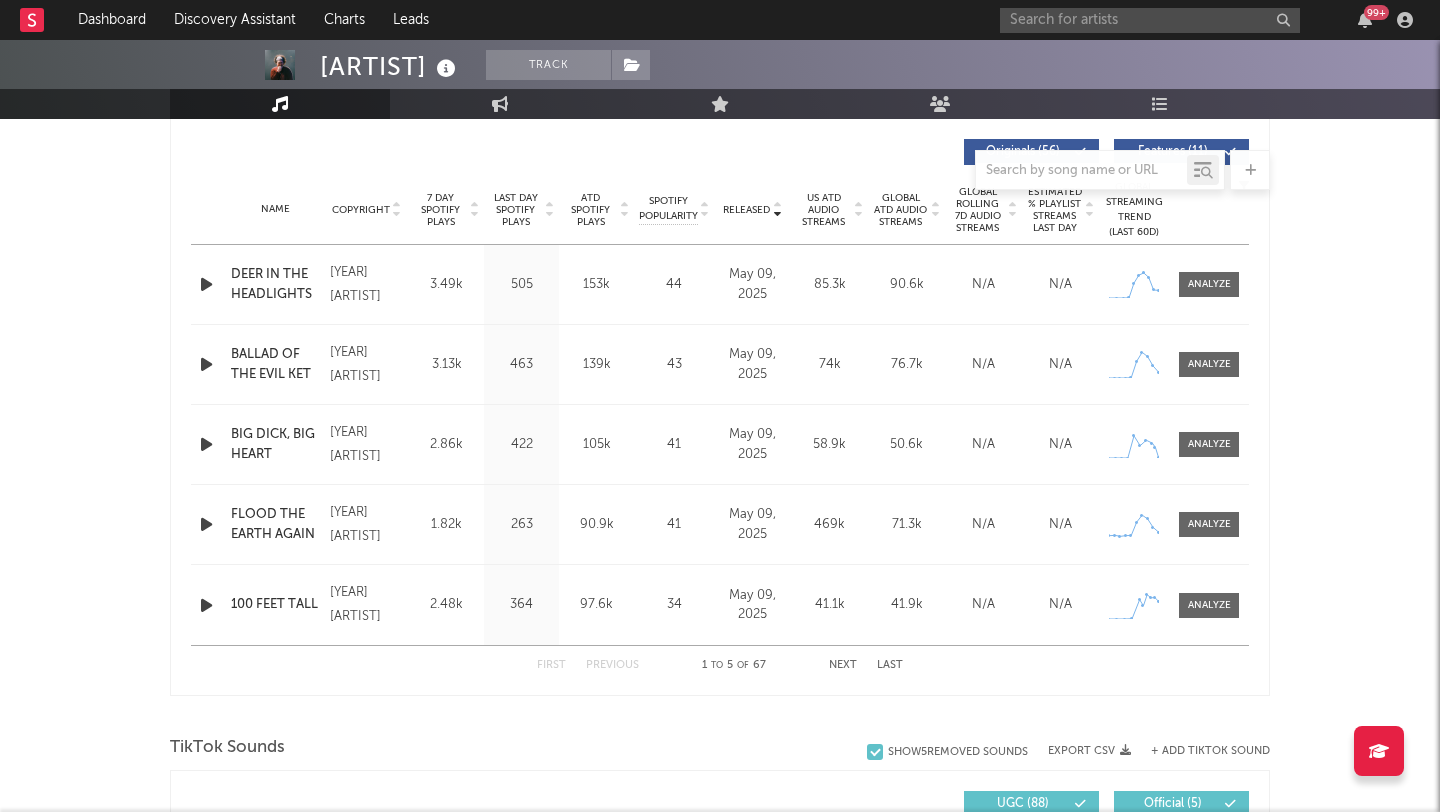scroll, scrollTop: 755, scrollLeft: 0, axis: vertical 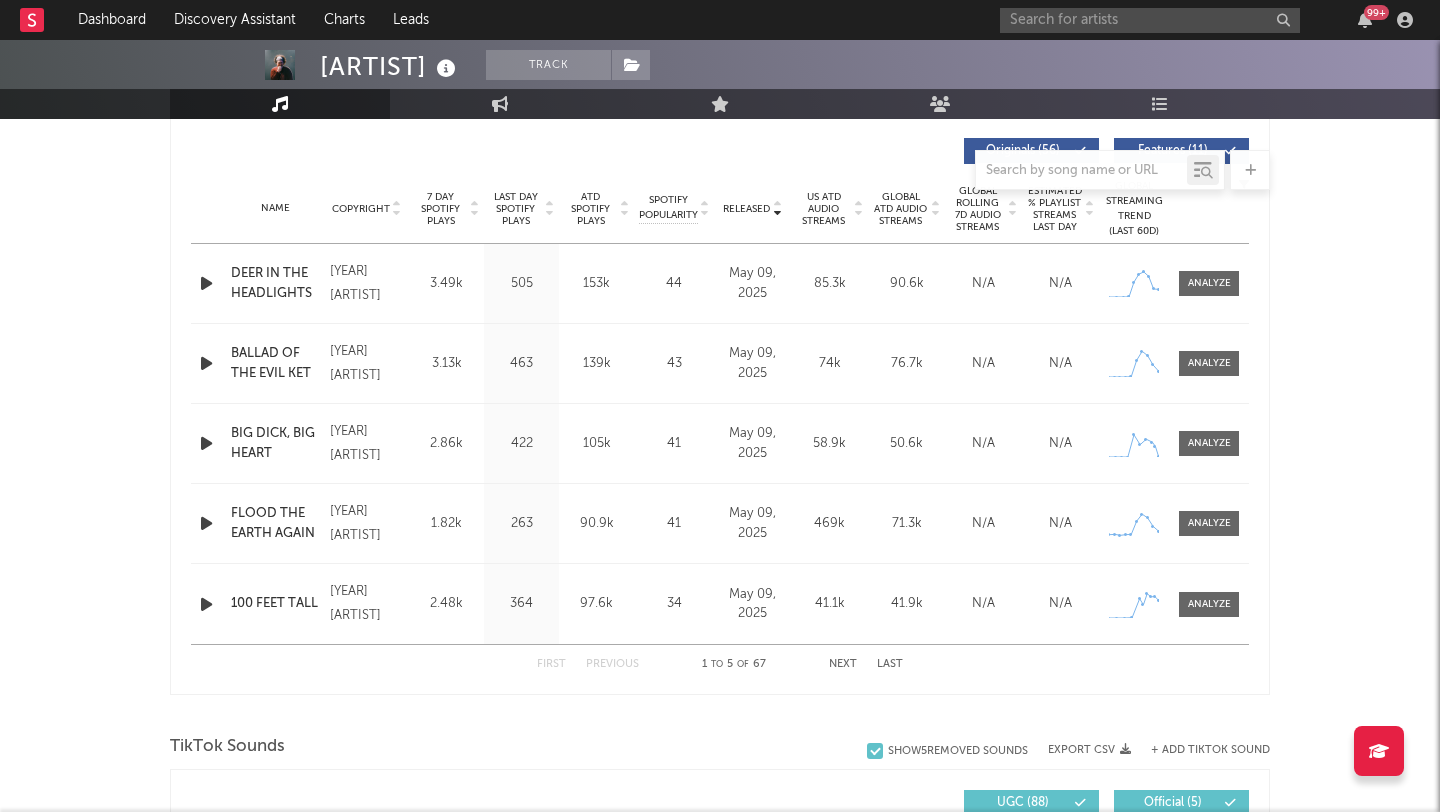 click at bounding box center (474, 205) 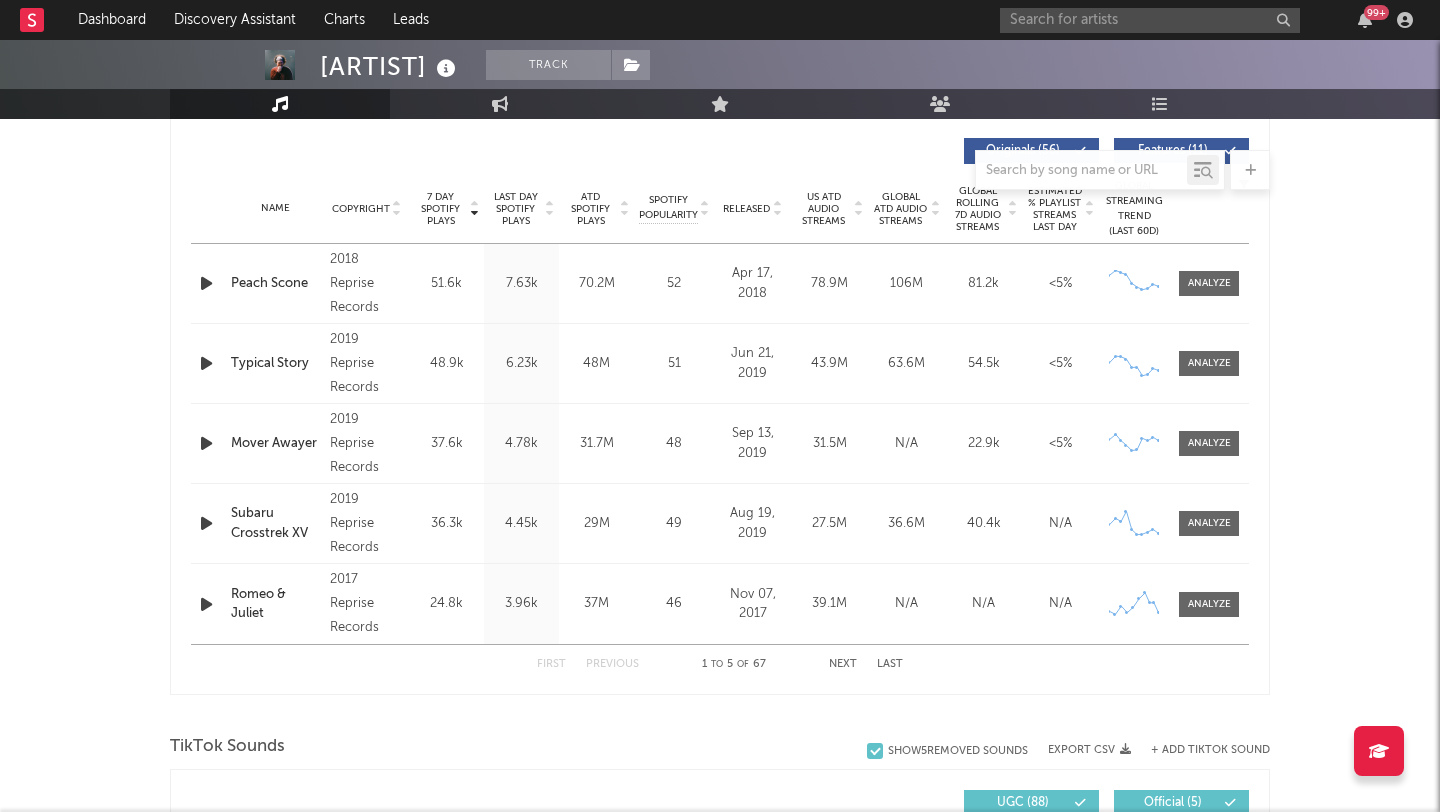 click on "7 Day Spotify Plays" at bounding box center [440, 209] 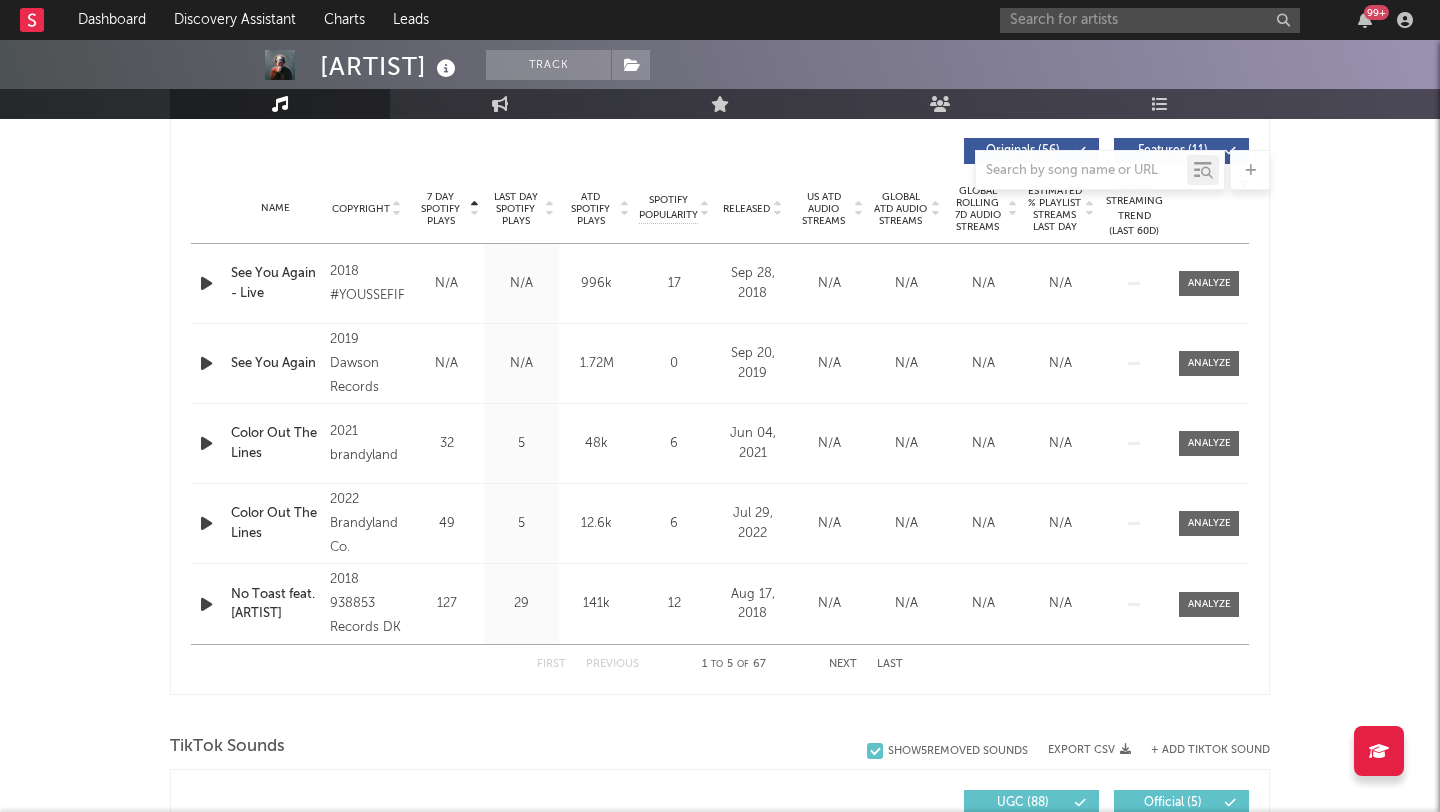 click on "7 Day Spotify Plays" at bounding box center (440, 209) 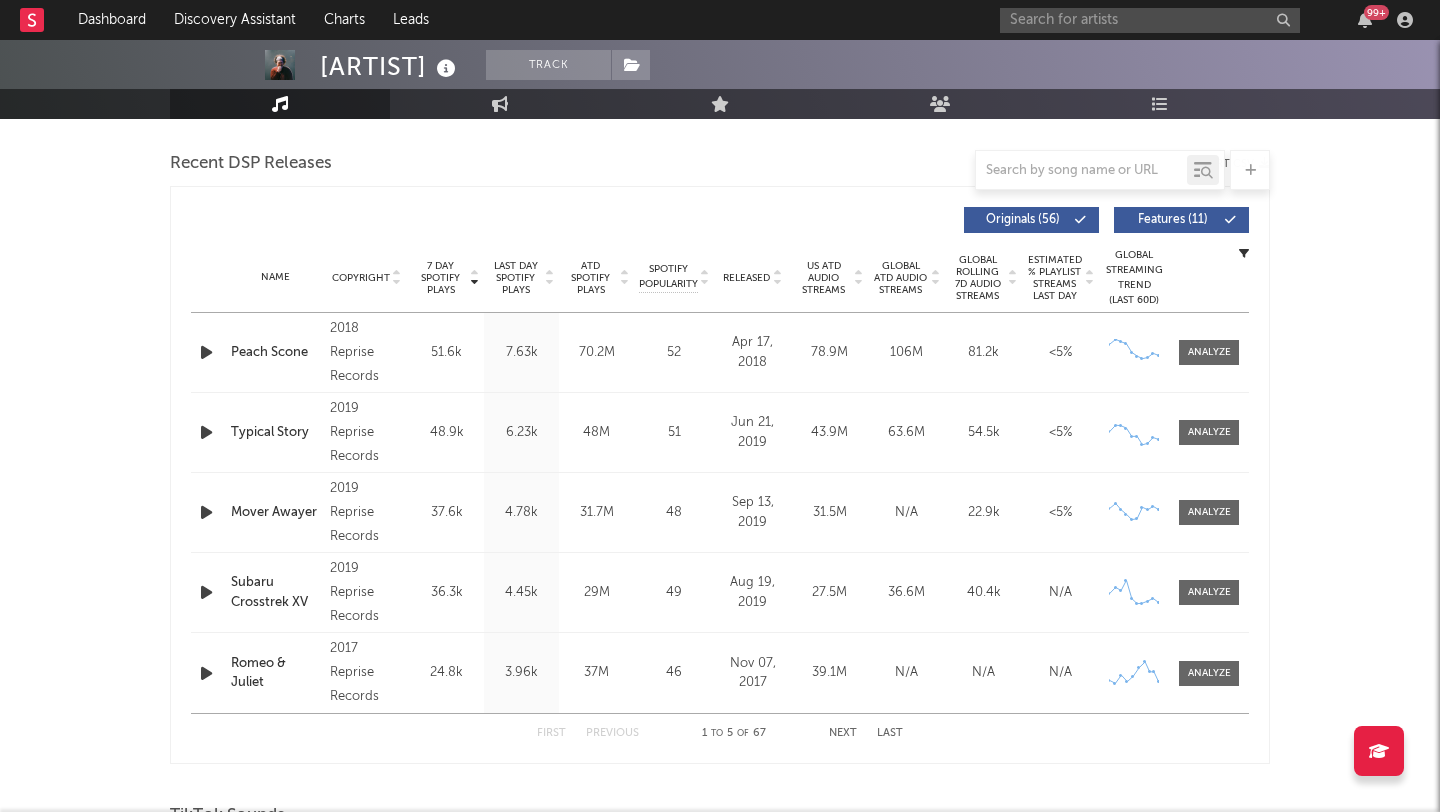 scroll, scrollTop: 0, scrollLeft: 0, axis: both 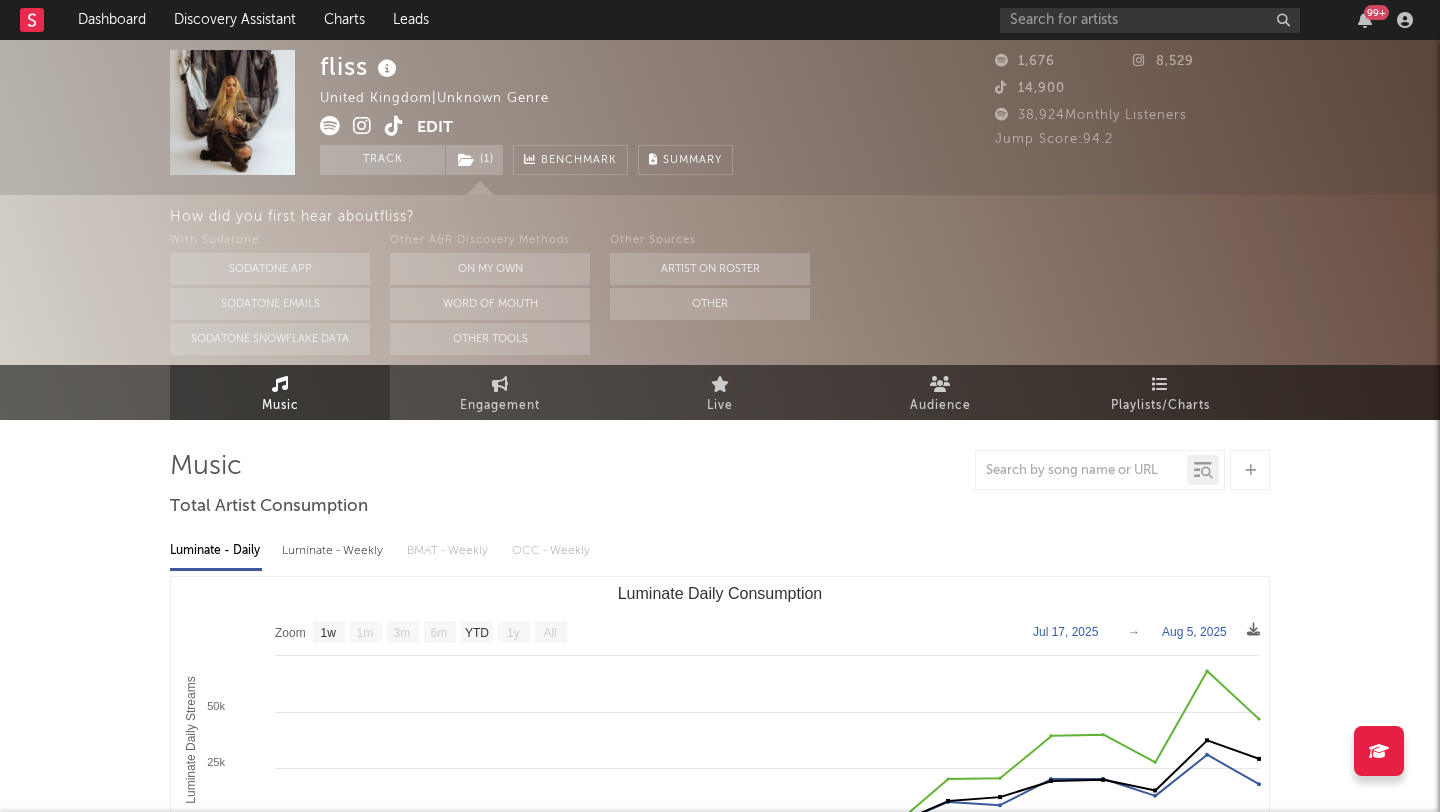 select on "1w" 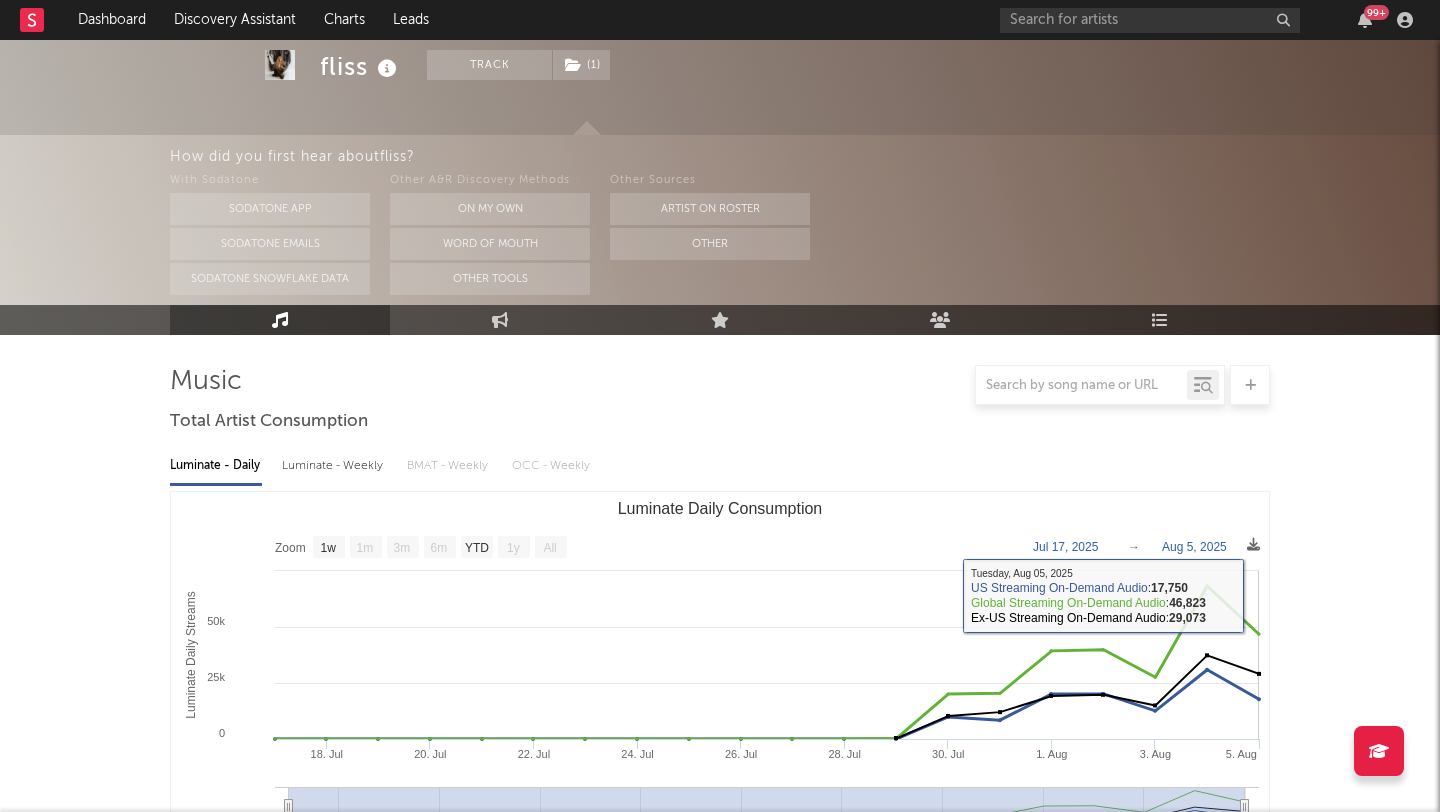 scroll, scrollTop: 202, scrollLeft: 0, axis: vertical 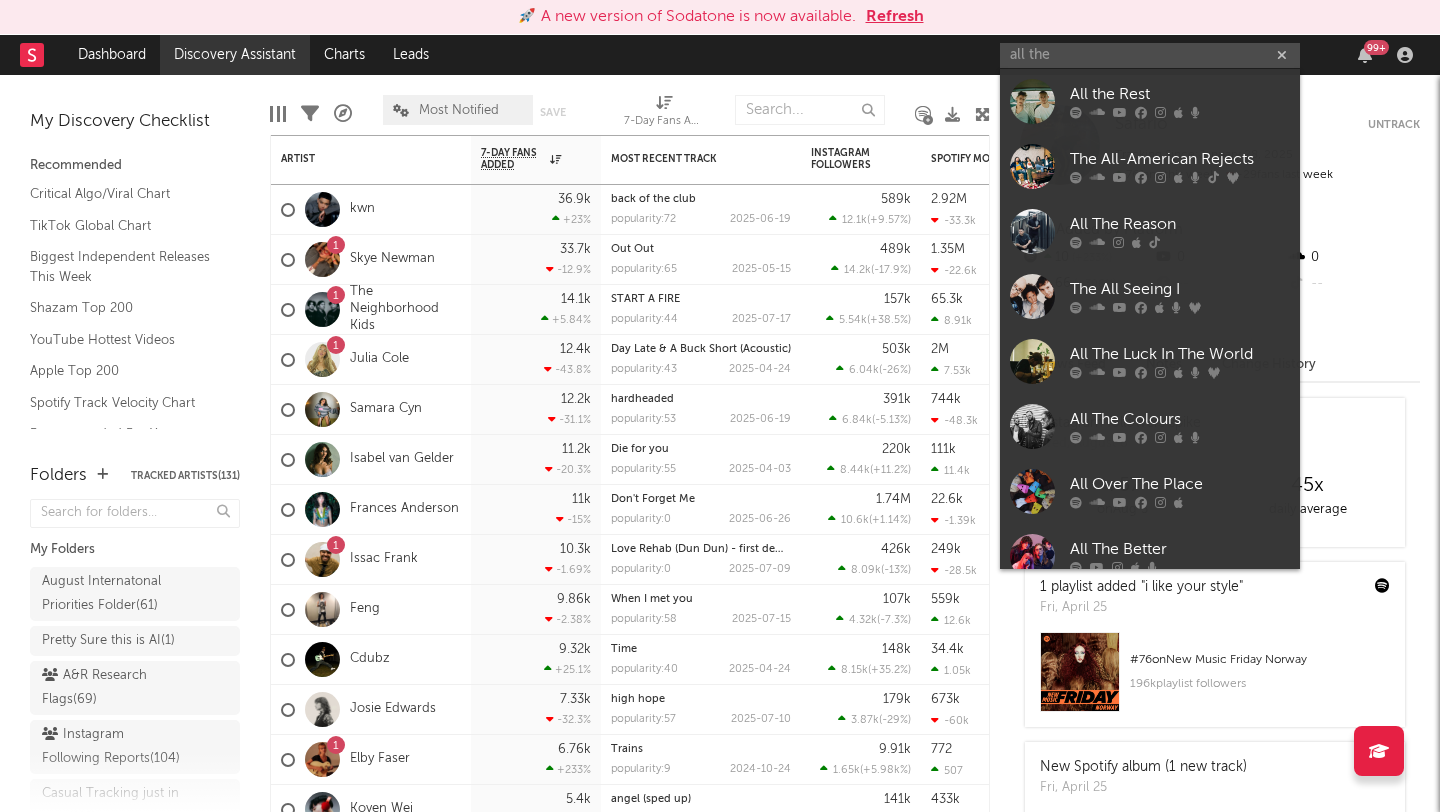 click on "Discovery Assistant" at bounding box center [235, 55] 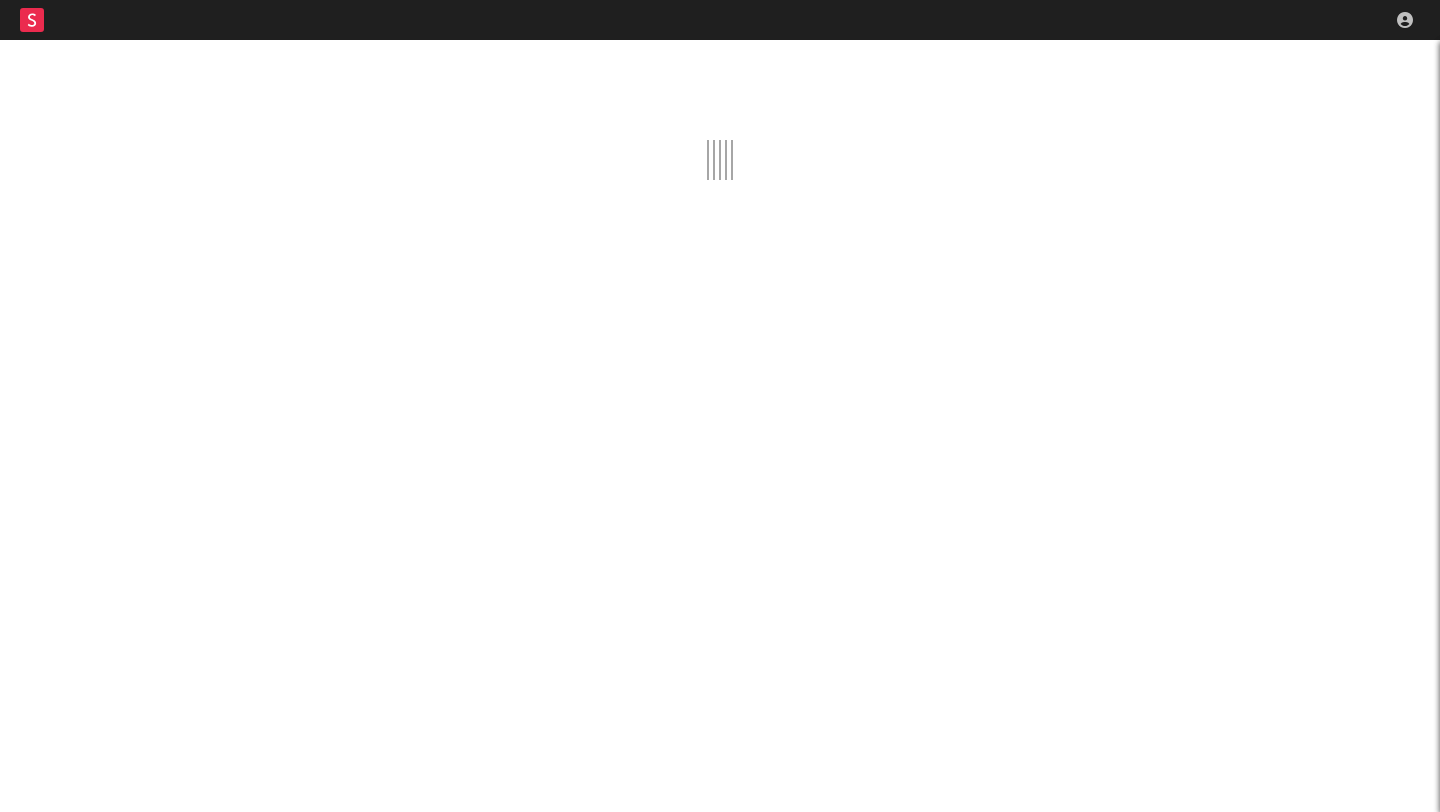 scroll, scrollTop: 0, scrollLeft: 0, axis: both 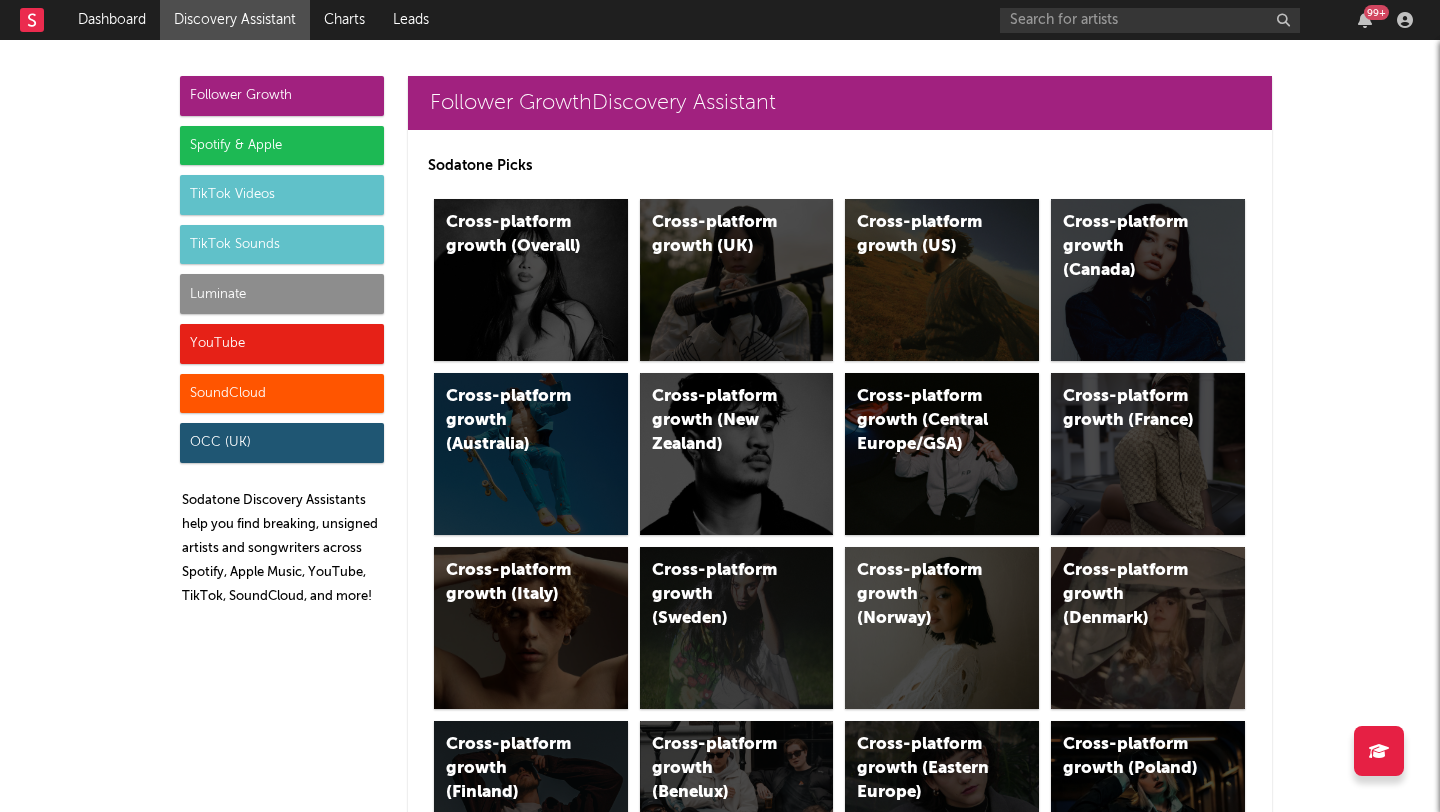 click on "Luminate" at bounding box center (282, 294) 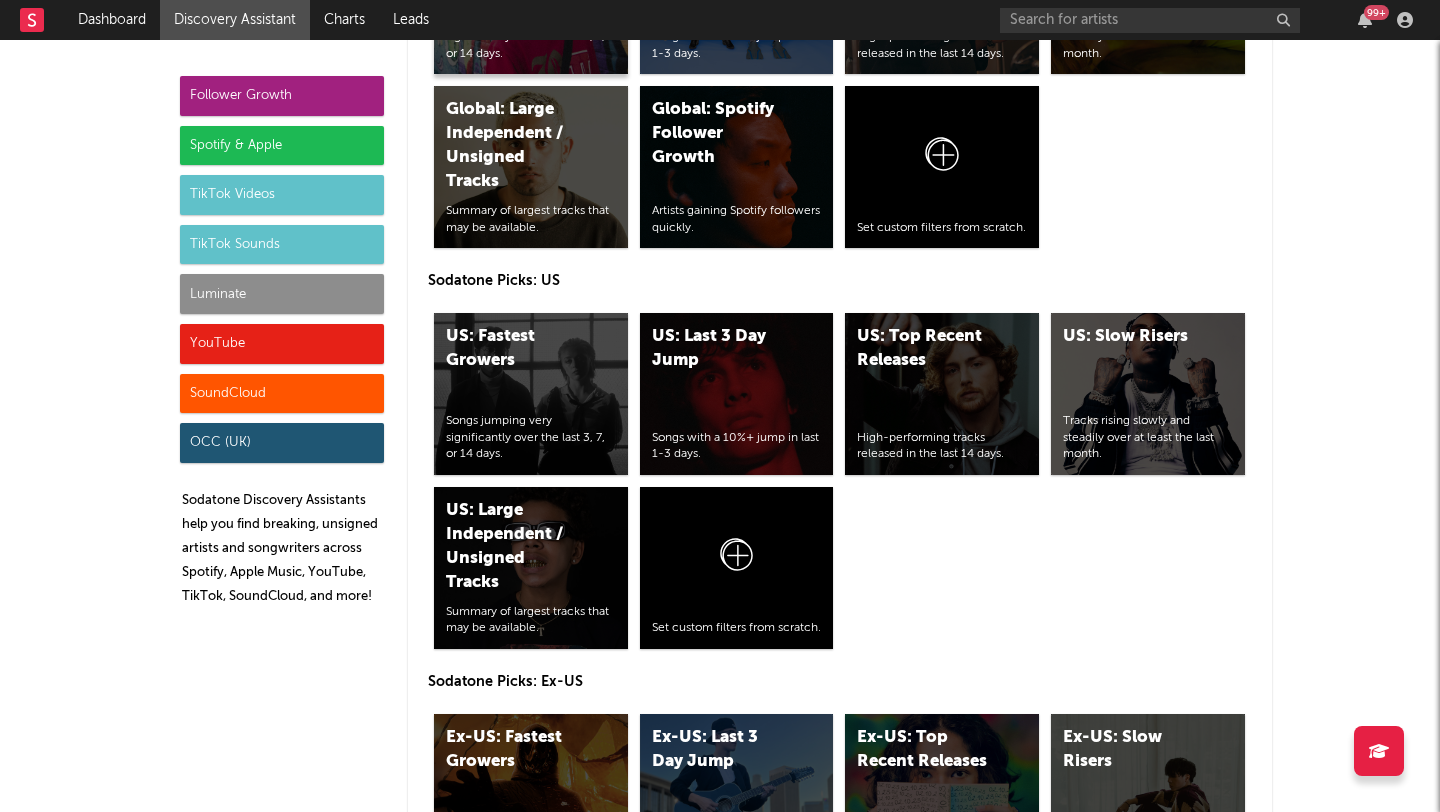 scroll, scrollTop: 9126, scrollLeft: 0, axis: vertical 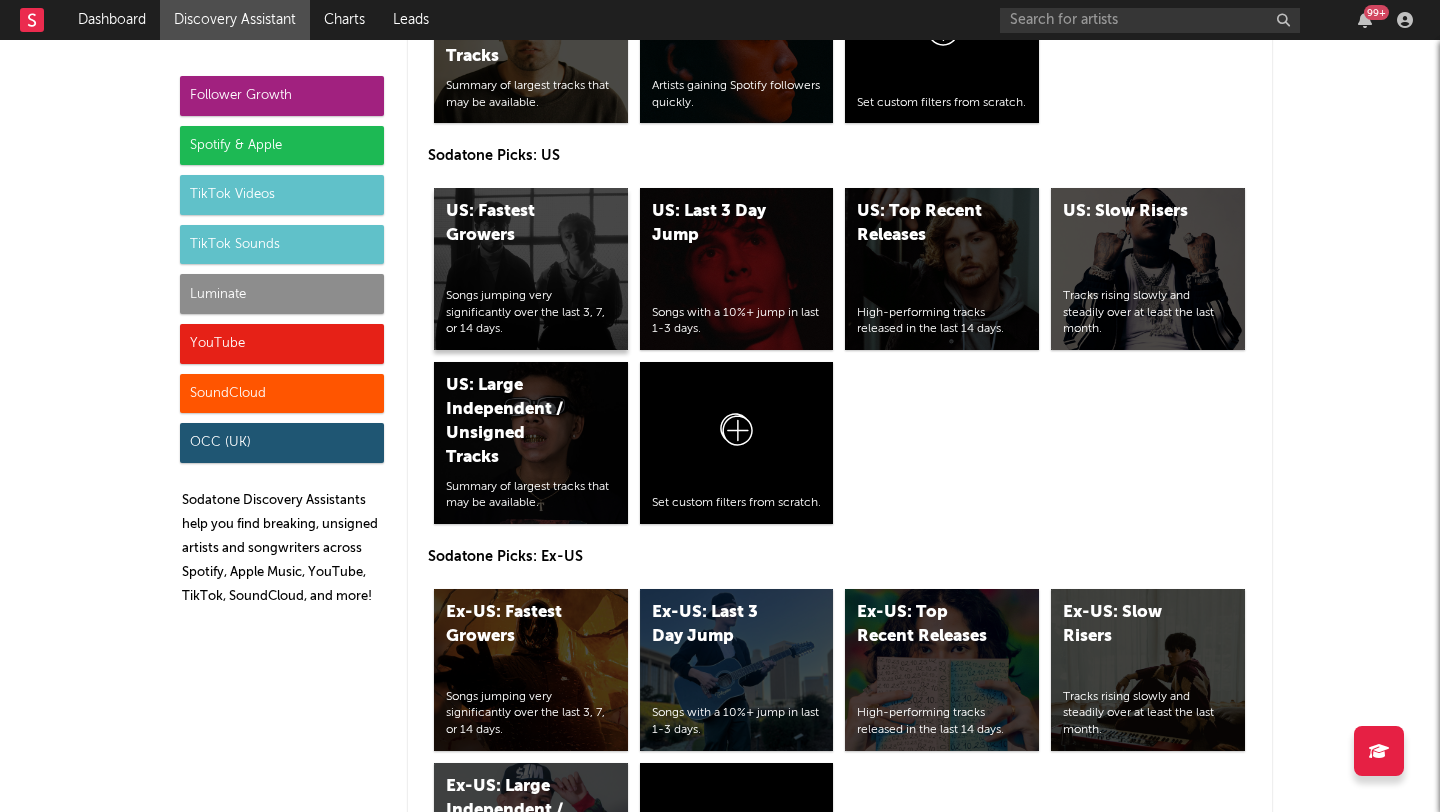 click on "US: Fastest Growers Songs jumping very significantly over the last 3, 7, or 14 days." at bounding box center (531, 269) 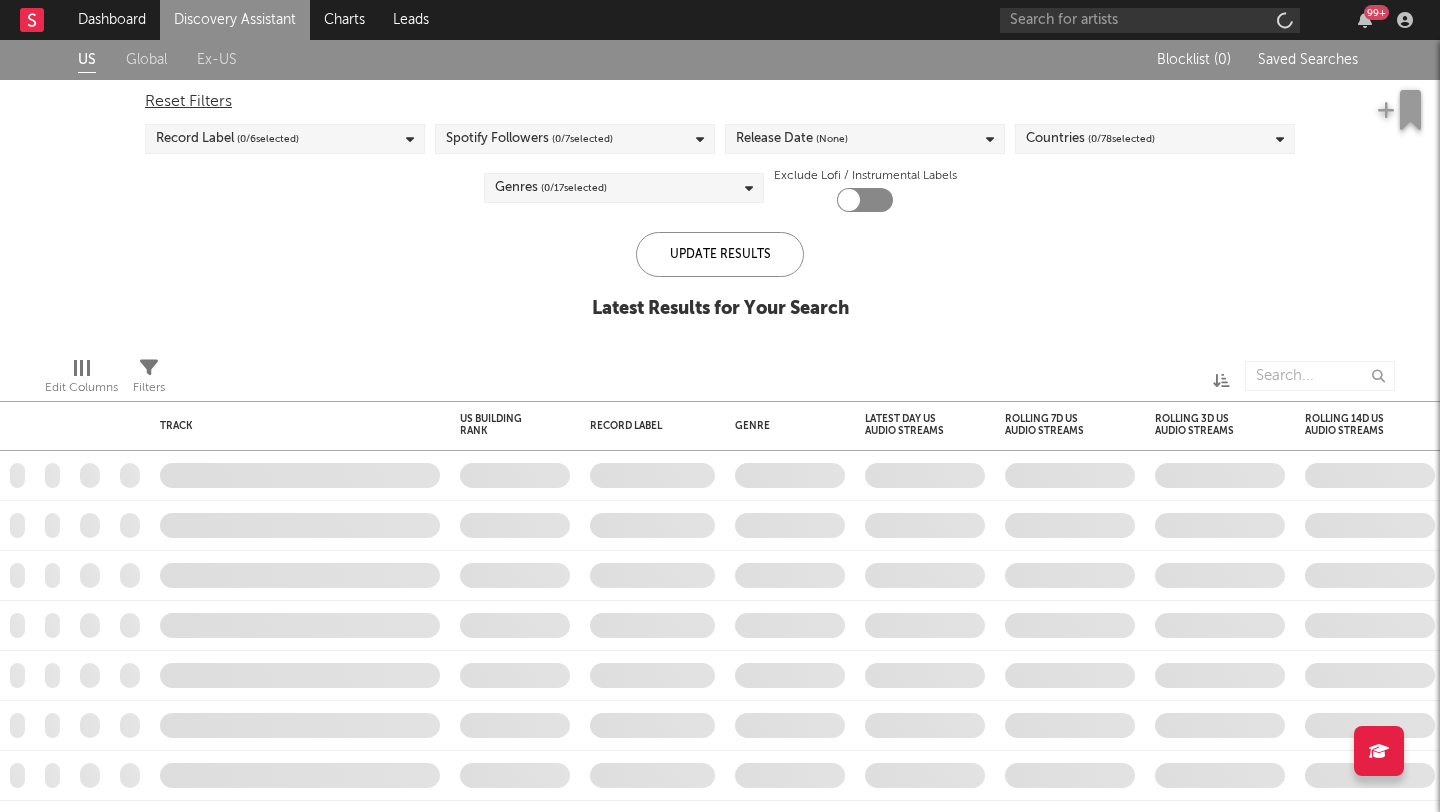 checkbox on "true" 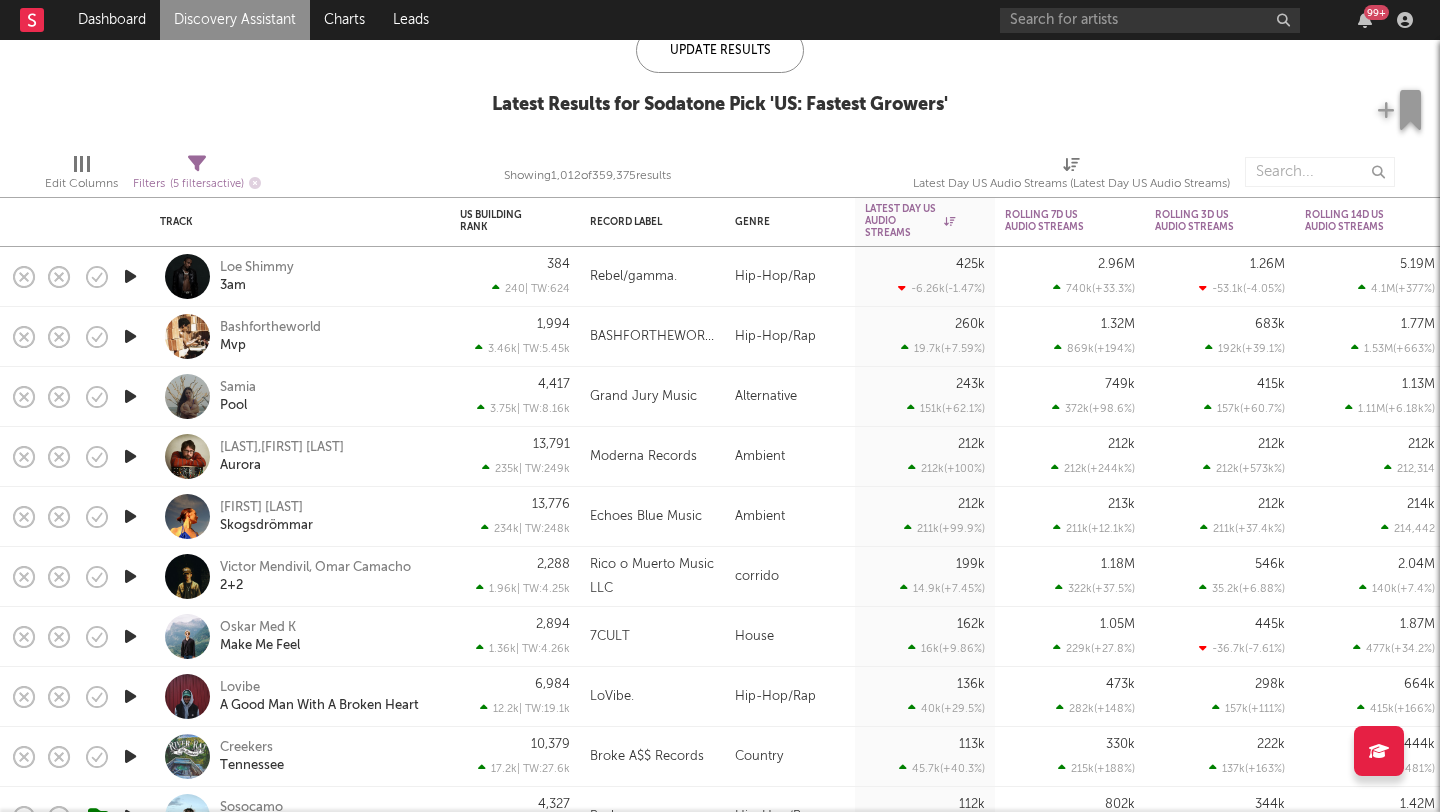 click on "Discovery Assistant" at bounding box center [235, 20] 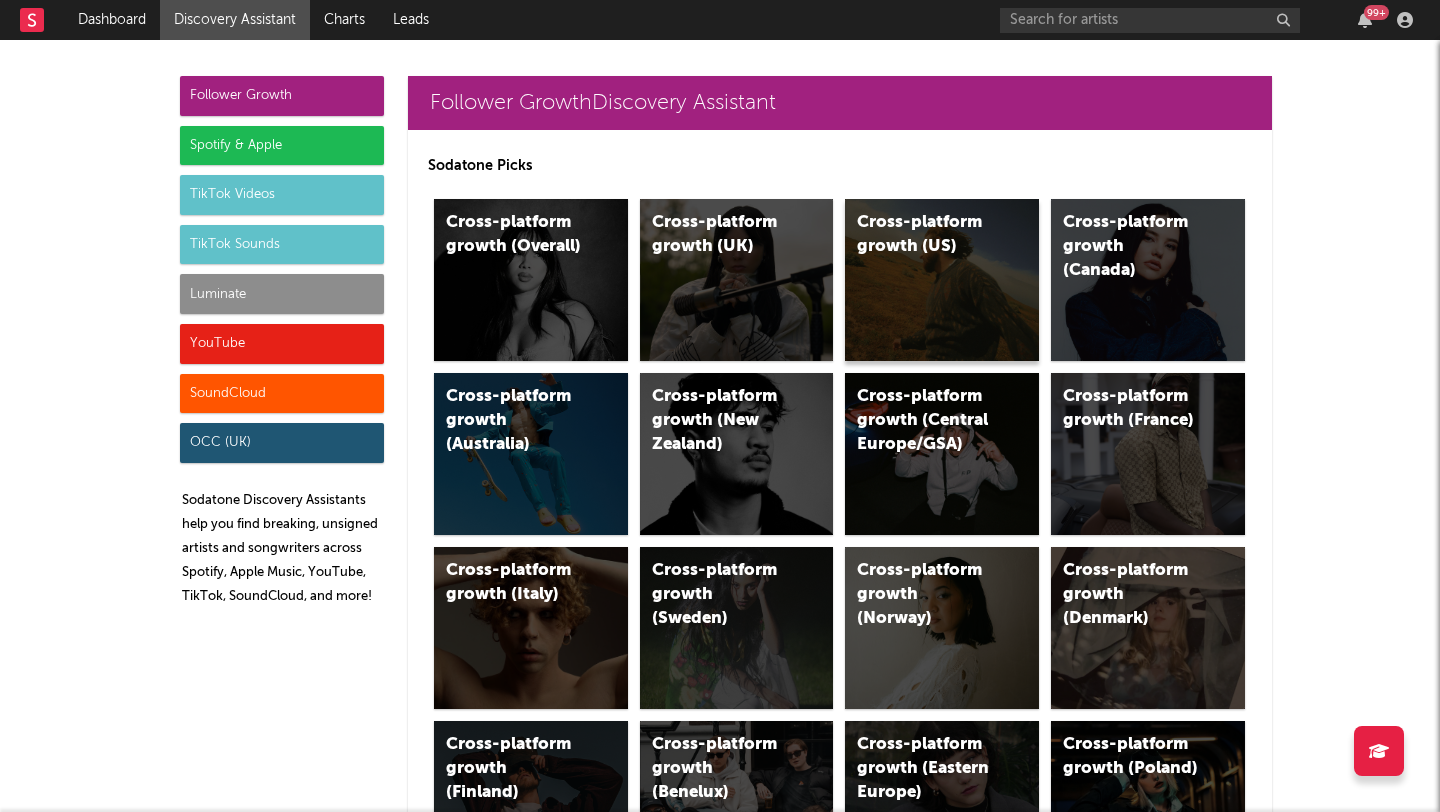 click on "Cross-platform growth (US)" at bounding box center [942, 280] 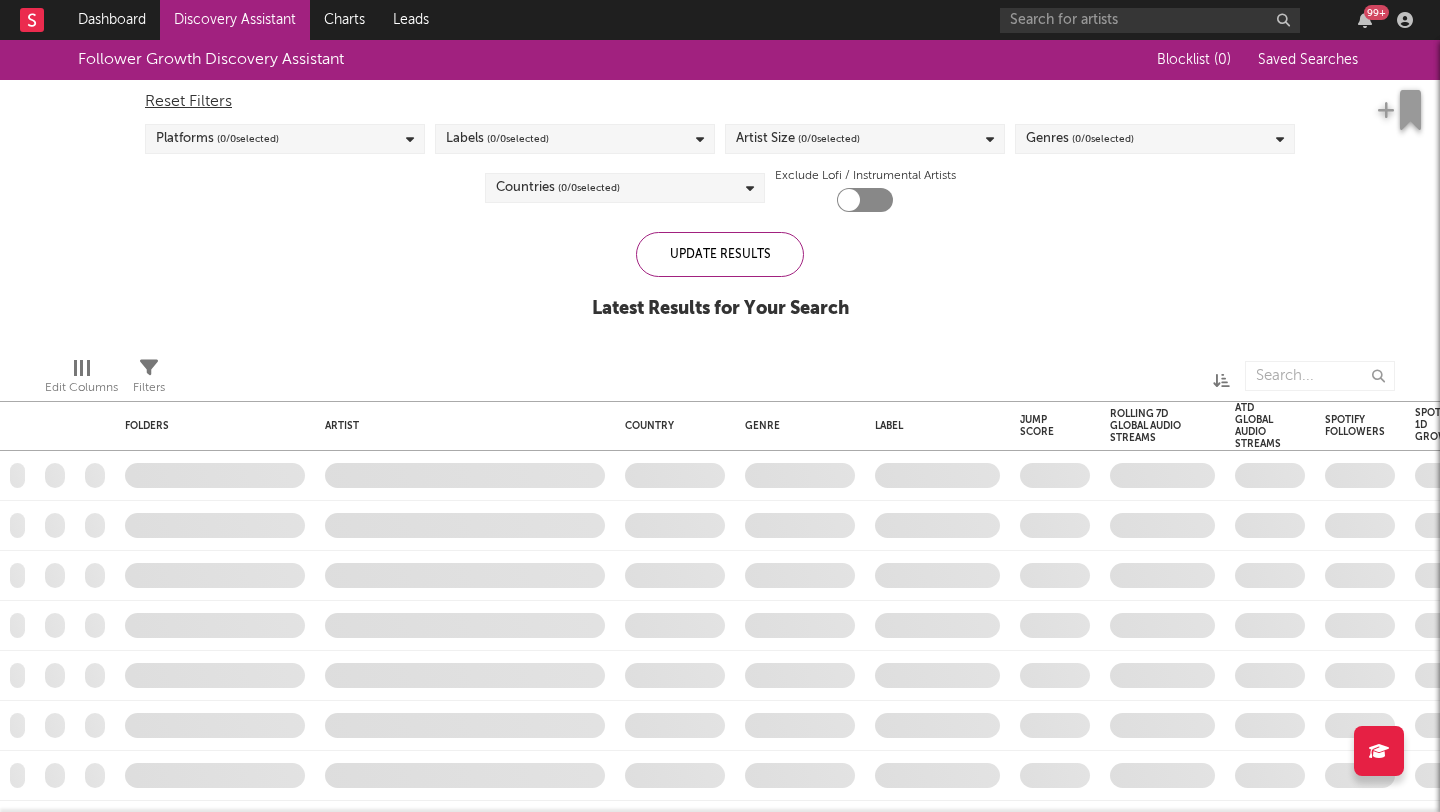 checkbox on "true" 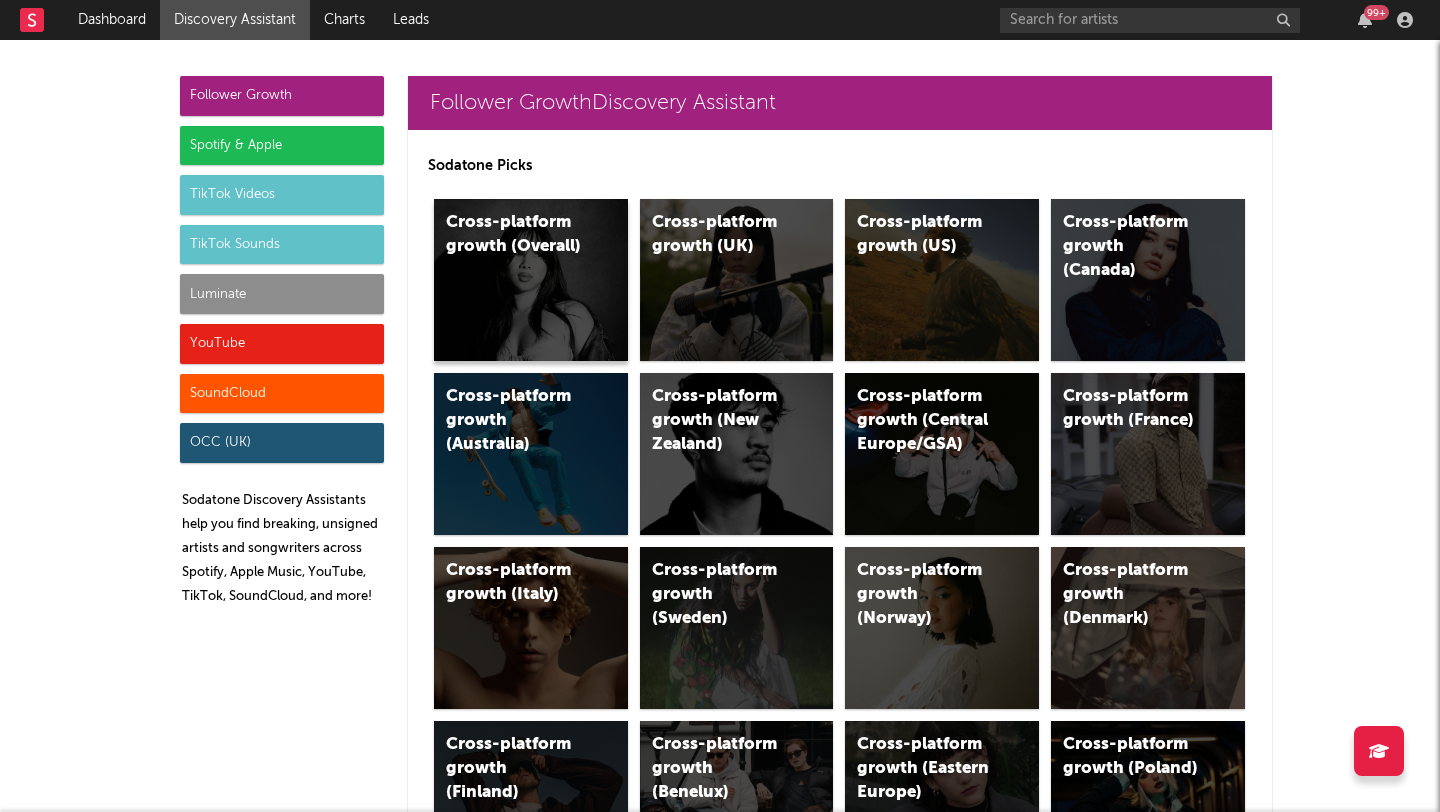 click on "Cross-platform growth (Overall)" at bounding box center (531, 280) 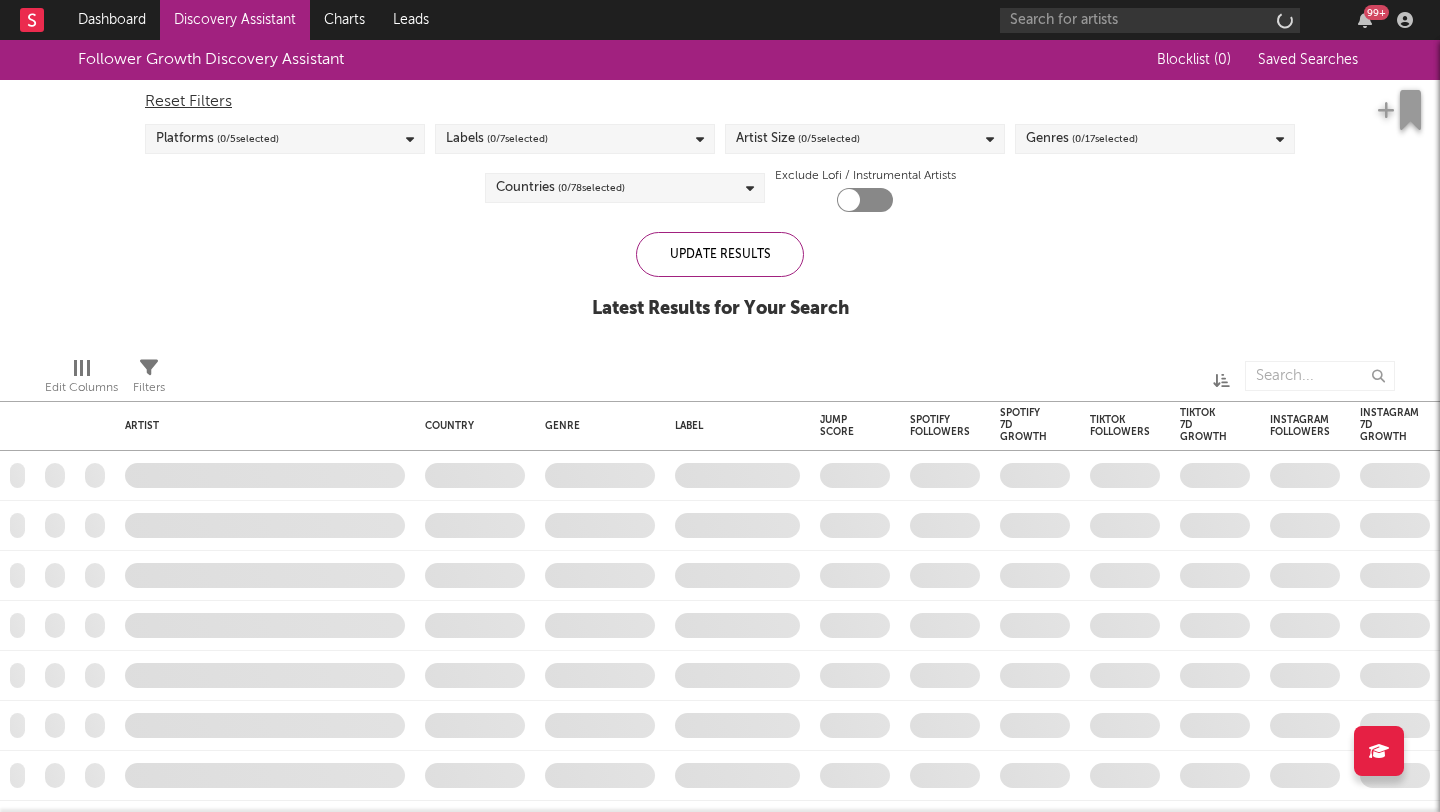 checkbox on "true" 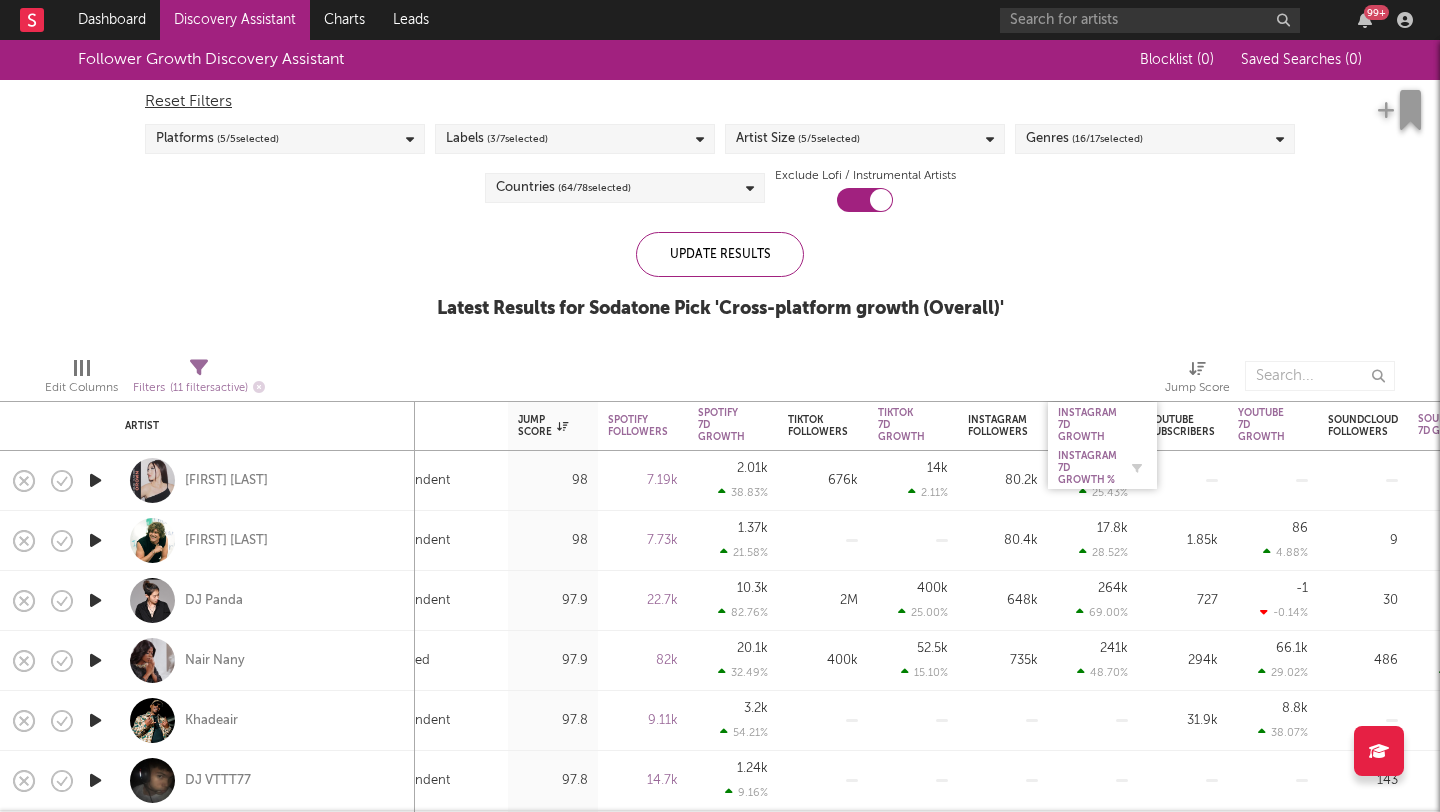 click on "Instagram 7D Growth %" at bounding box center [1087, 468] 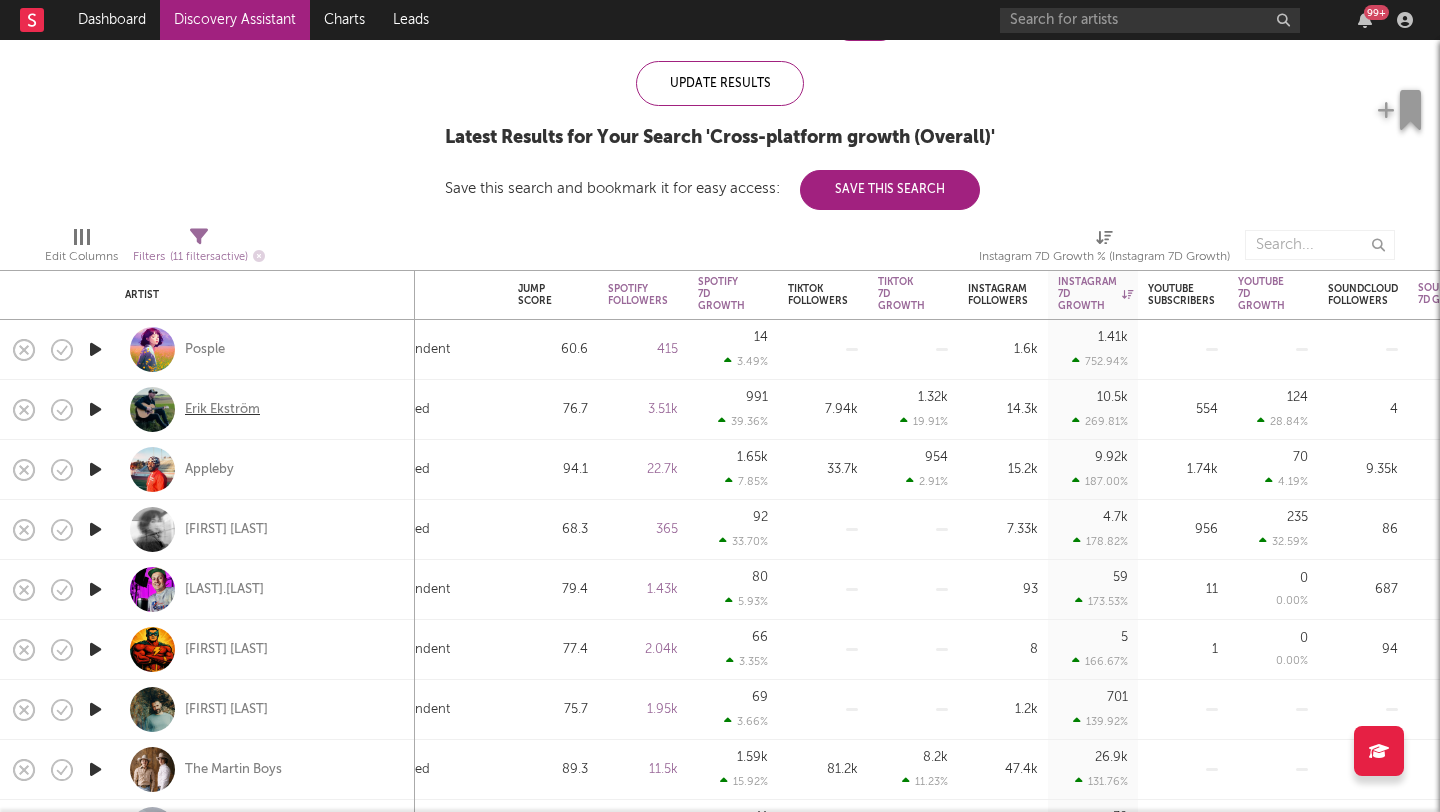 click on "Erik Ekström" at bounding box center [222, 410] 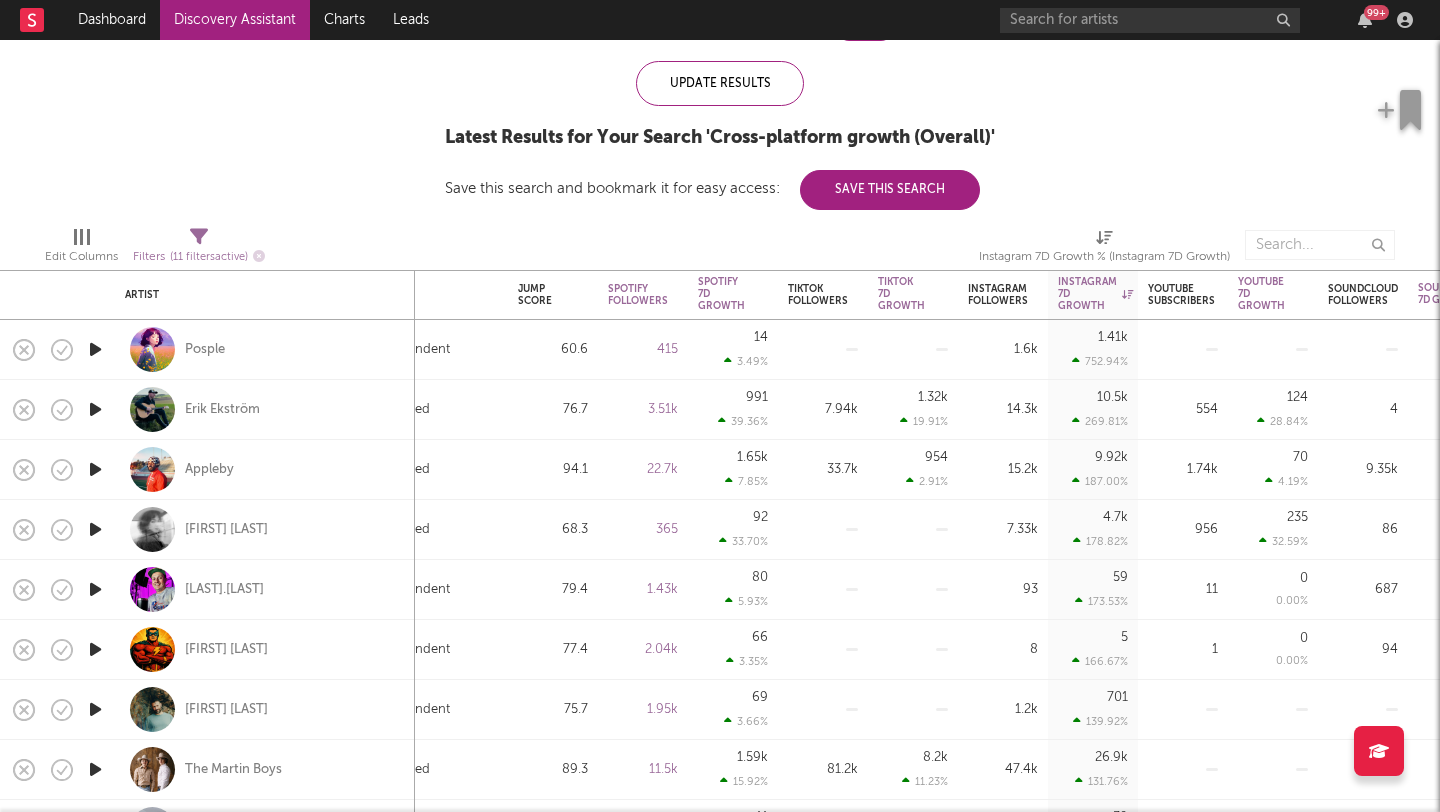 click at bounding box center (95, 529) 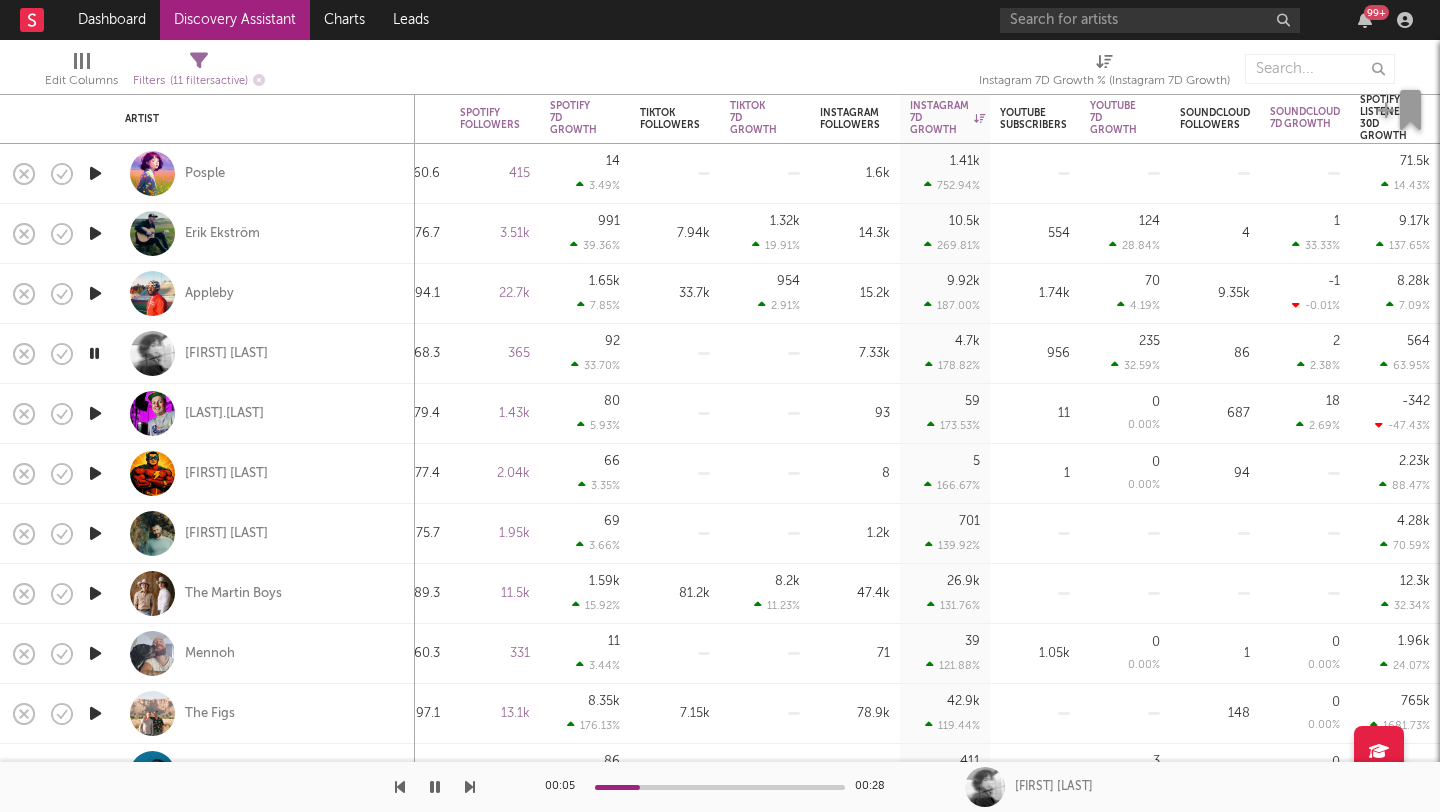 click at bounding box center [95, 413] 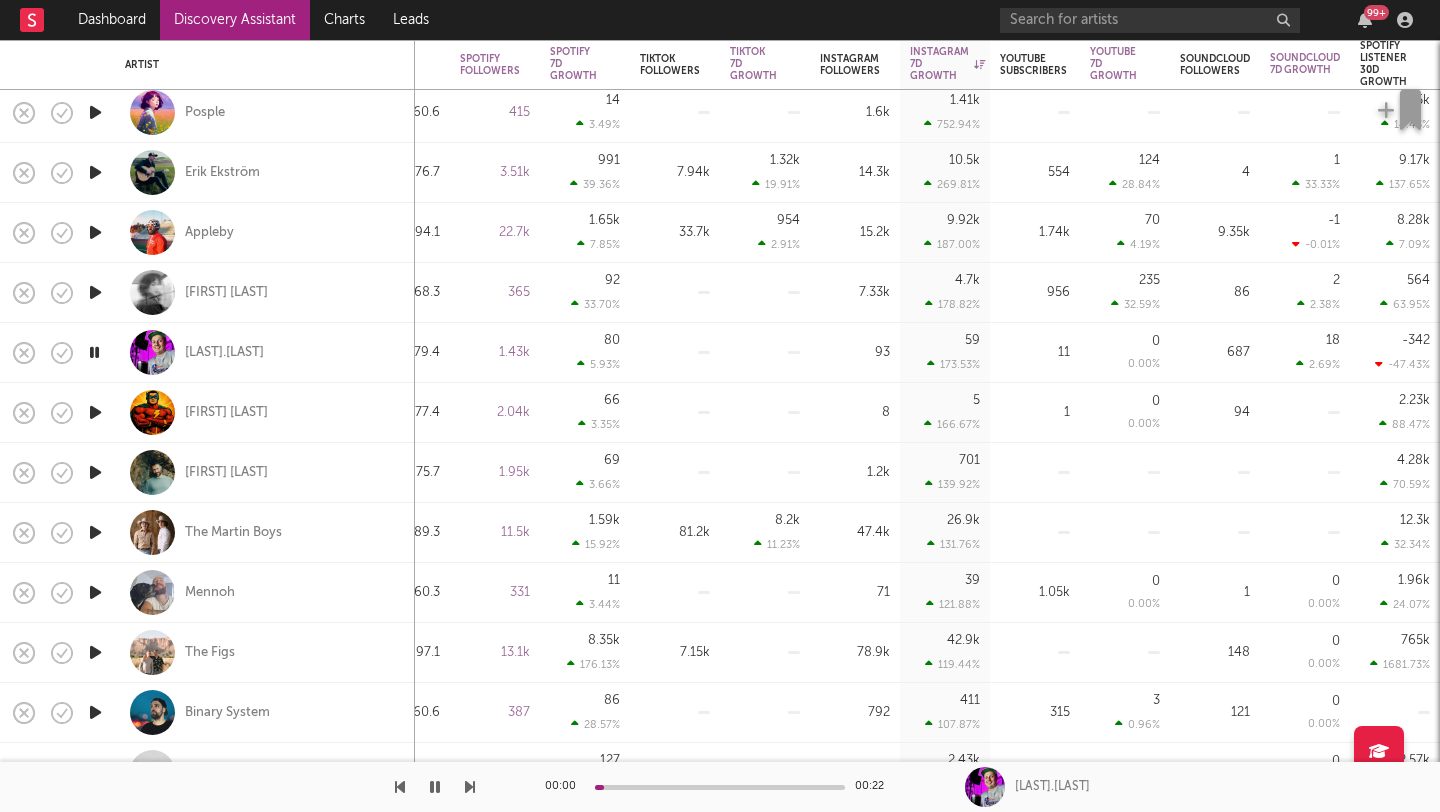 click at bounding box center [95, 412] 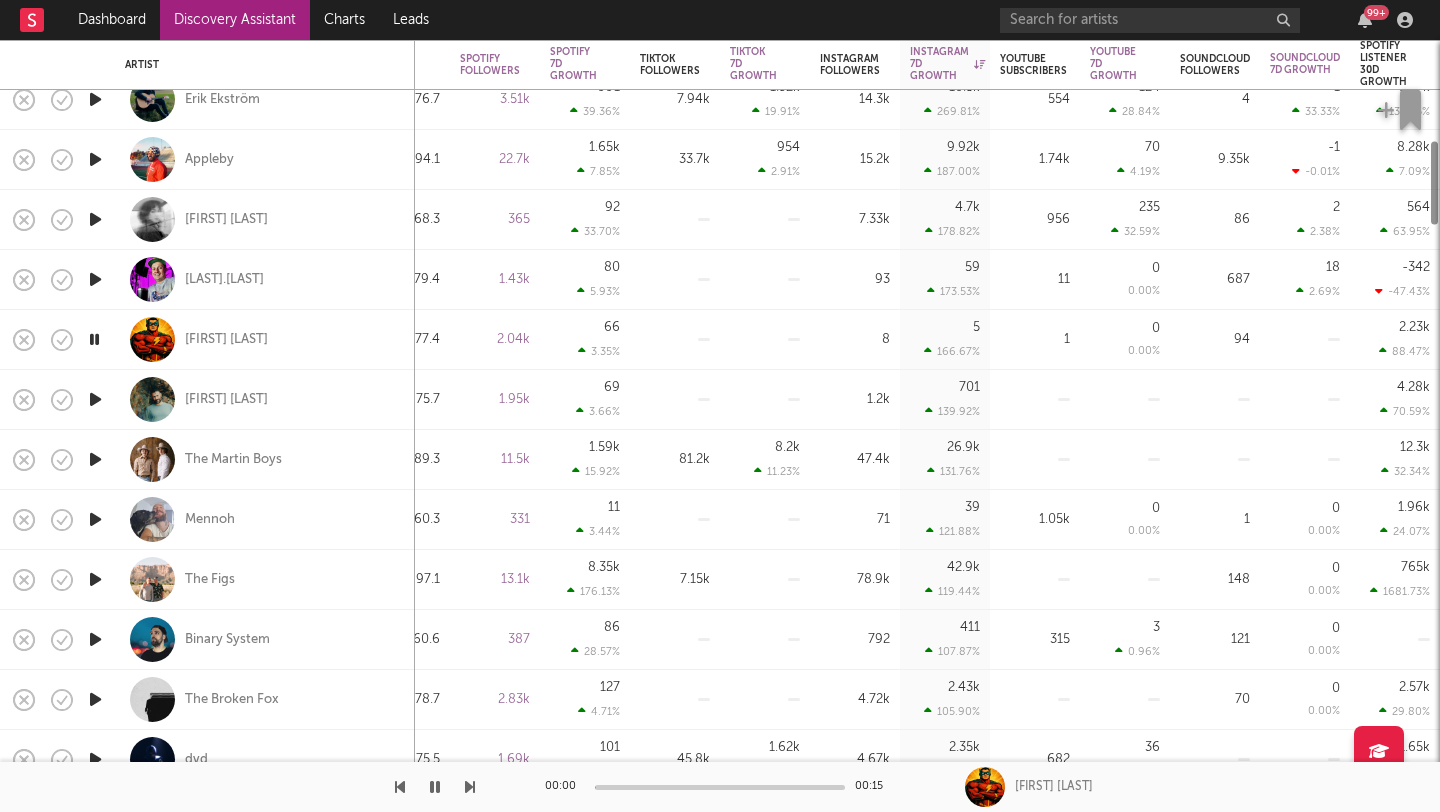 click at bounding box center (95, 399) 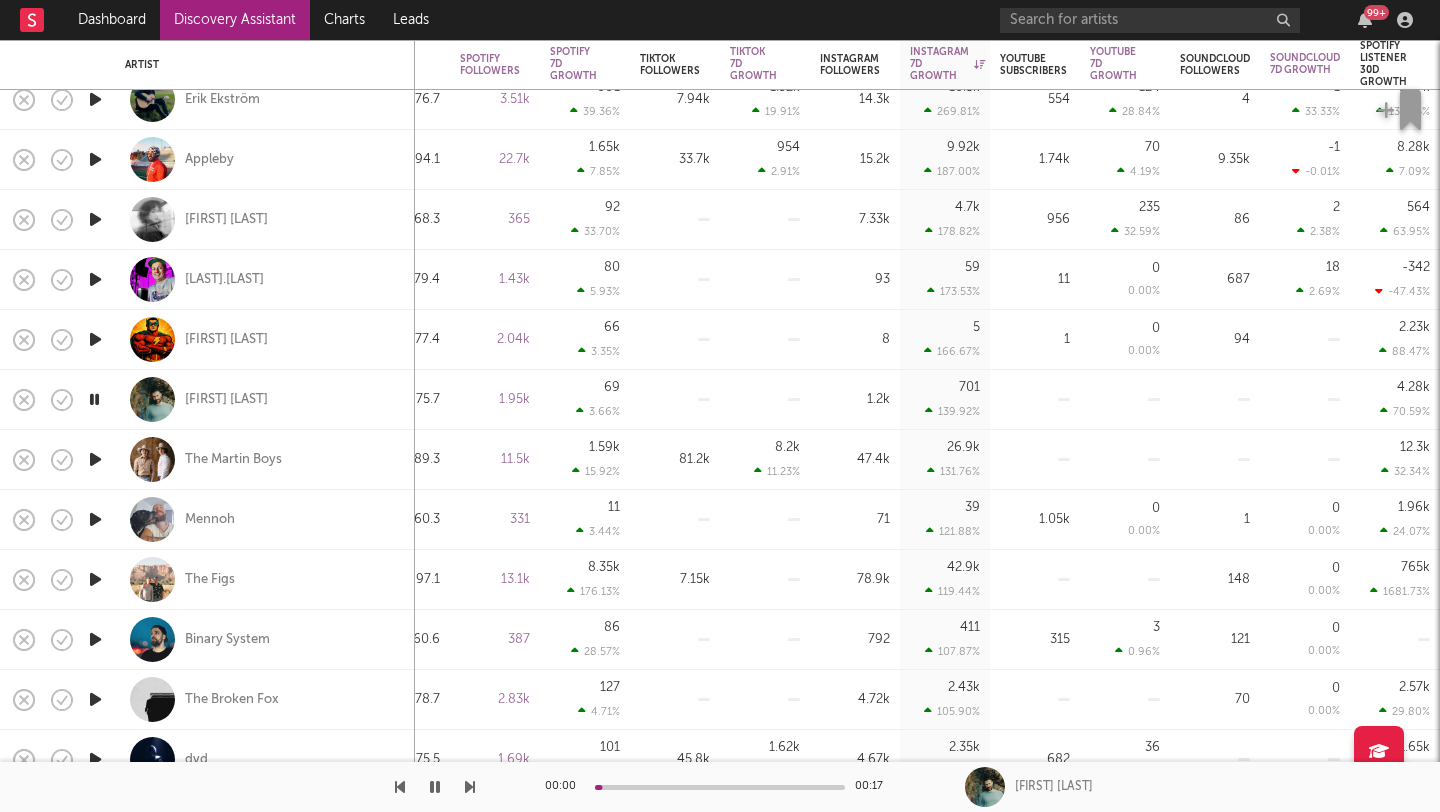 click at bounding box center (95, 459) 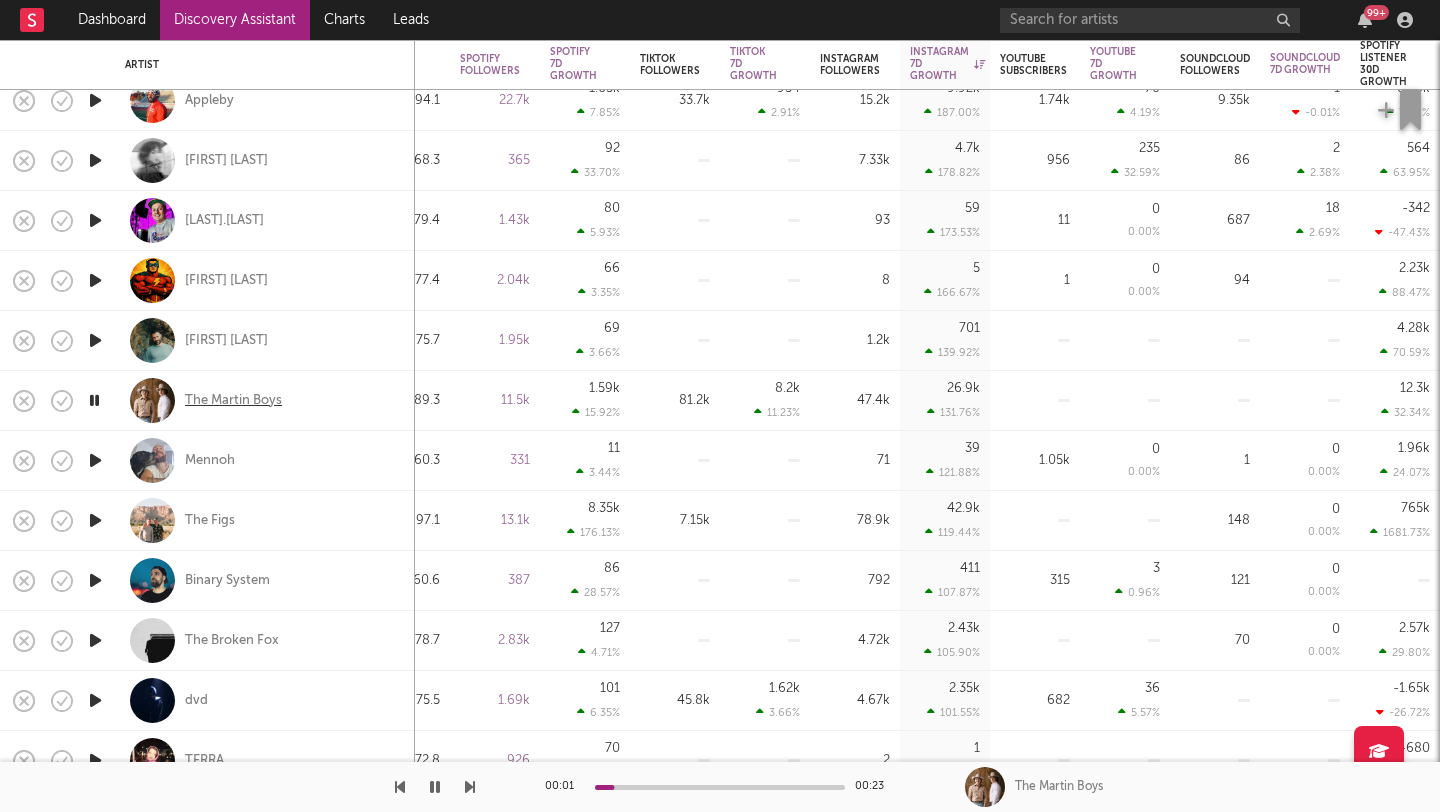 click on "The Martin Boys" at bounding box center (233, 401) 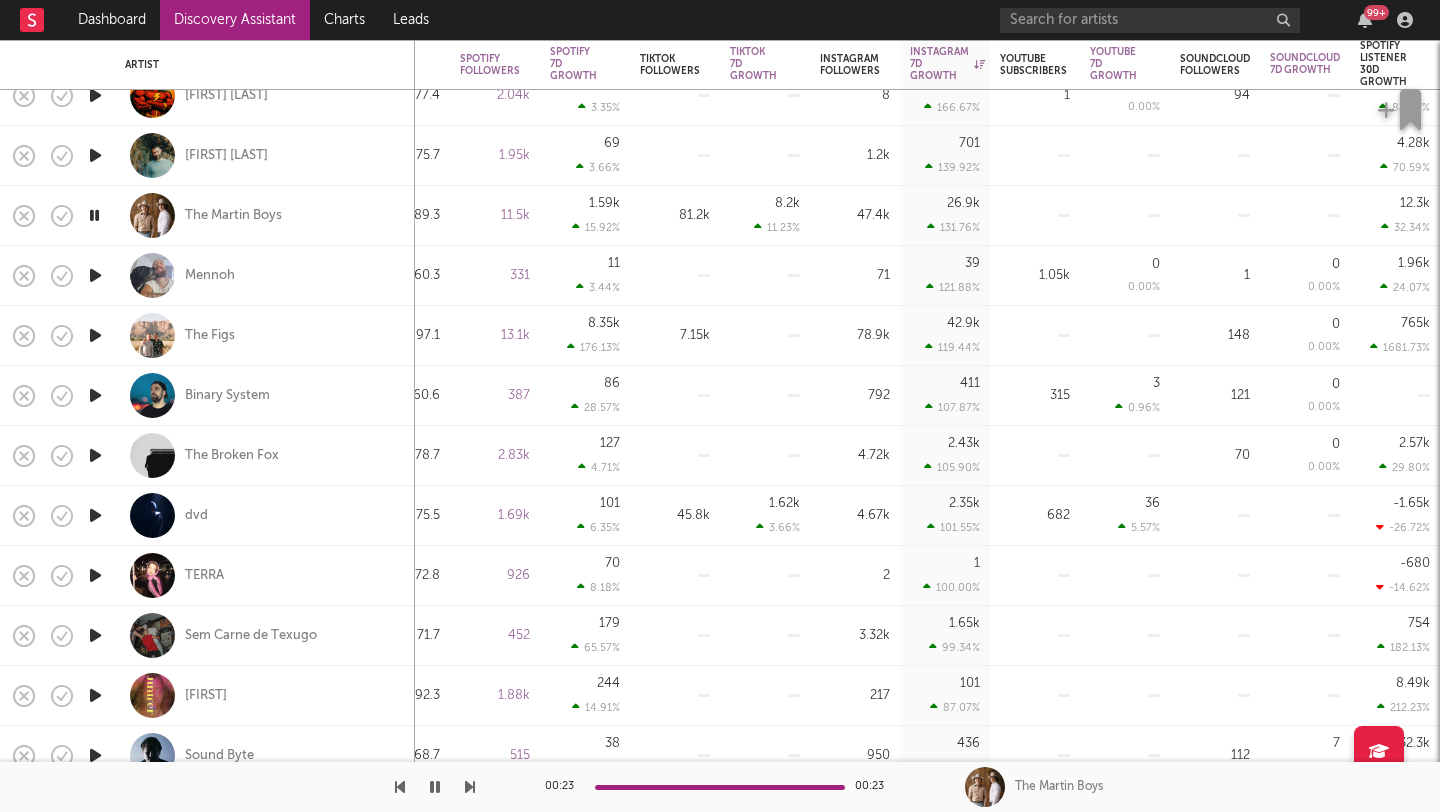click at bounding box center (95, 275) 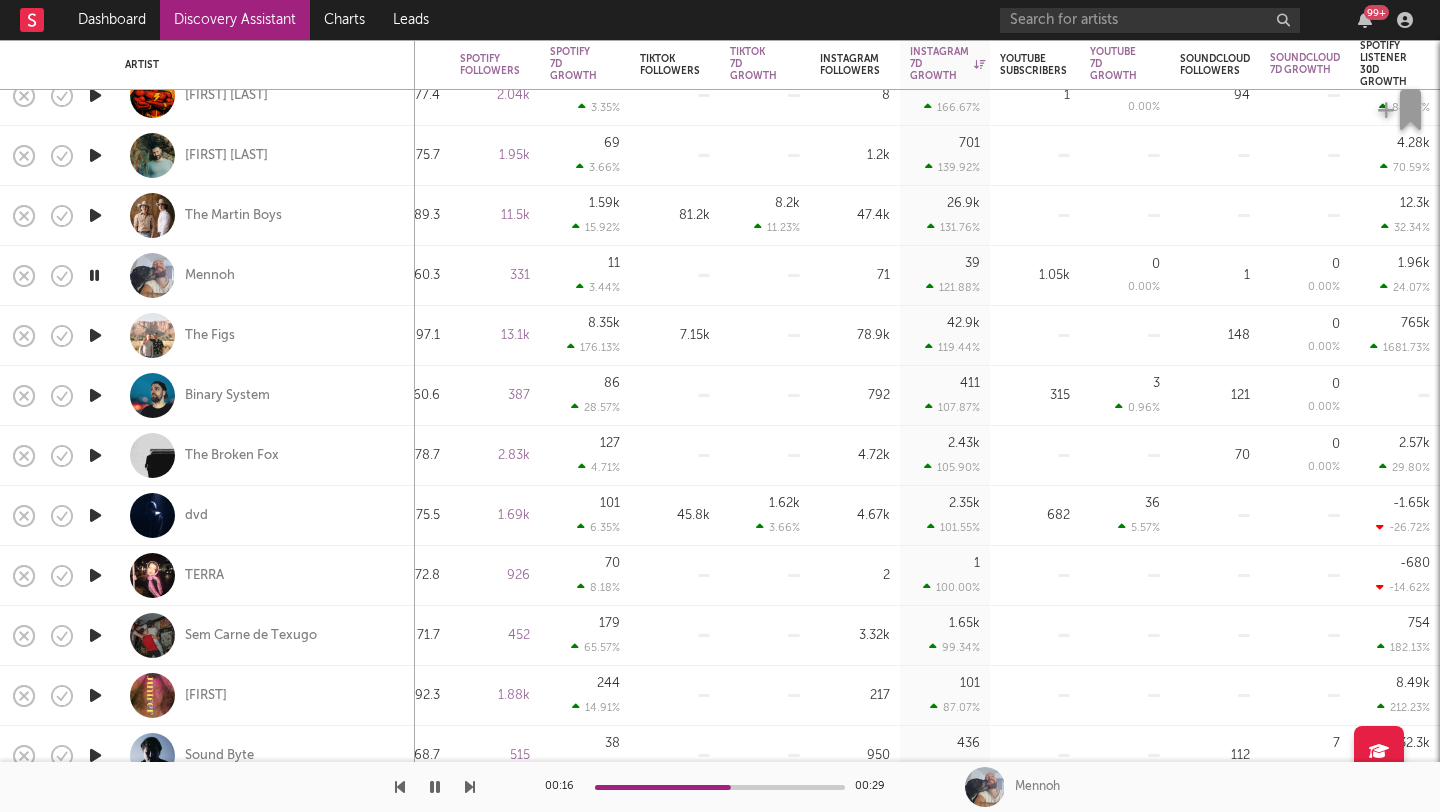 click at bounding box center [94, 275] 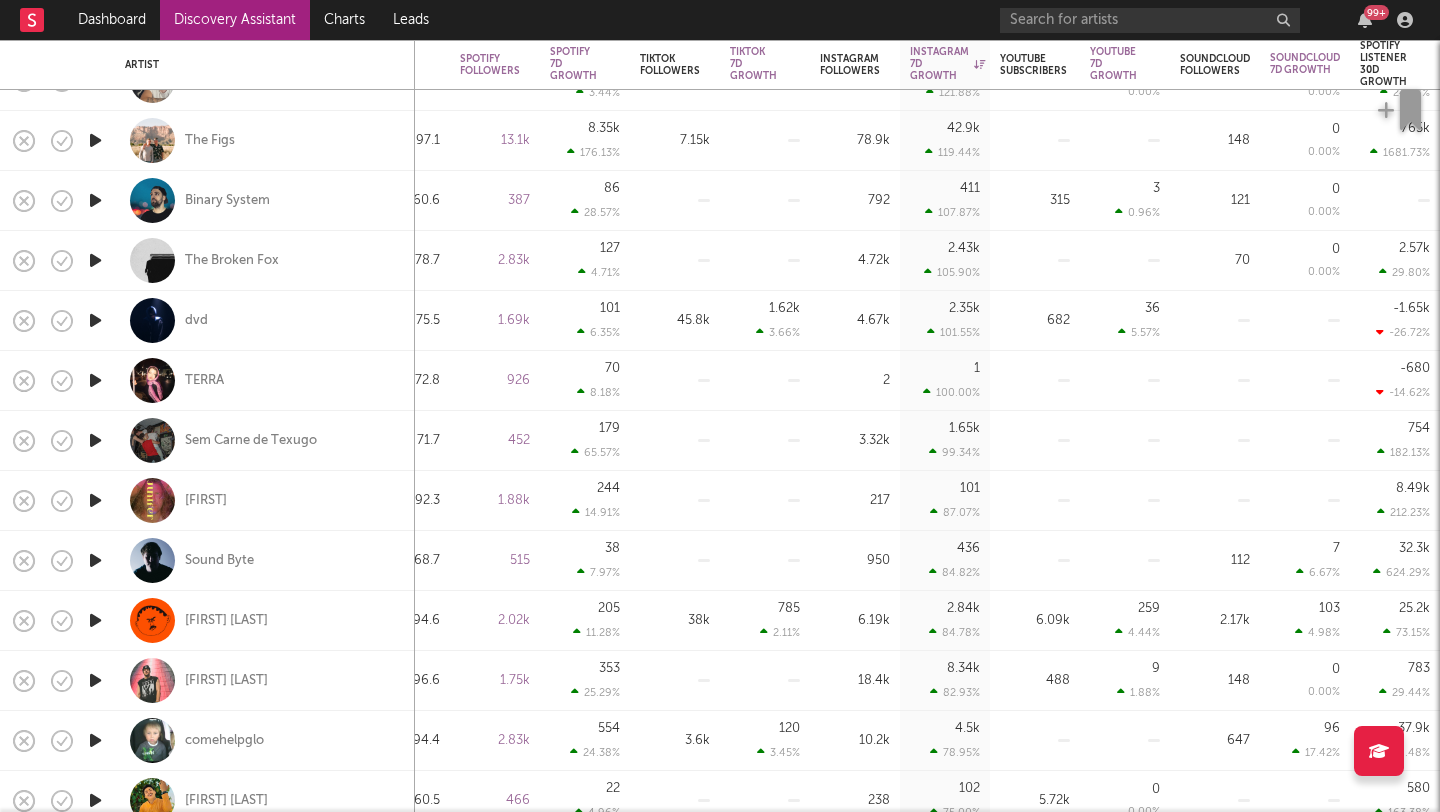 click at bounding box center [95, 260] 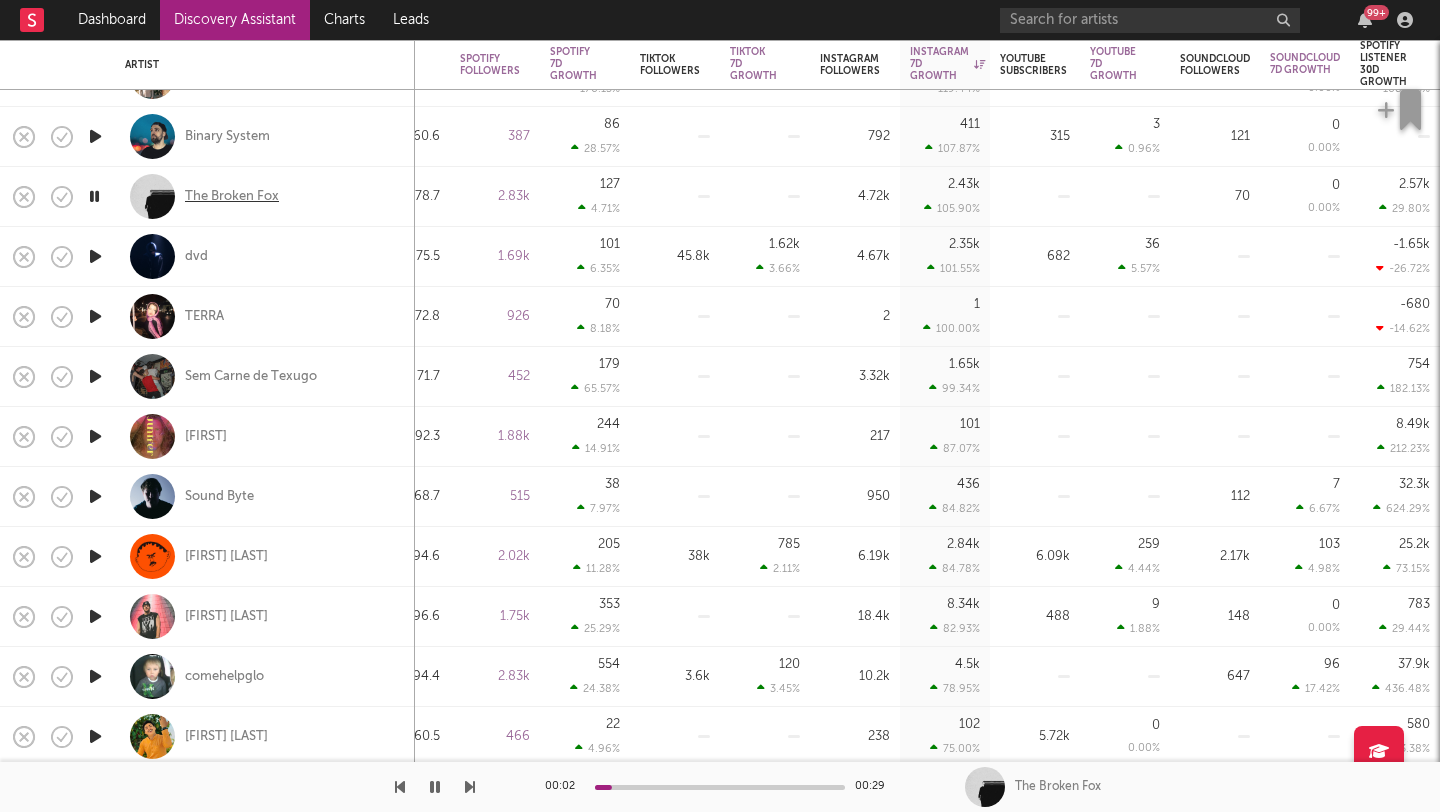 click on "The Broken Fox" at bounding box center [232, 197] 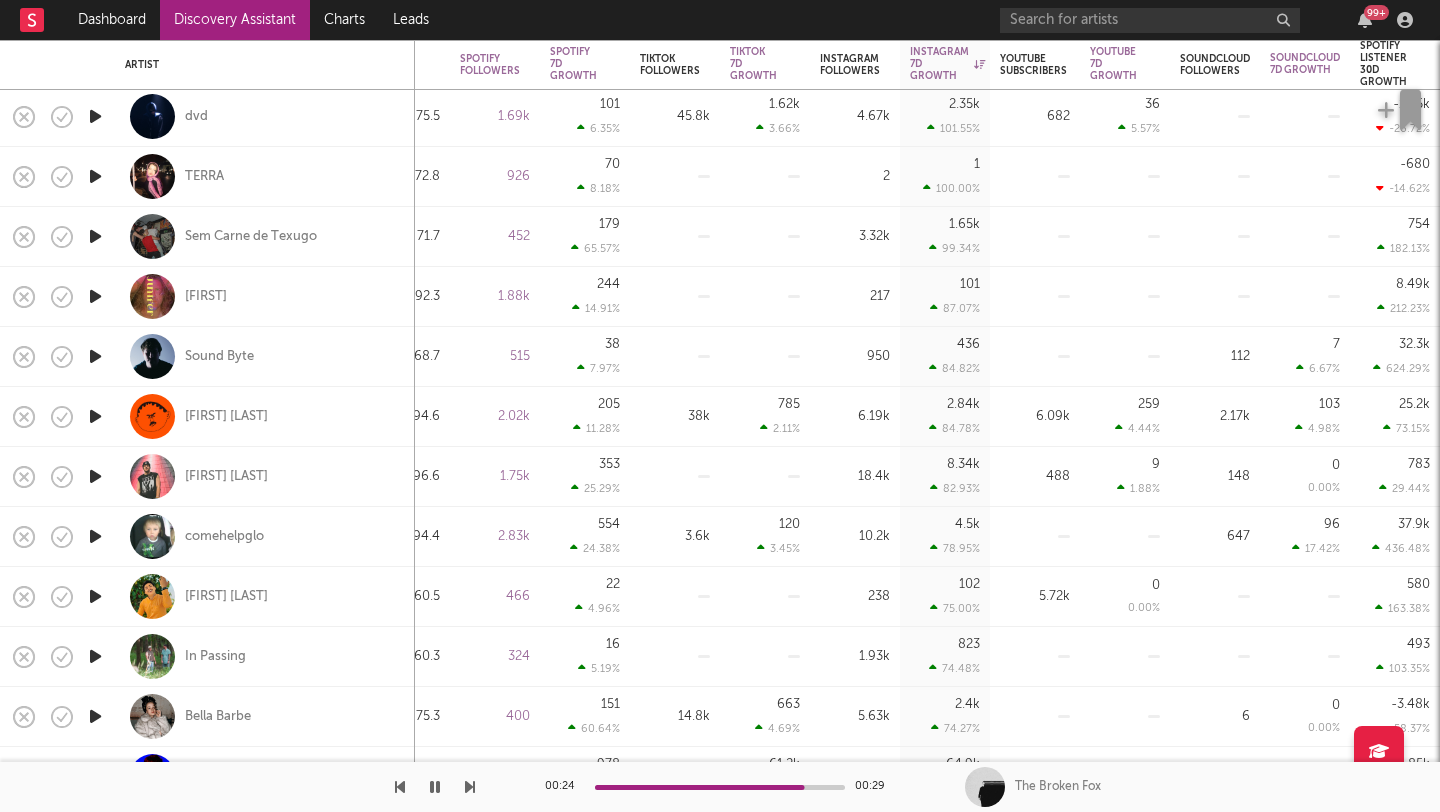 click at bounding box center (95, 116) 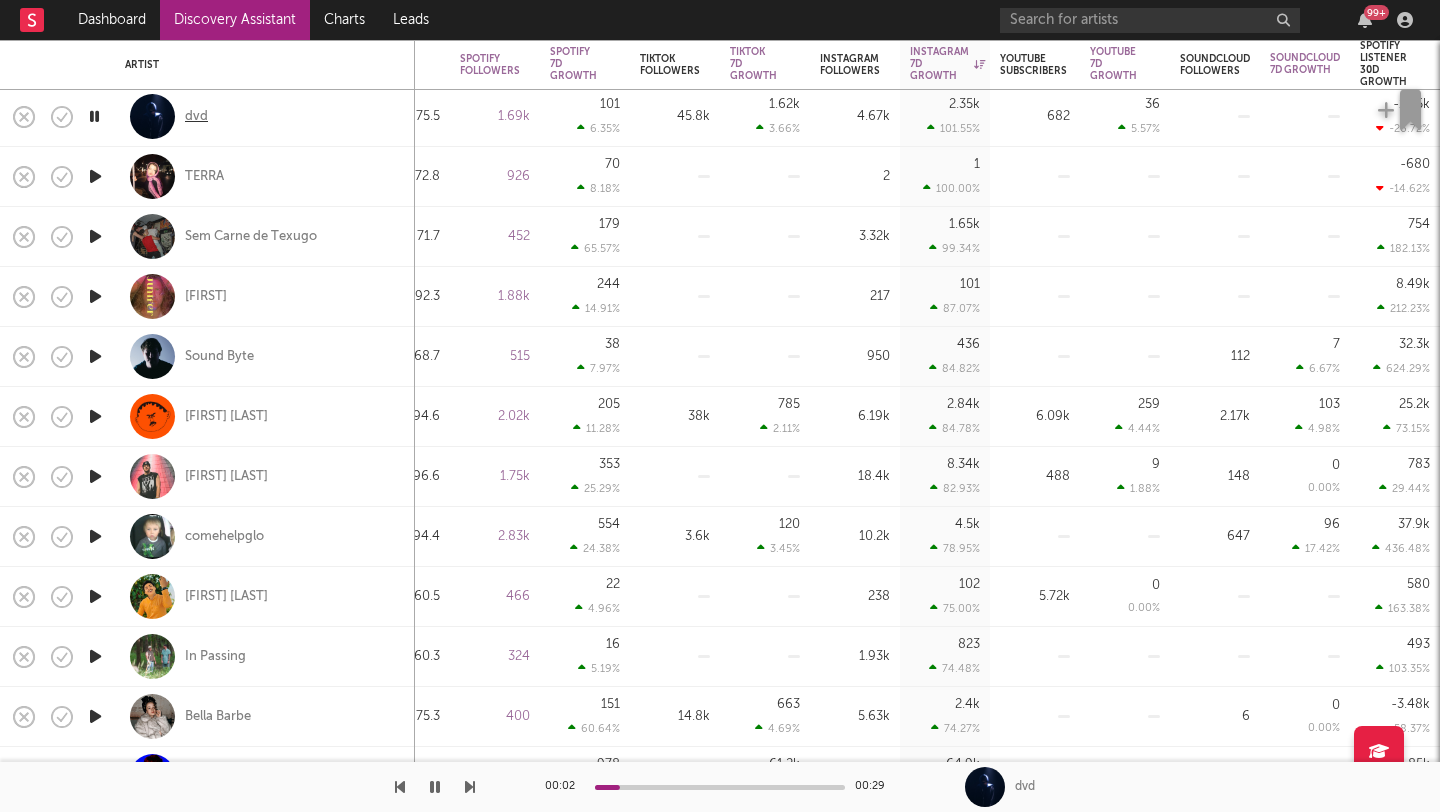 click on "dvd" at bounding box center [196, 117] 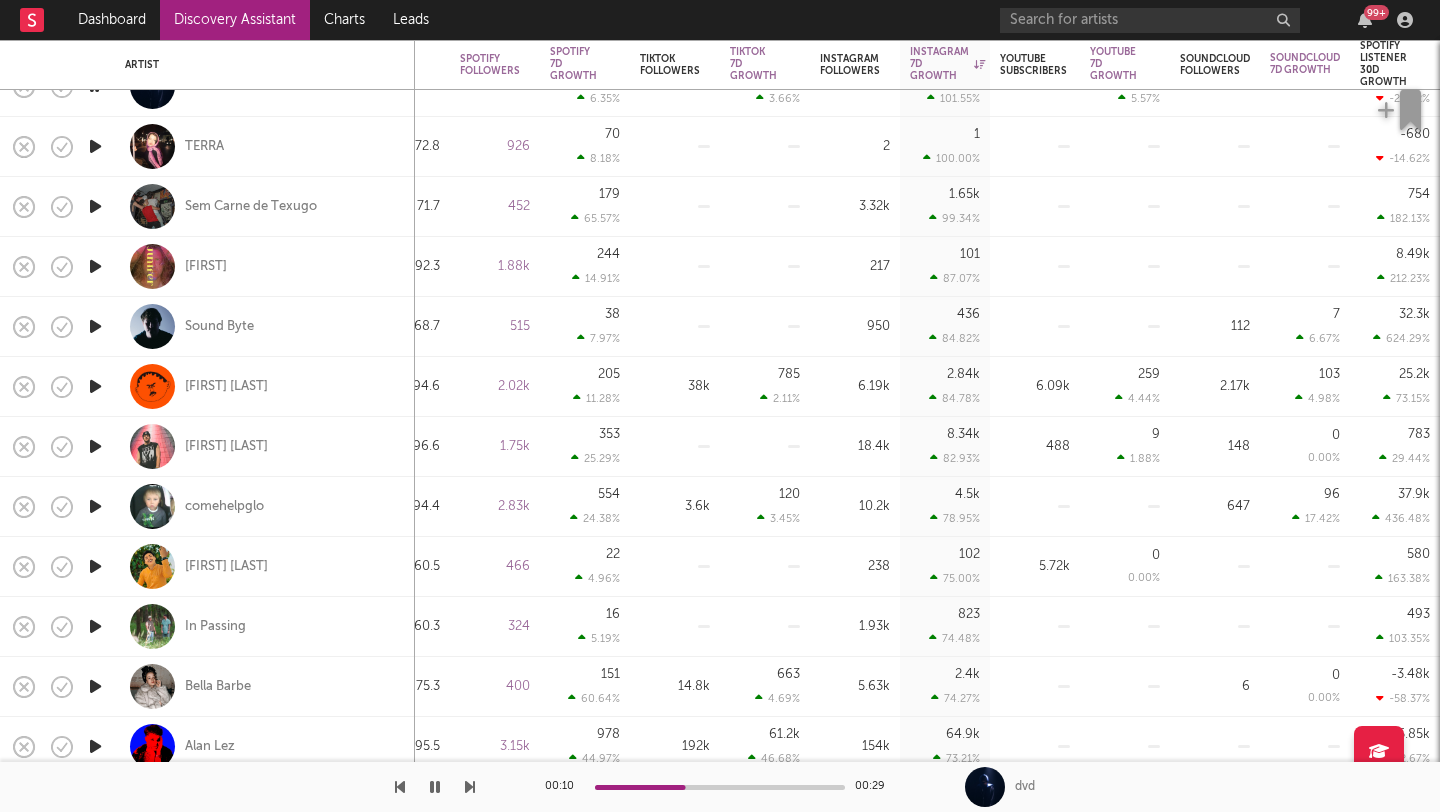 click at bounding box center [95, 207] 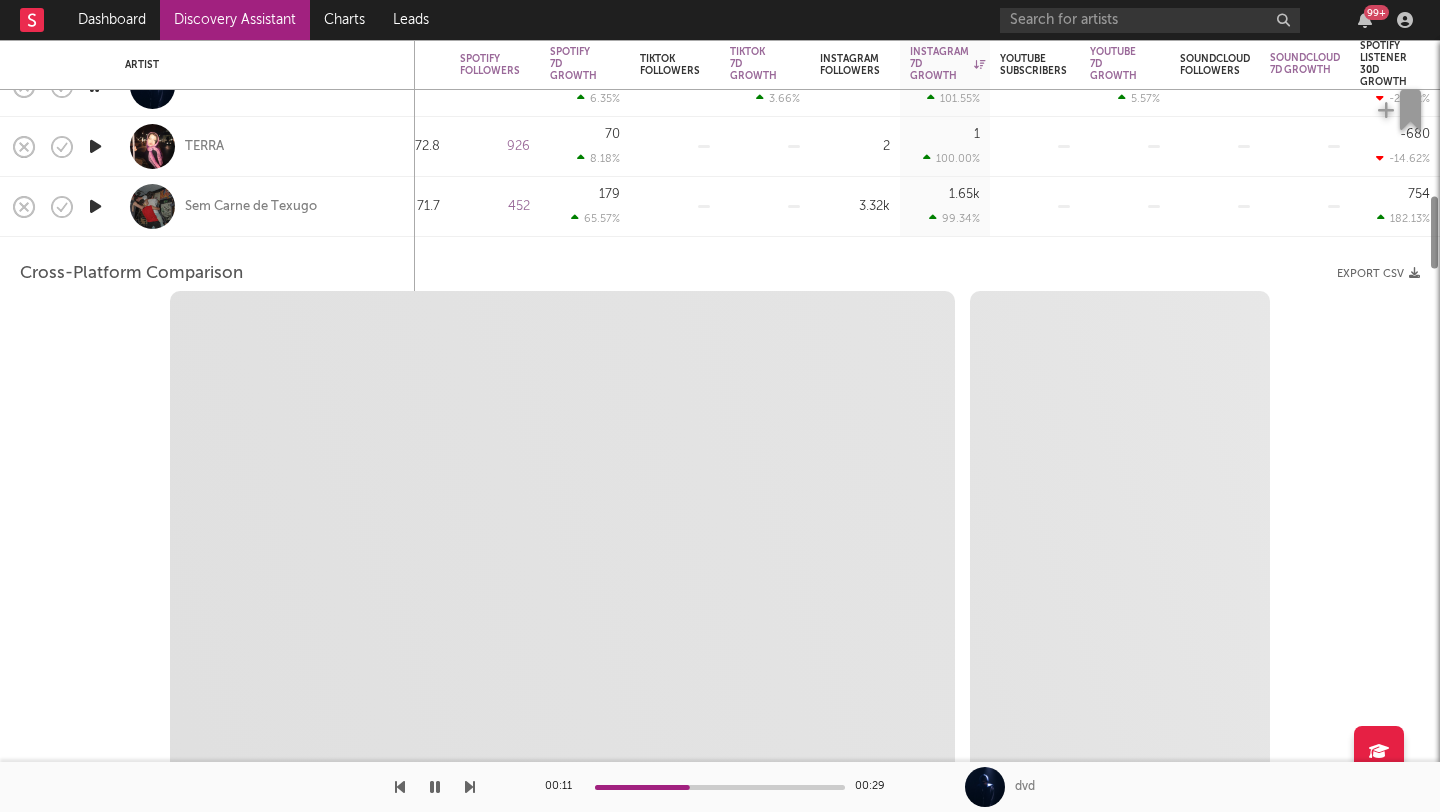 click at bounding box center [95, 206] 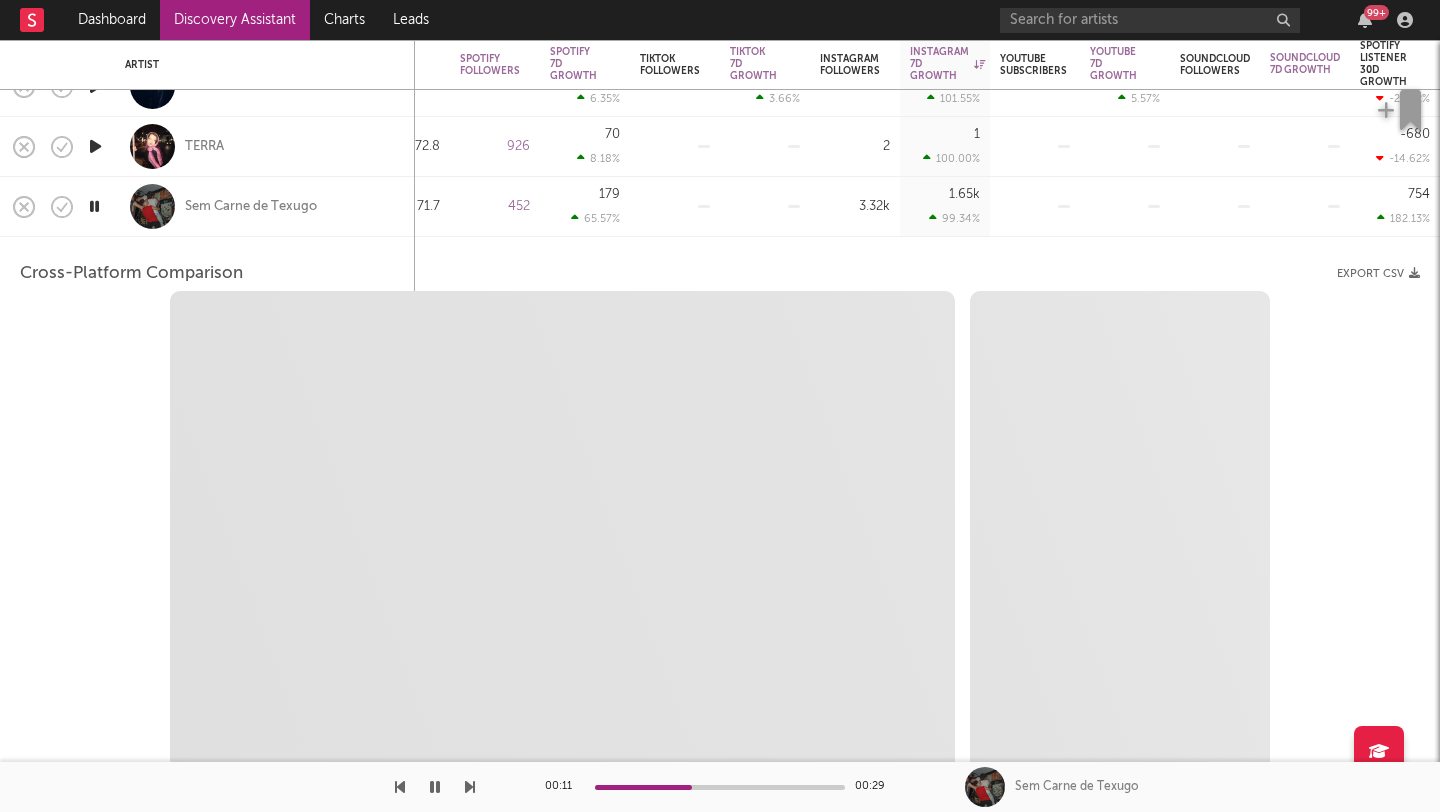 select on "1w" 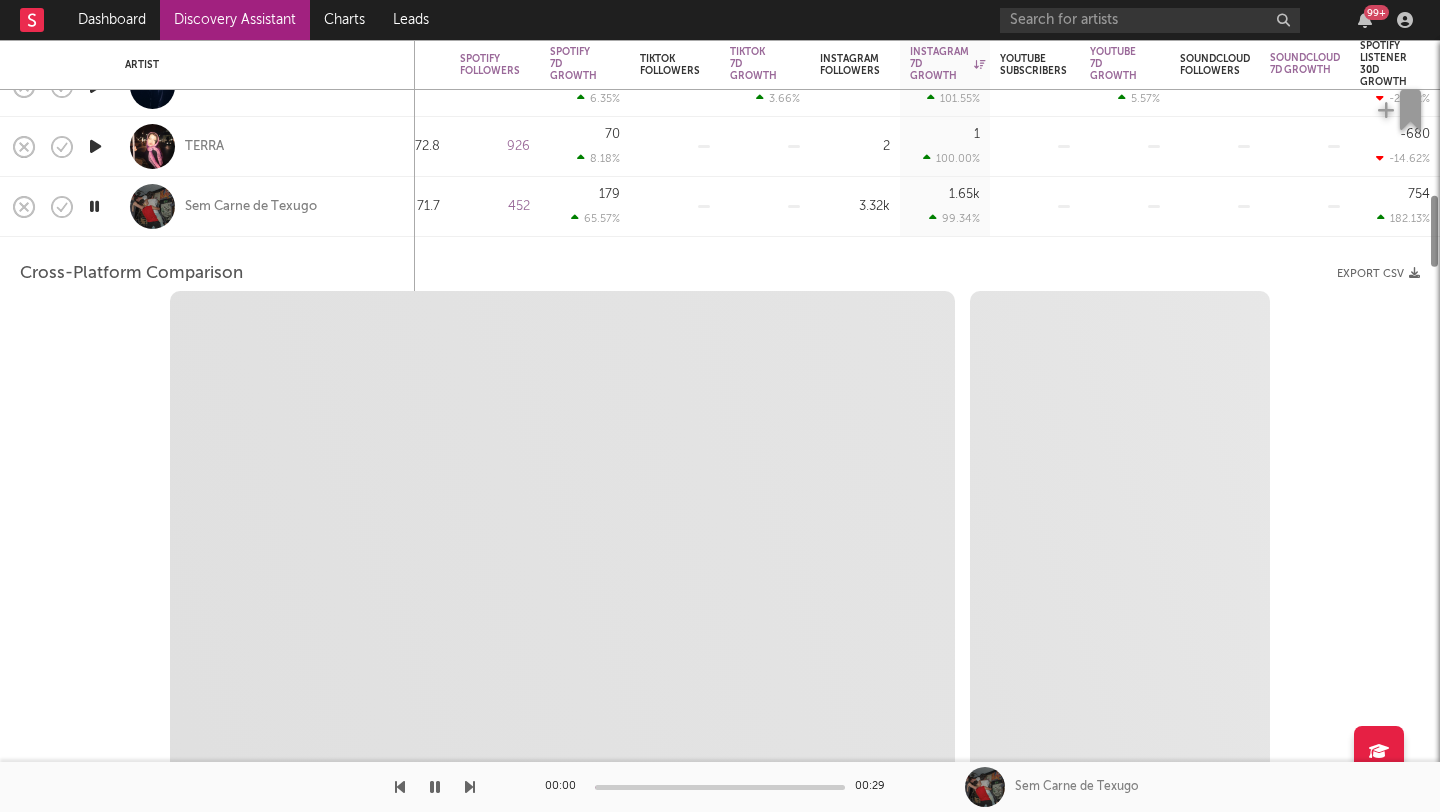 click at bounding box center [95, 207] 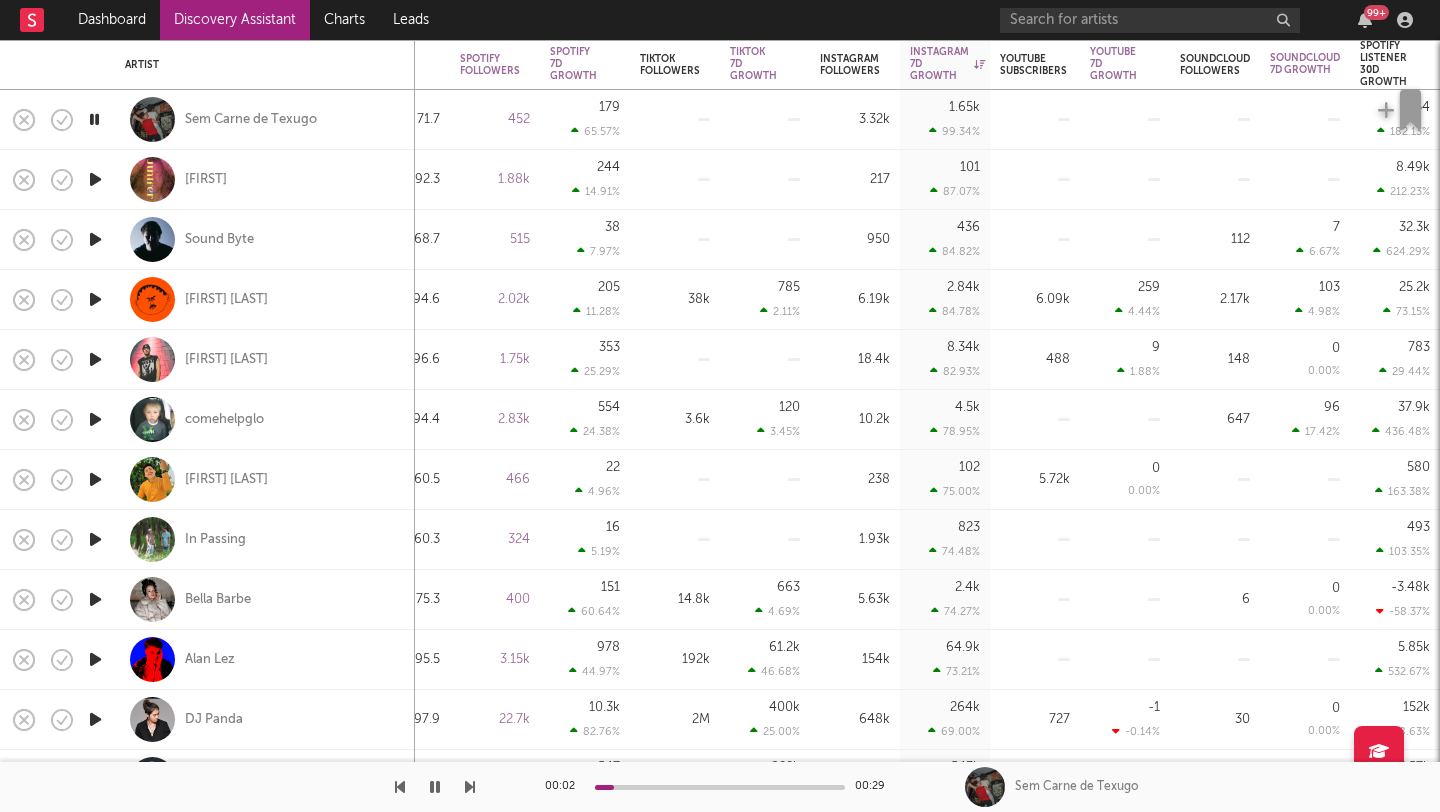 click at bounding box center (95, 299) 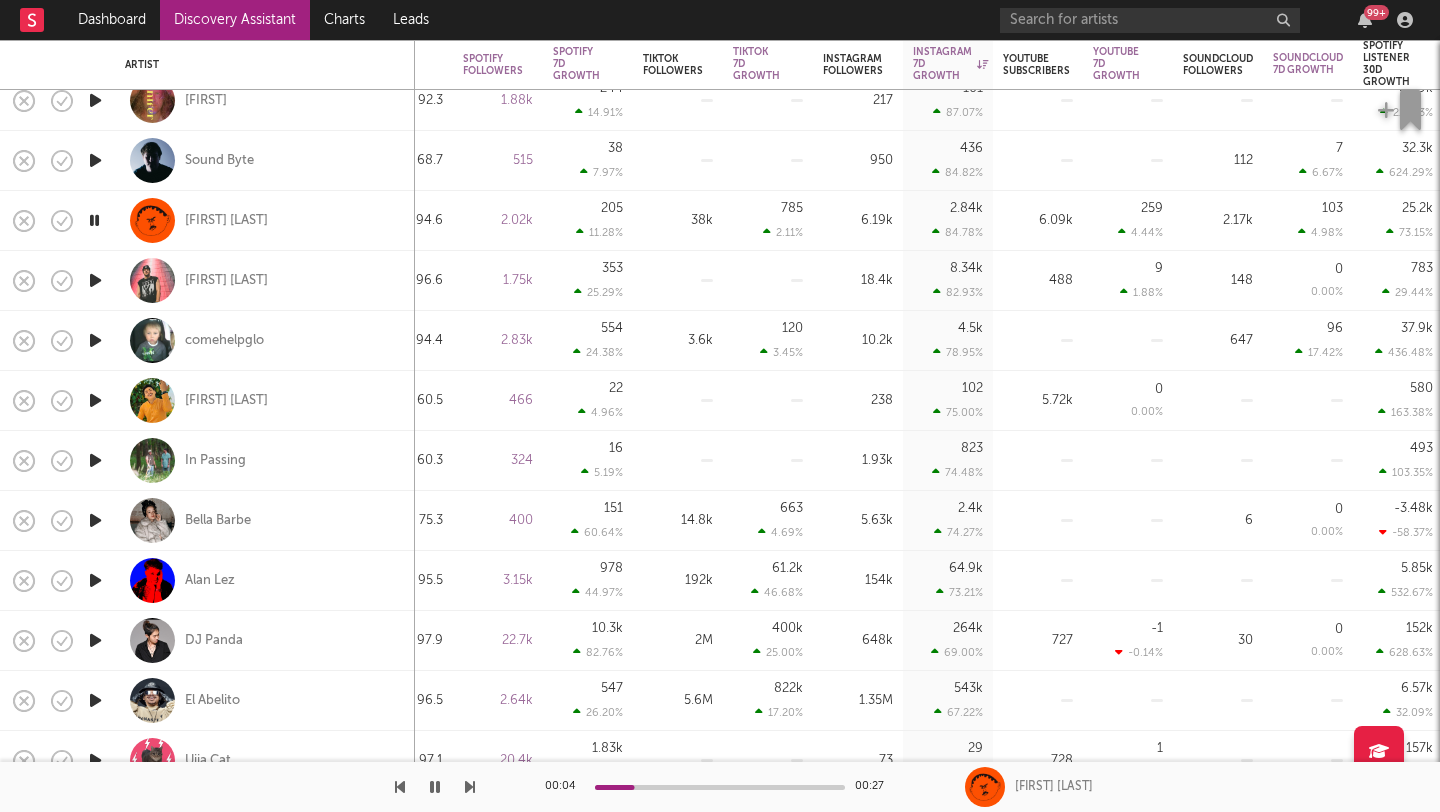 click at bounding box center (95, 280) 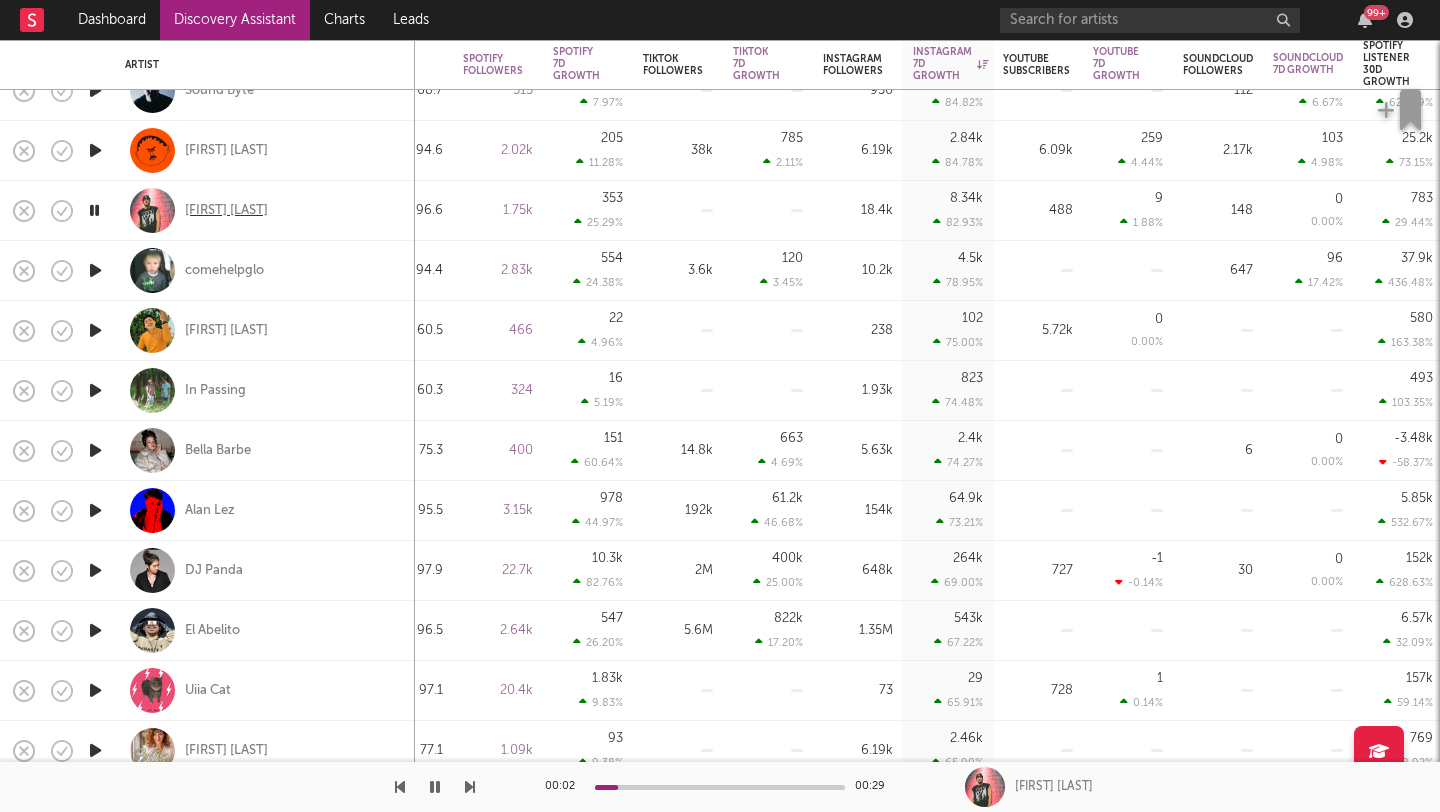 click on "[FIRST] [LAST]" at bounding box center [226, 211] 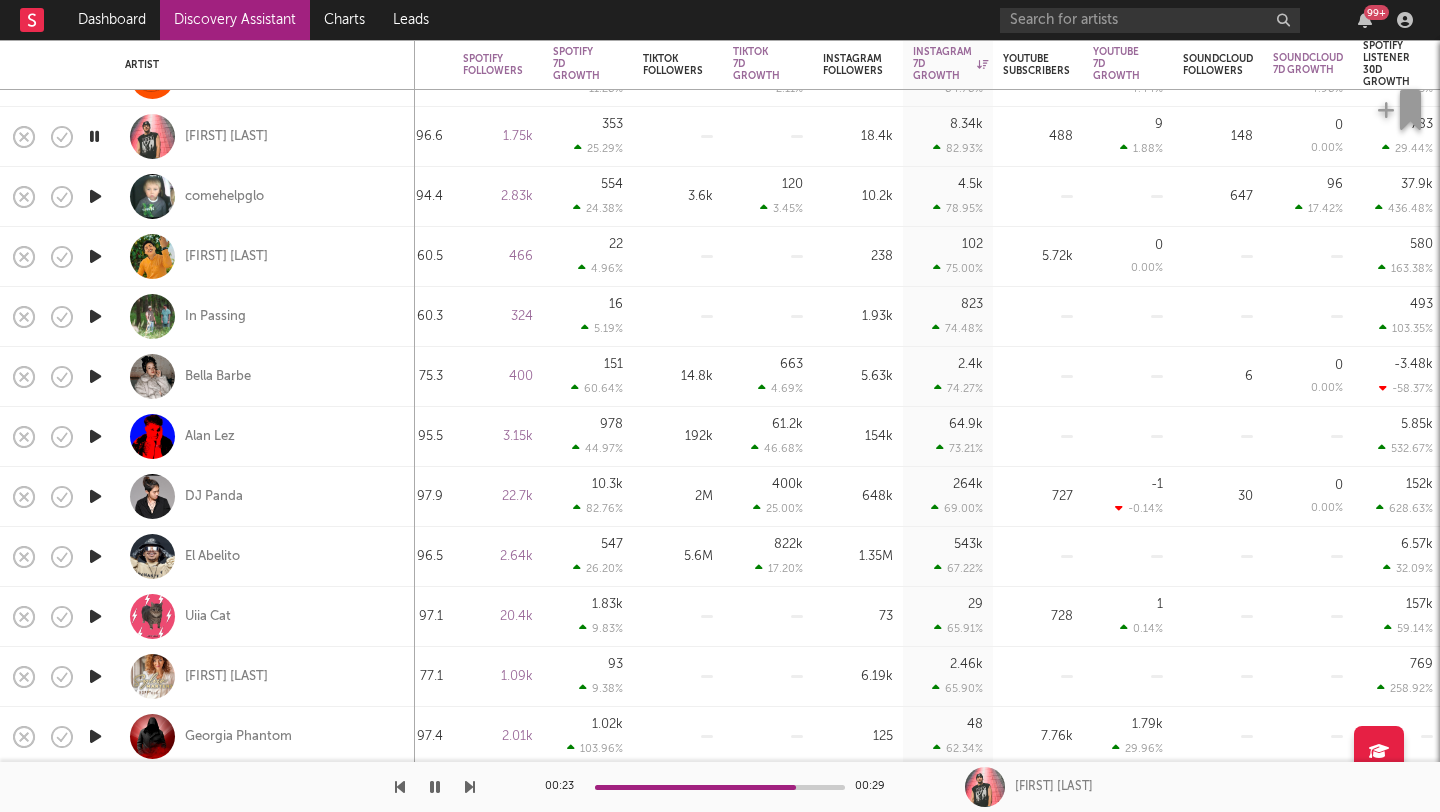 click at bounding box center [95, 196] 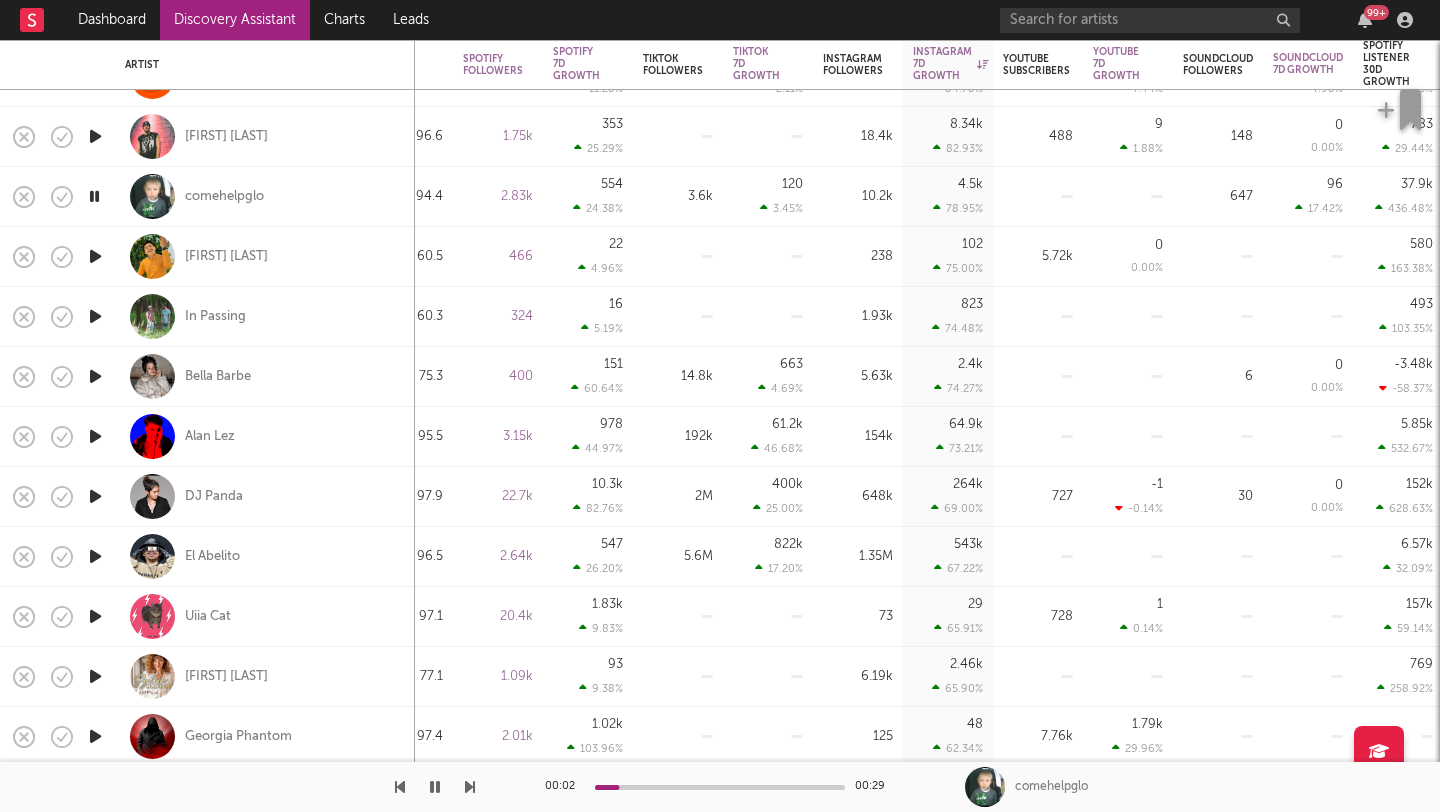 drag, startPoint x: 92, startPoint y: 250, endPoint x: 88, endPoint y: 197, distance: 53.15073 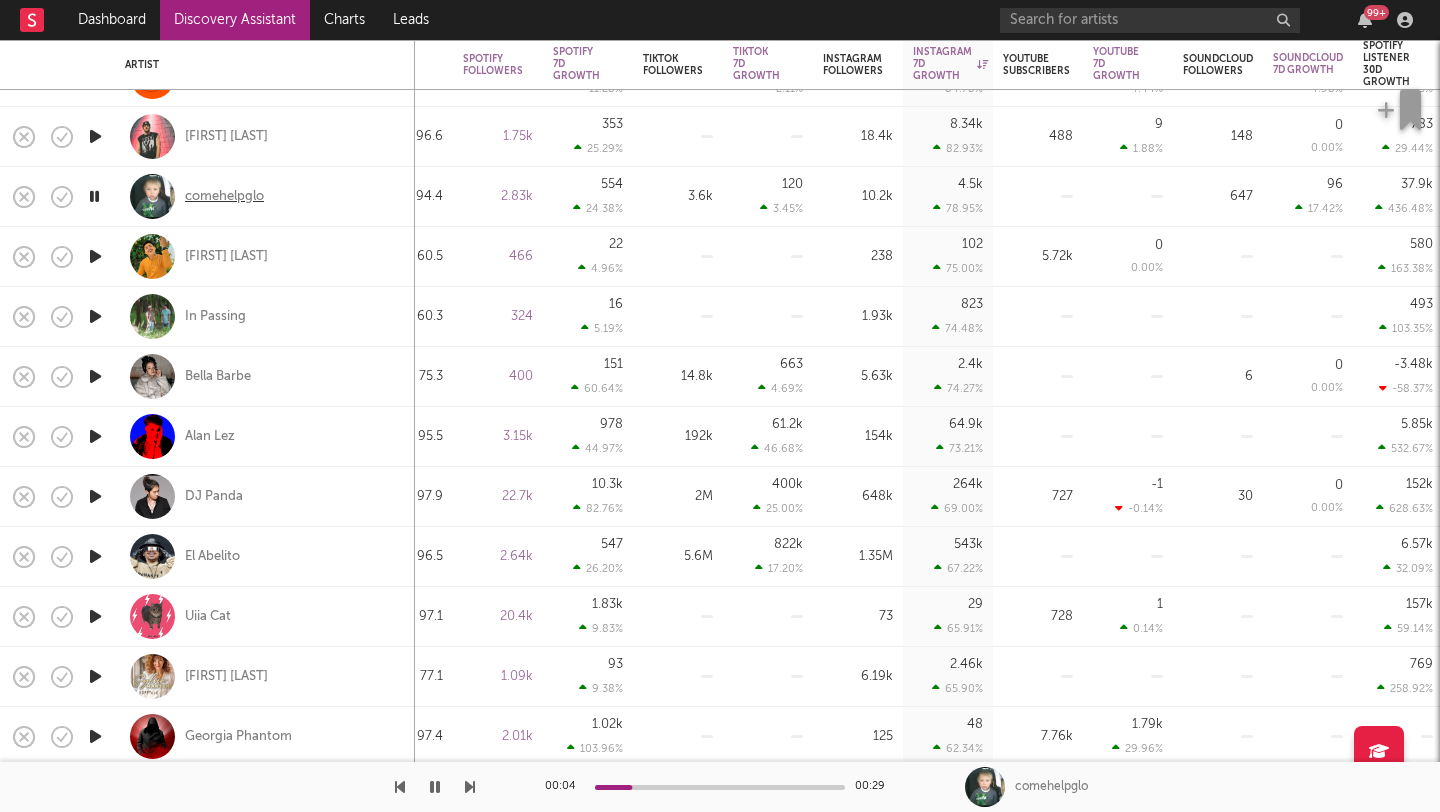 click on "comehelpglo" at bounding box center [224, 197] 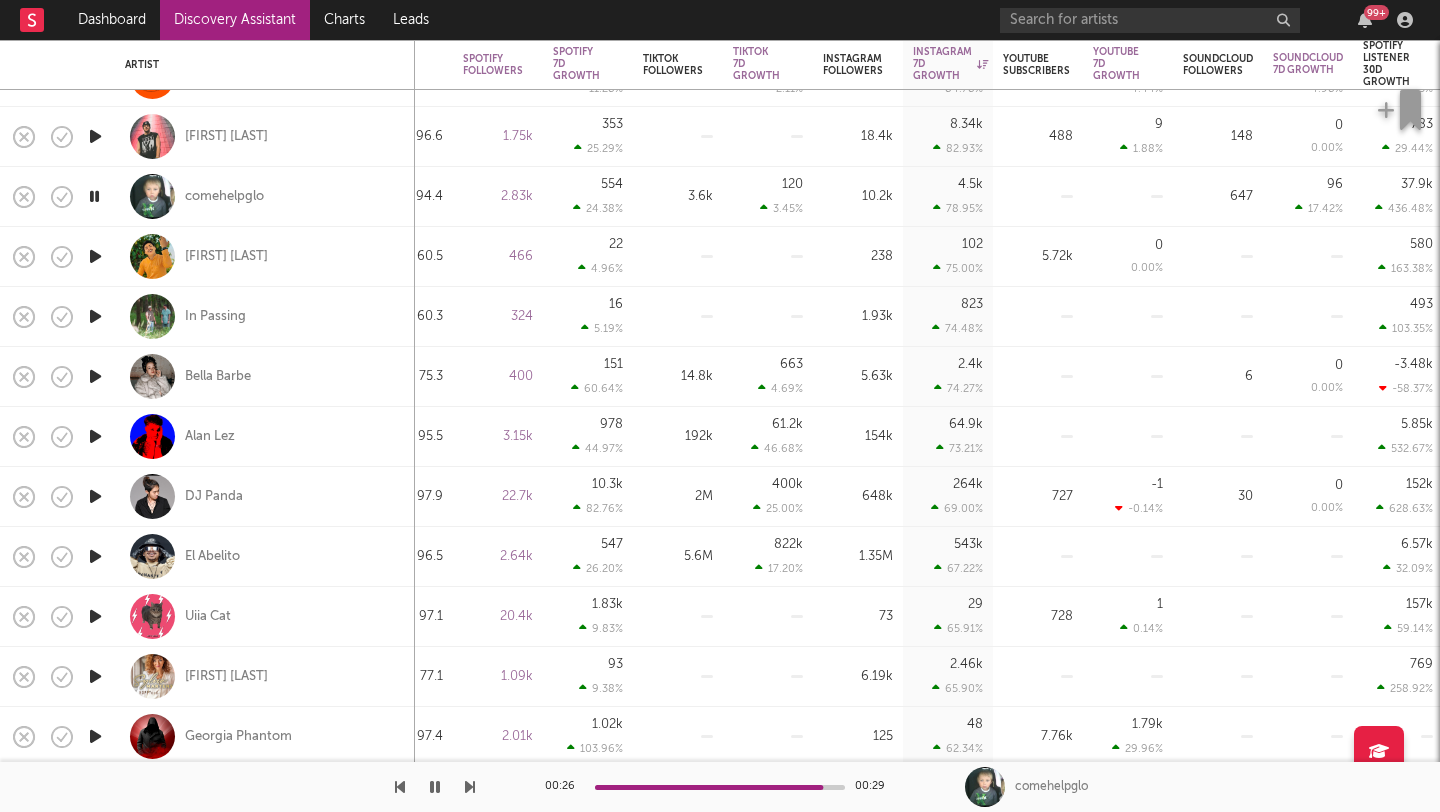 click at bounding box center [95, 256] 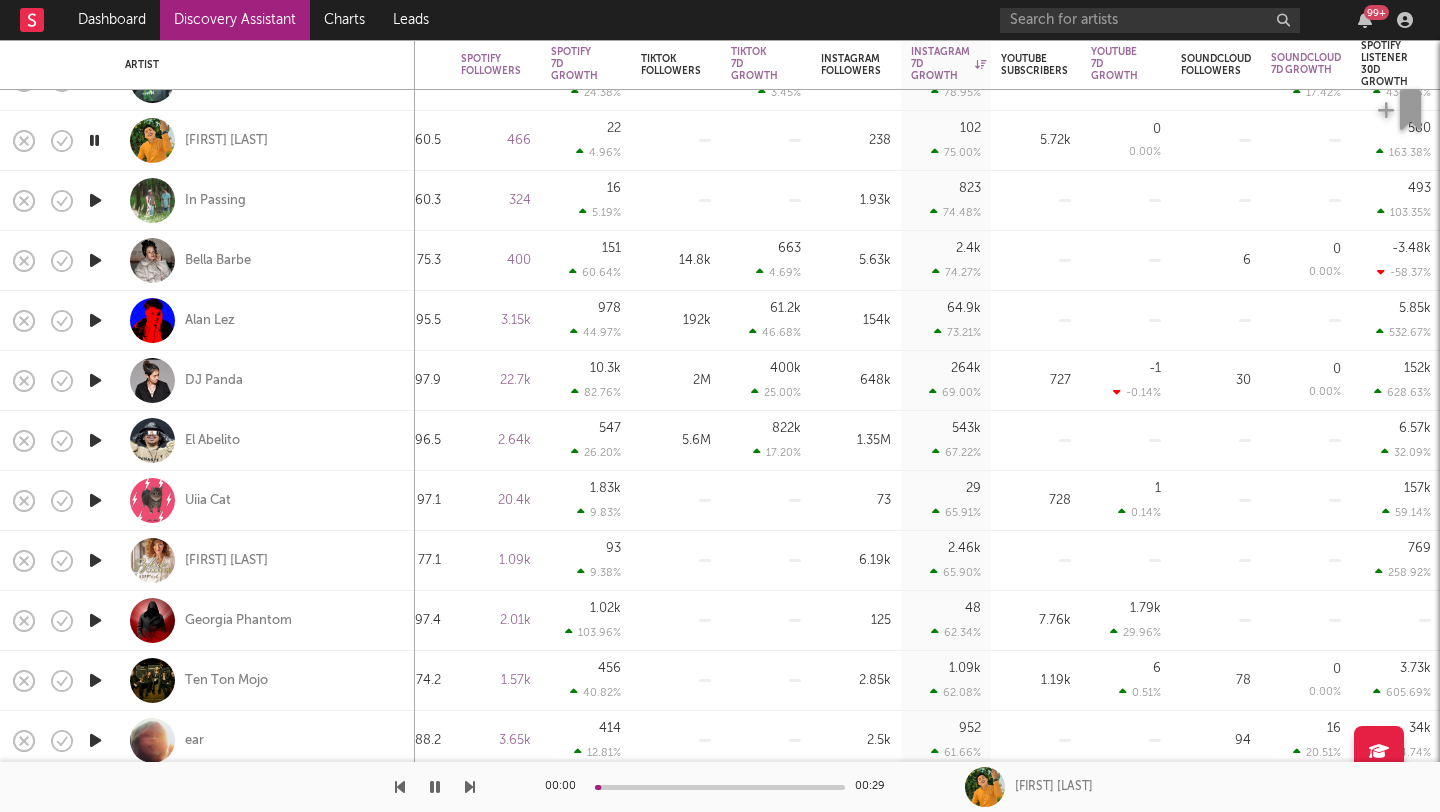 click at bounding box center (95, 261) 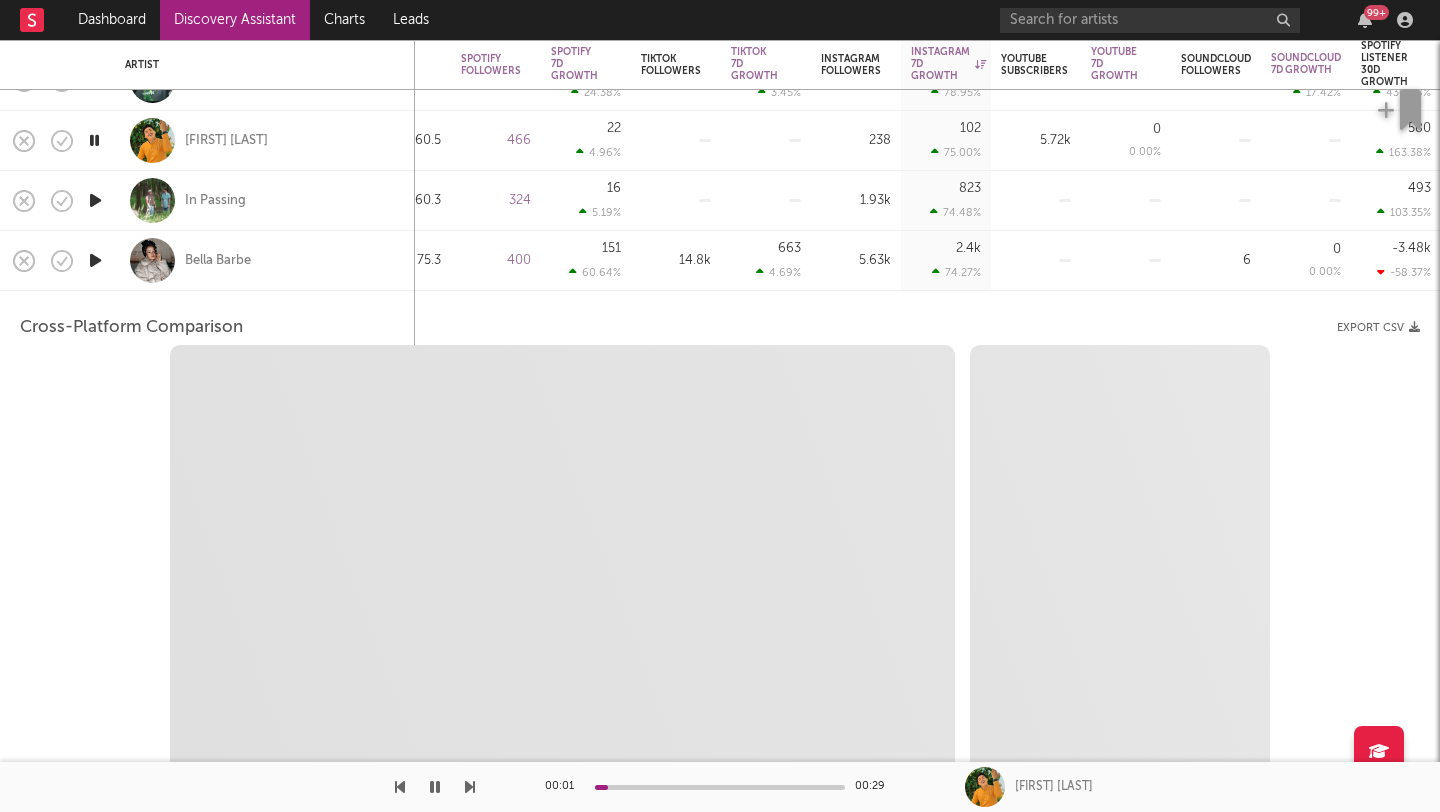 select on "1w" 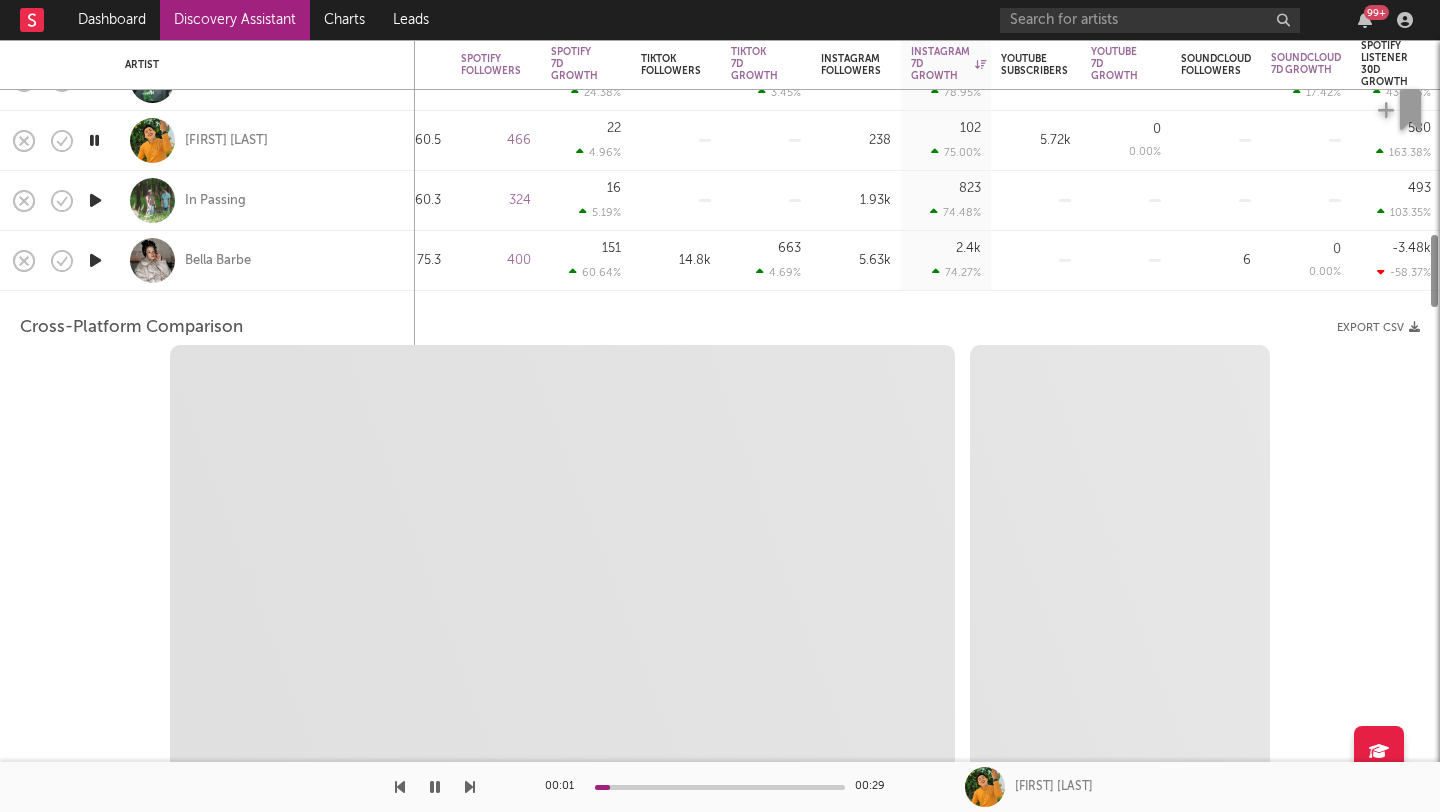 click at bounding box center [95, 261] 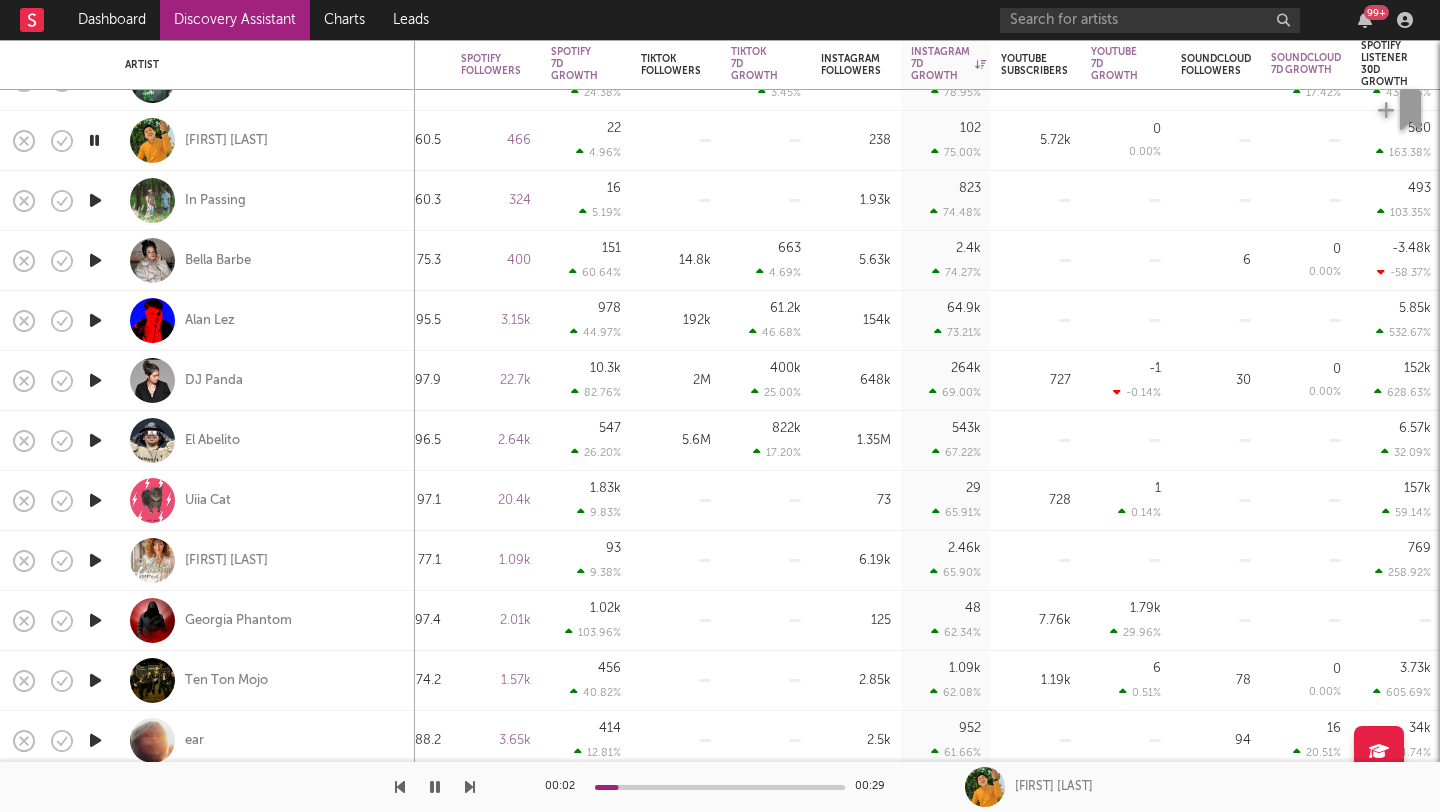 click at bounding box center (95, 260) 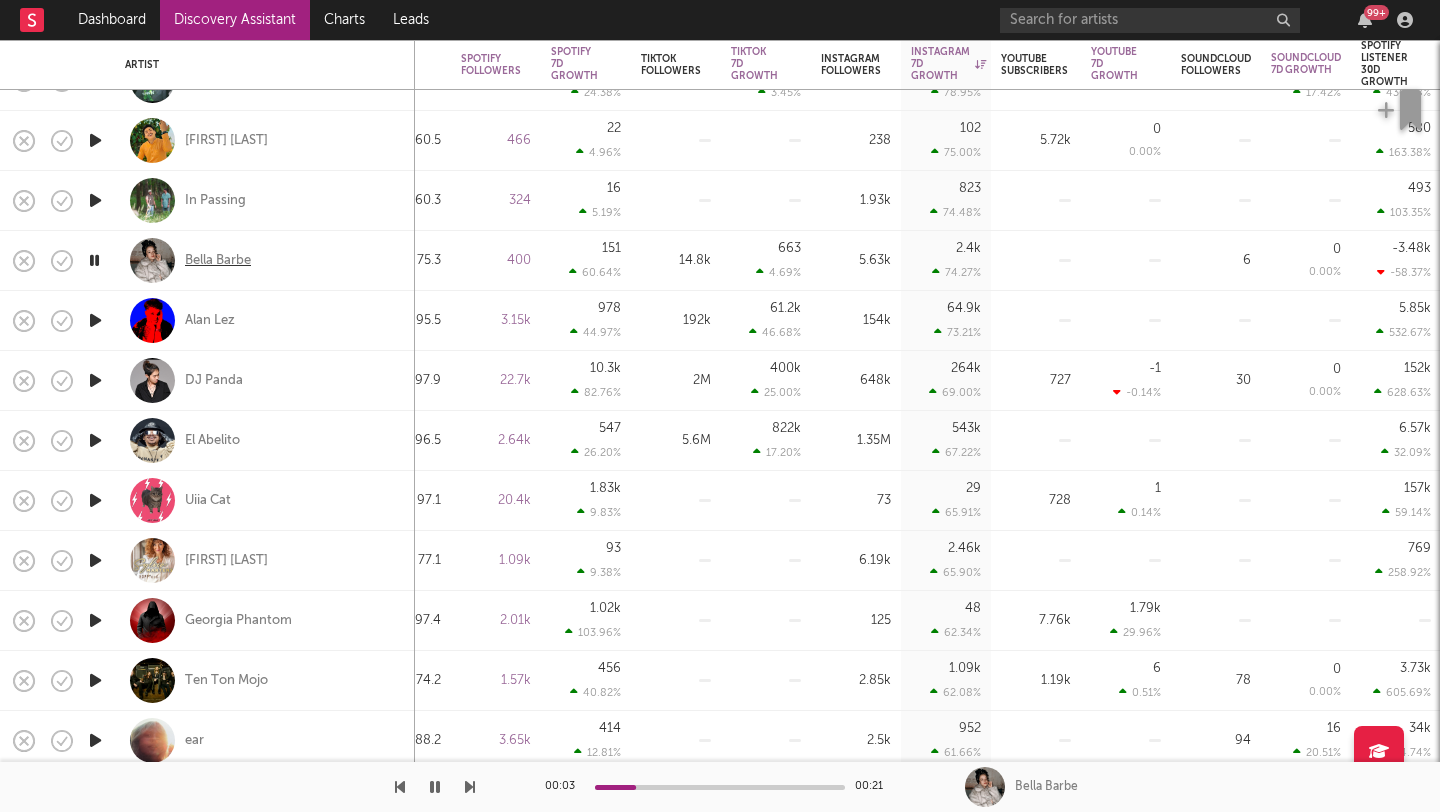 click on "Bella Barbe" at bounding box center (218, 261) 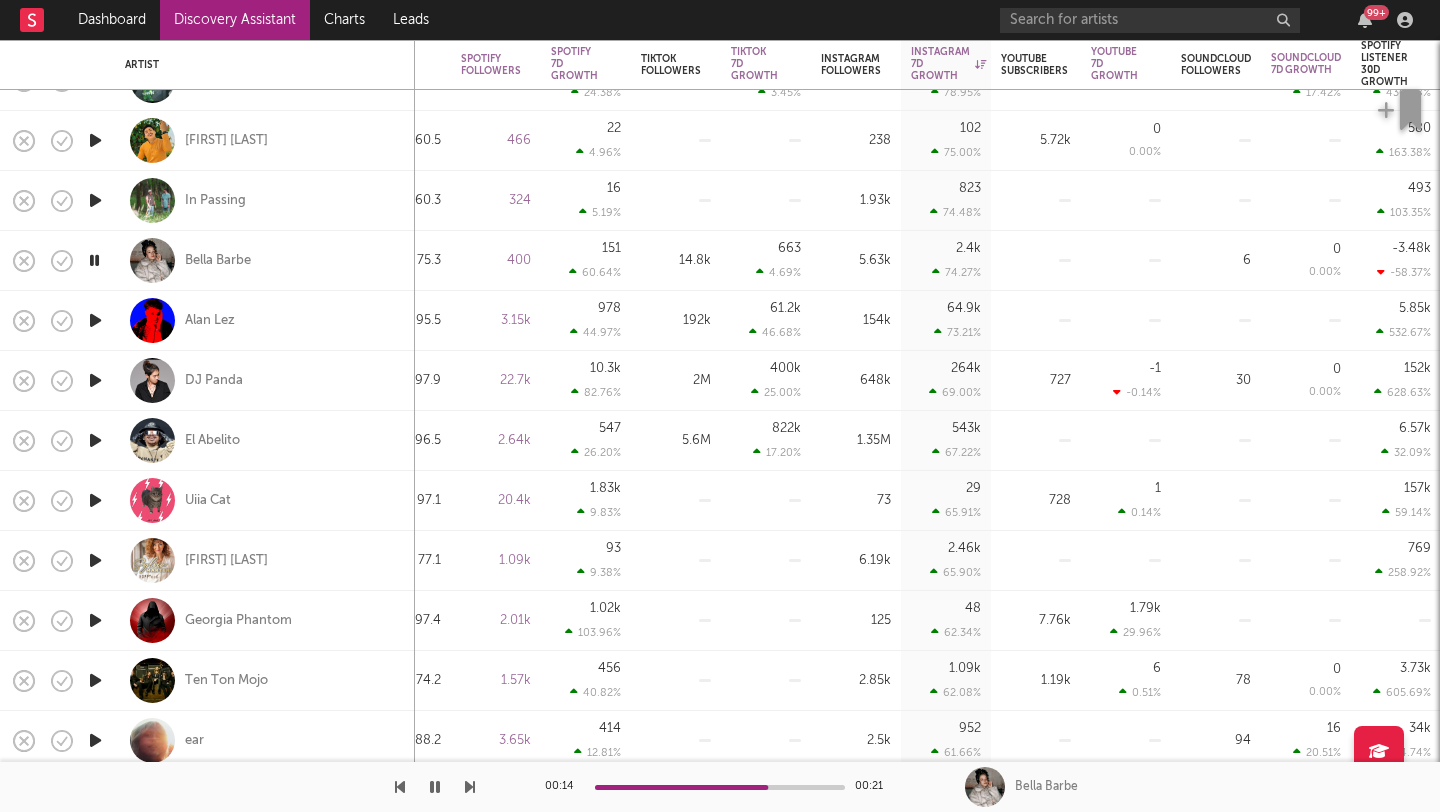 click at bounding box center (95, 320) 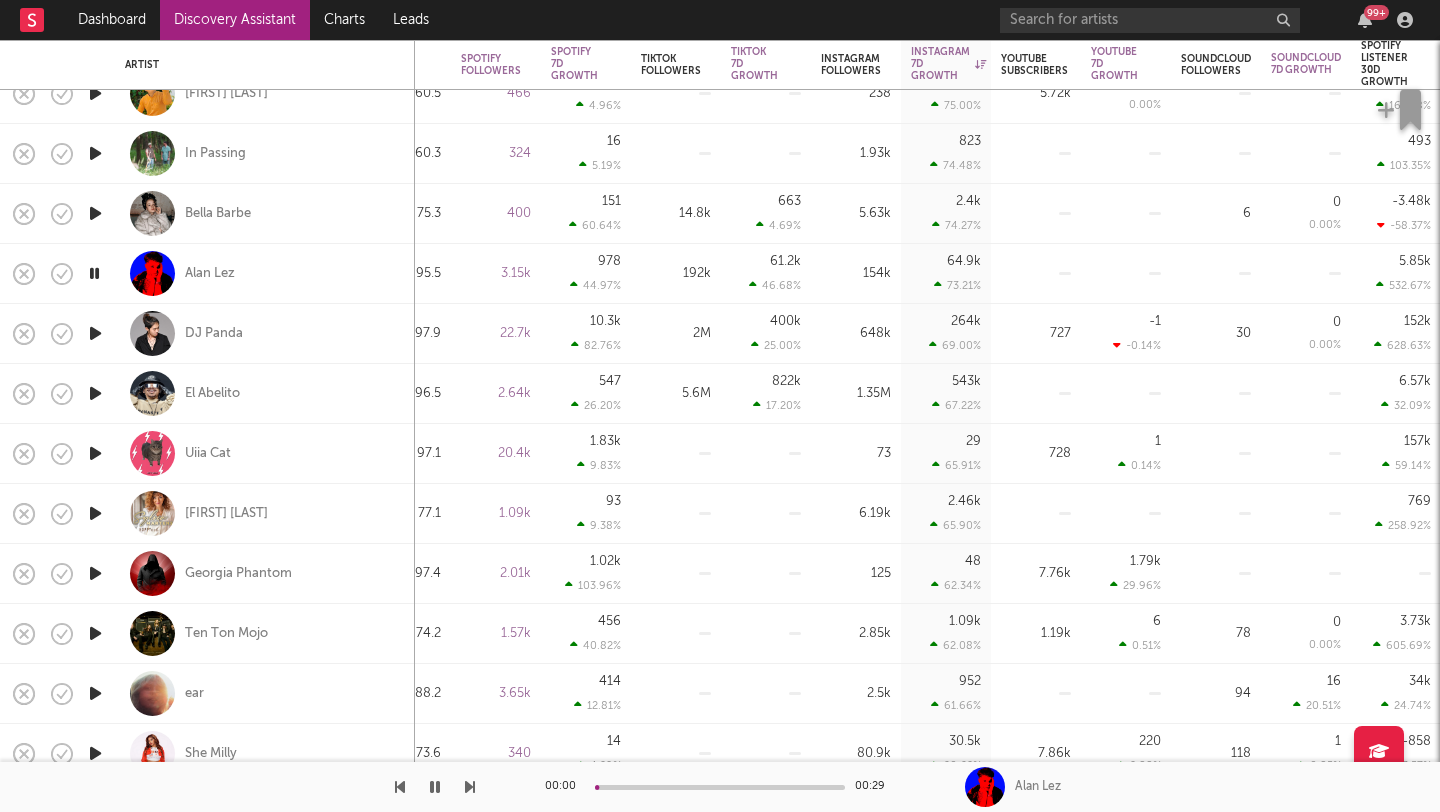 click at bounding box center (95, 333) 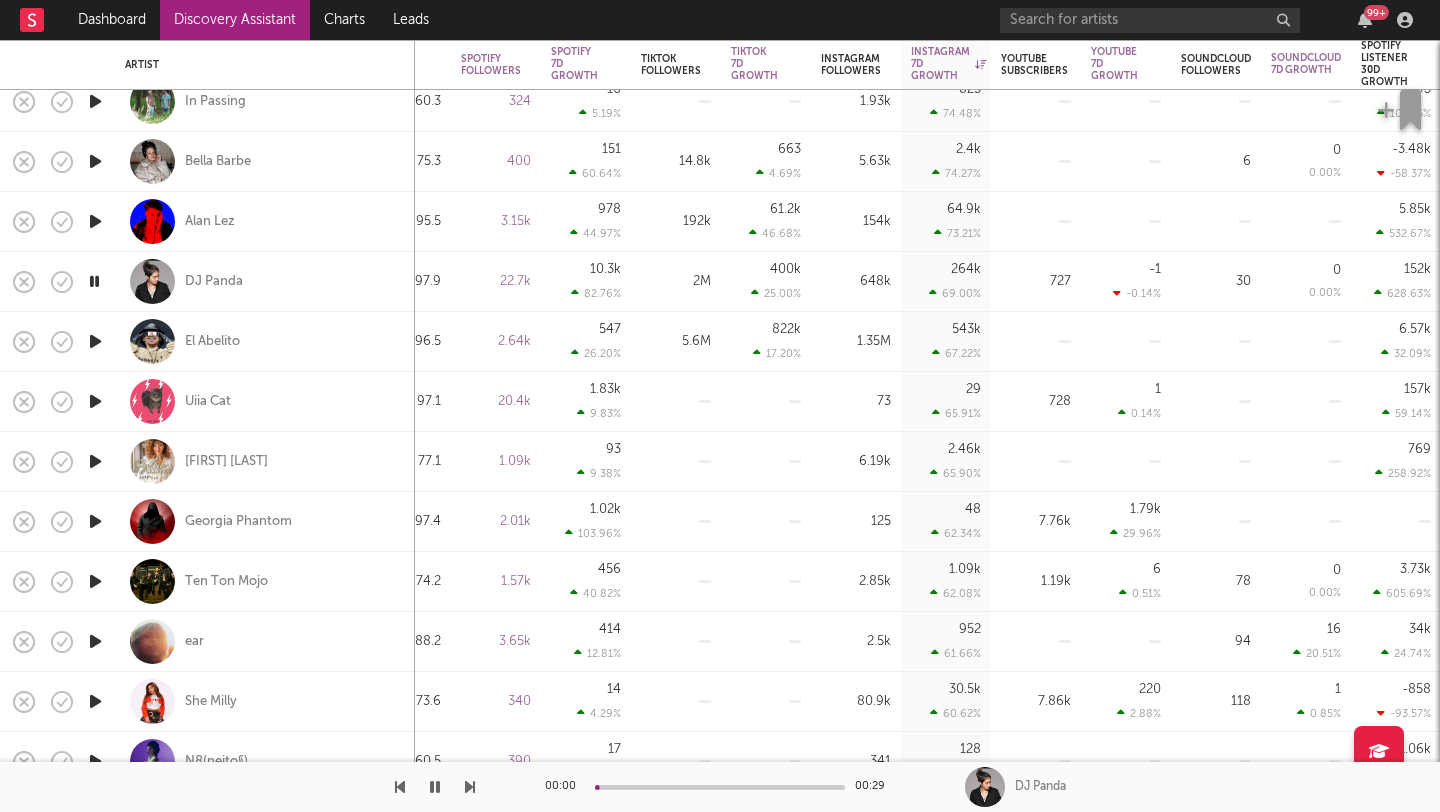 click at bounding box center (95, 341) 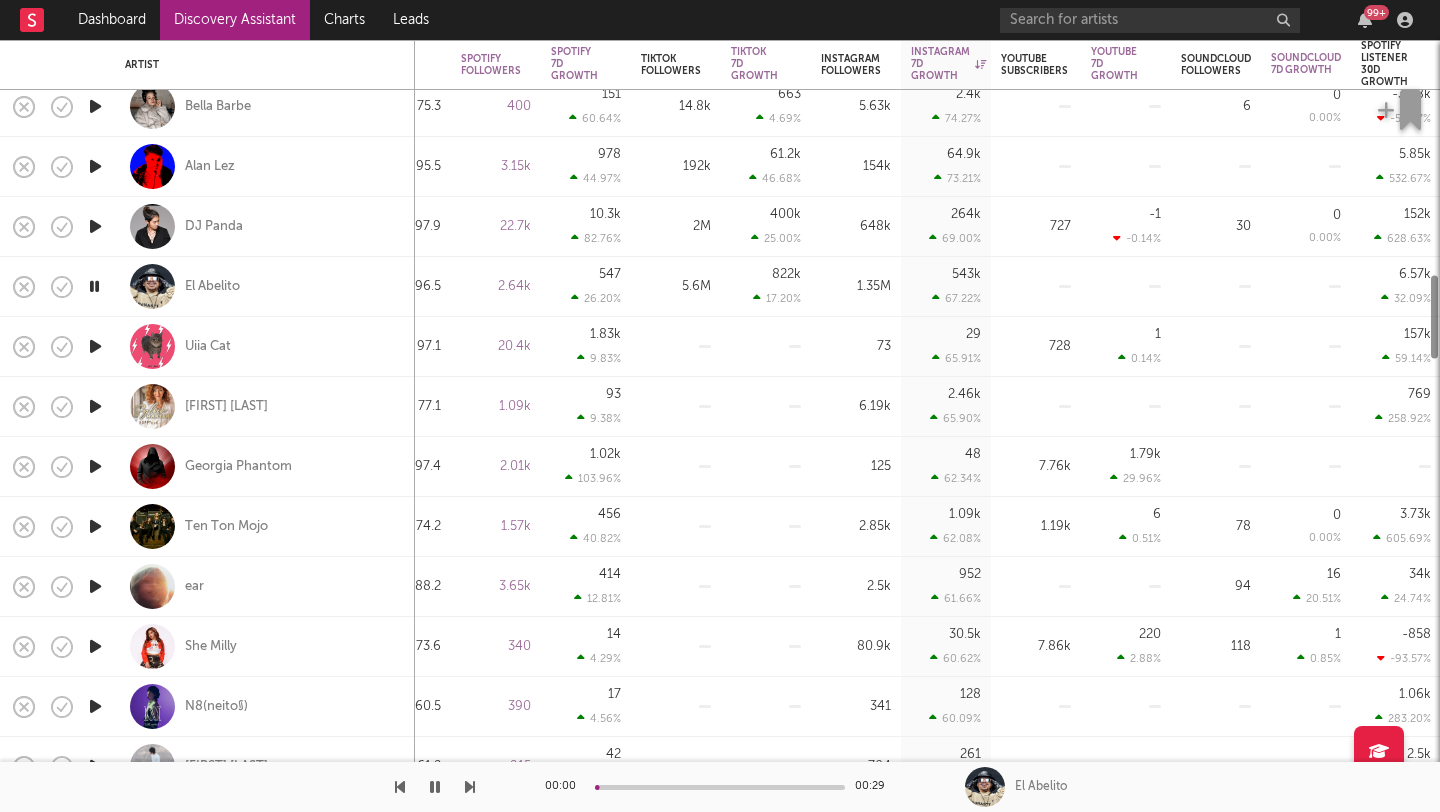 click at bounding box center [95, 346] 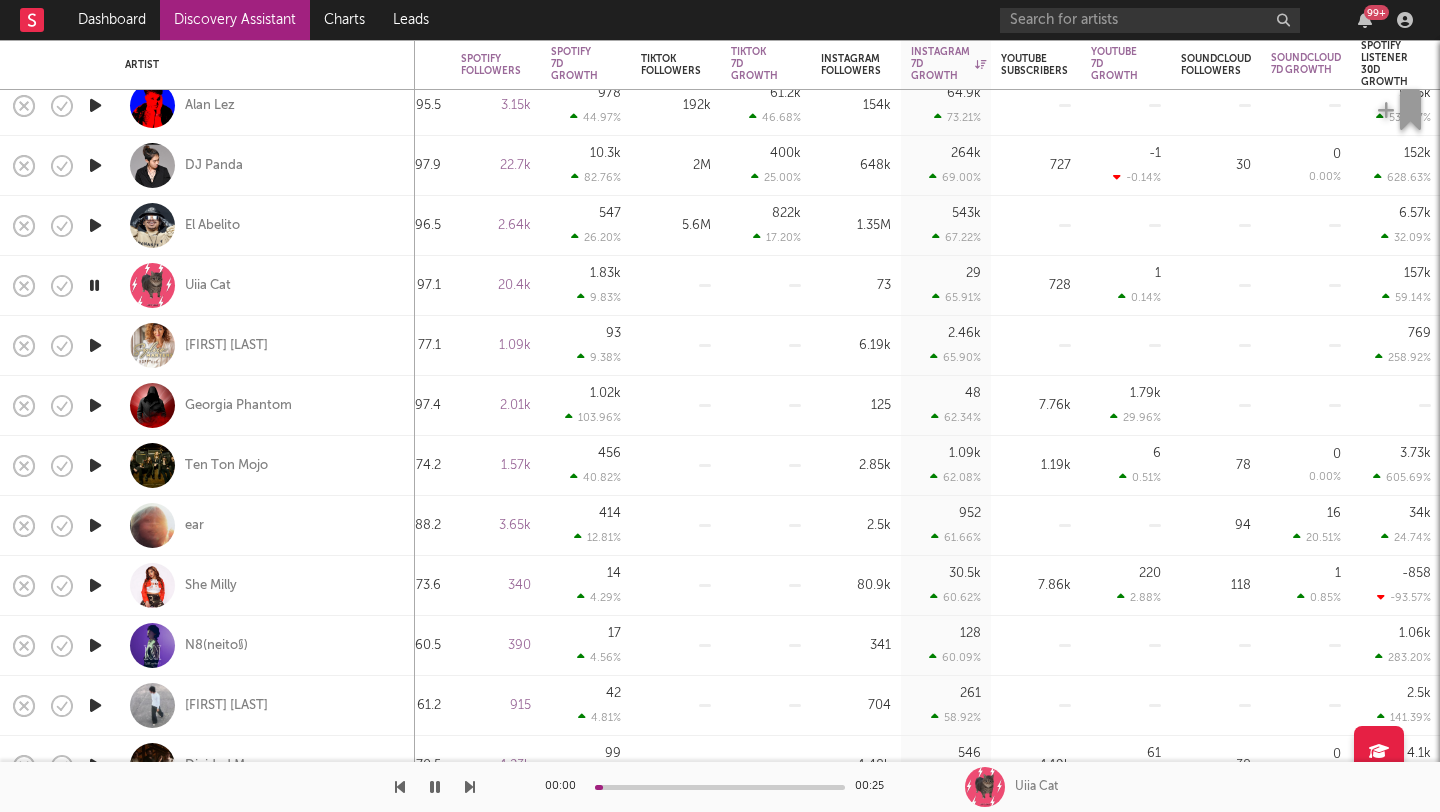 click at bounding box center (95, 345) 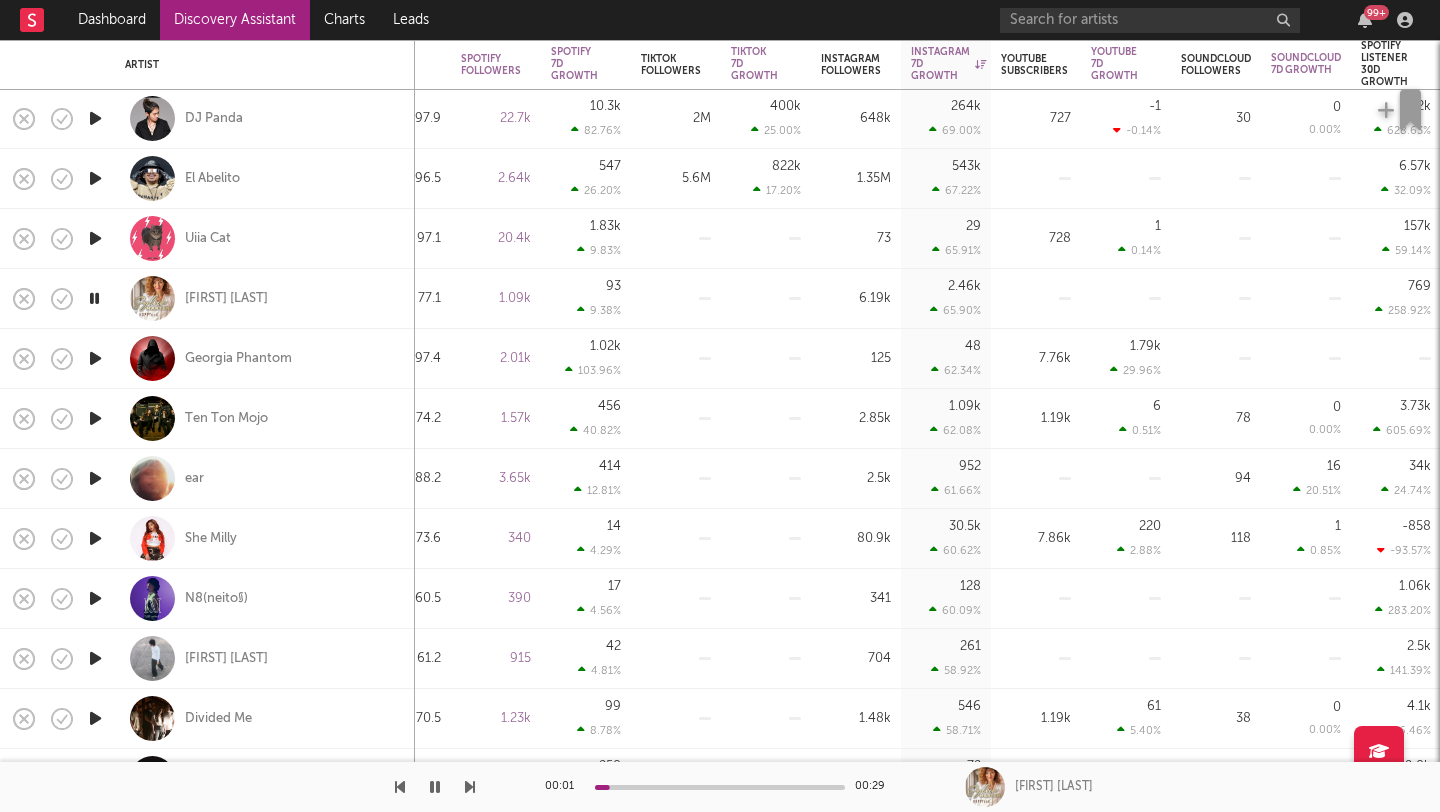 click at bounding box center (95, 358) 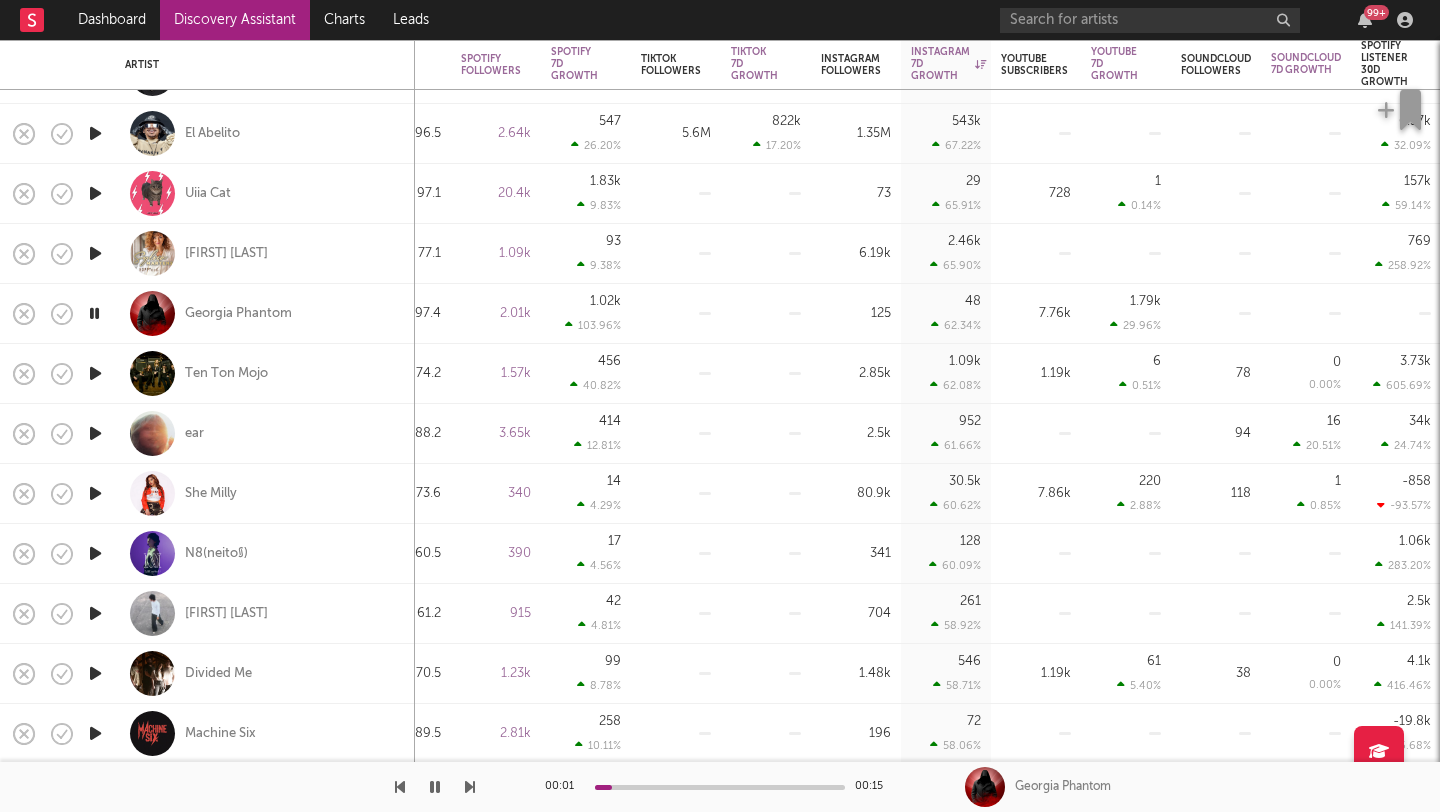 click at bounding box center (95, 373) 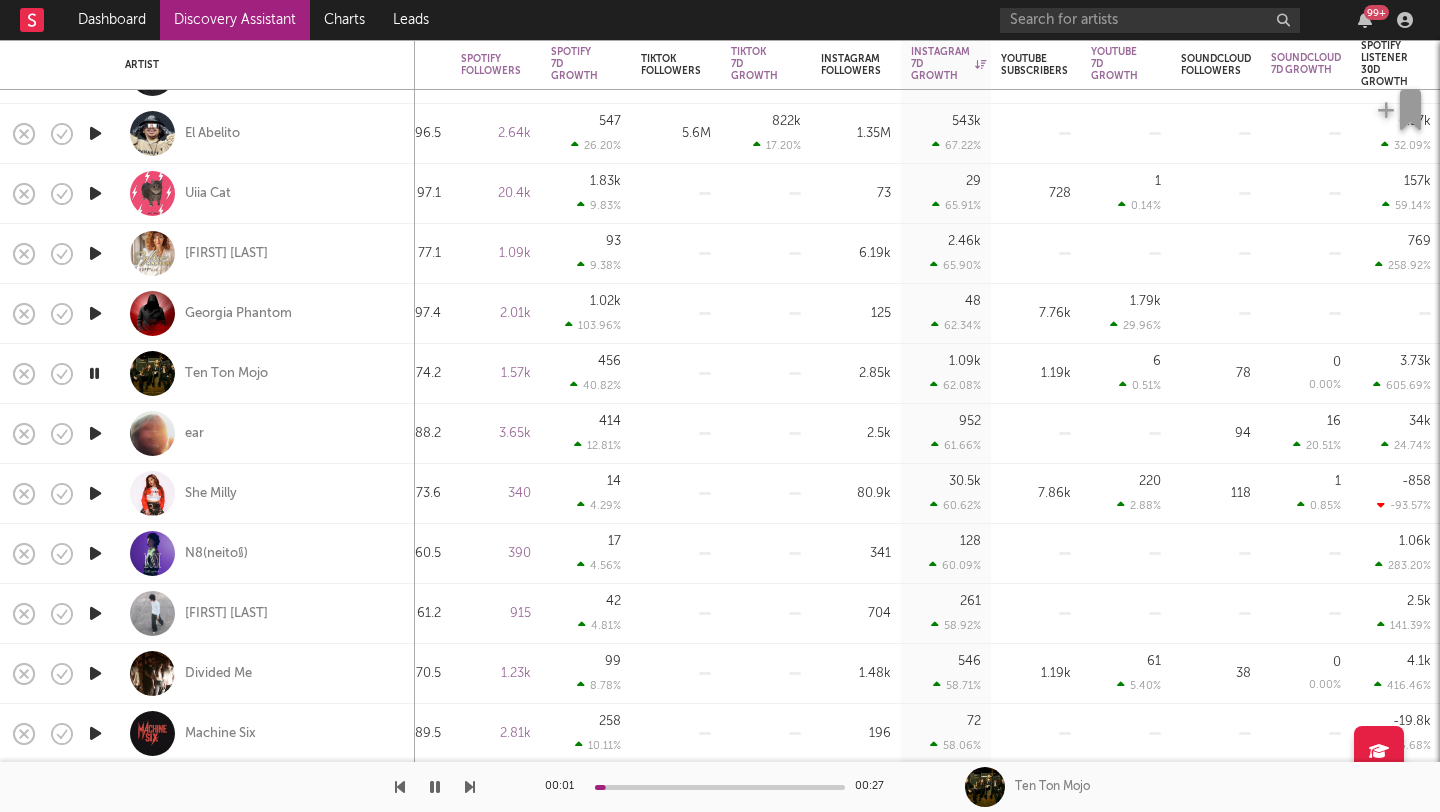 click at bounding box center [94, 373] 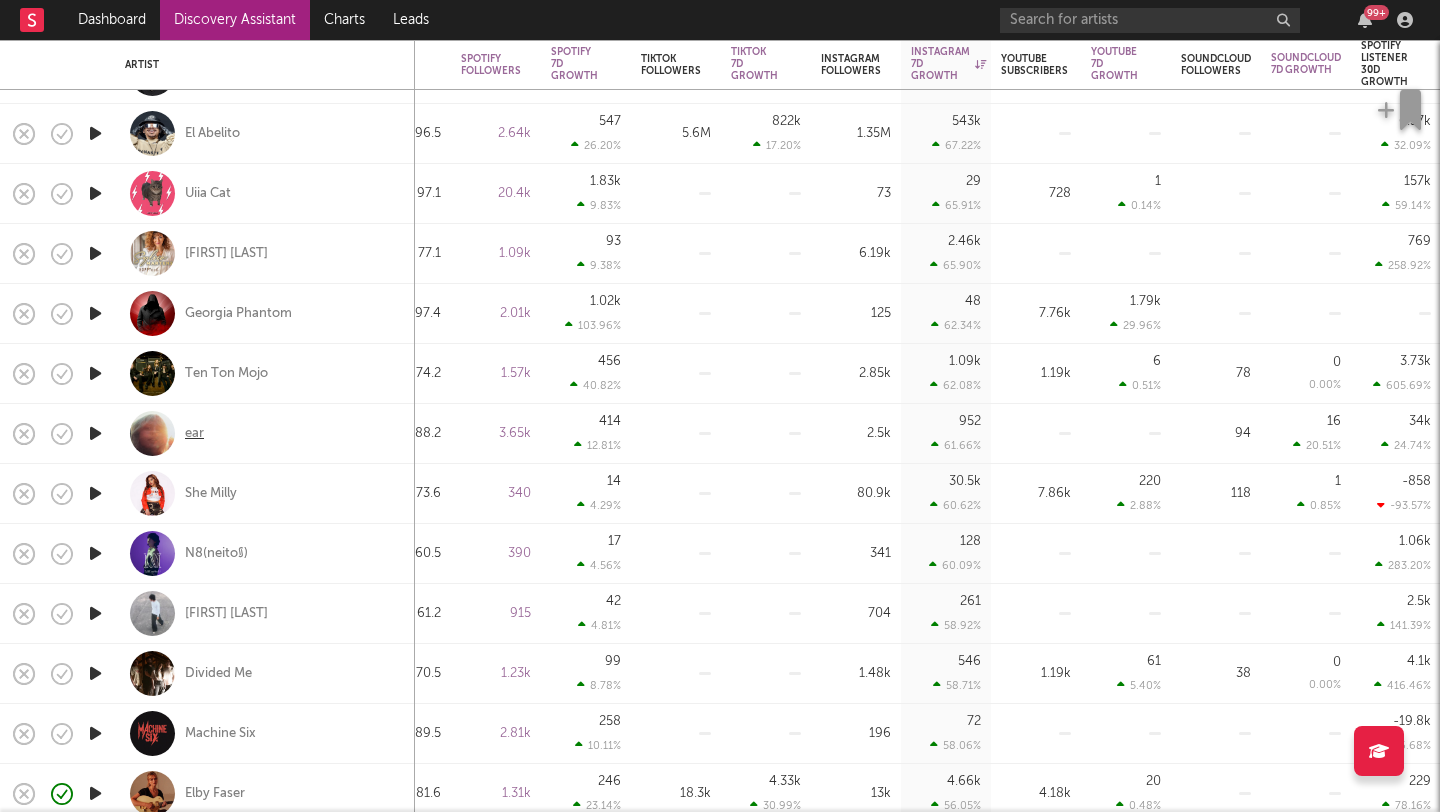 click on "ear" at bounding box center (194, 434) 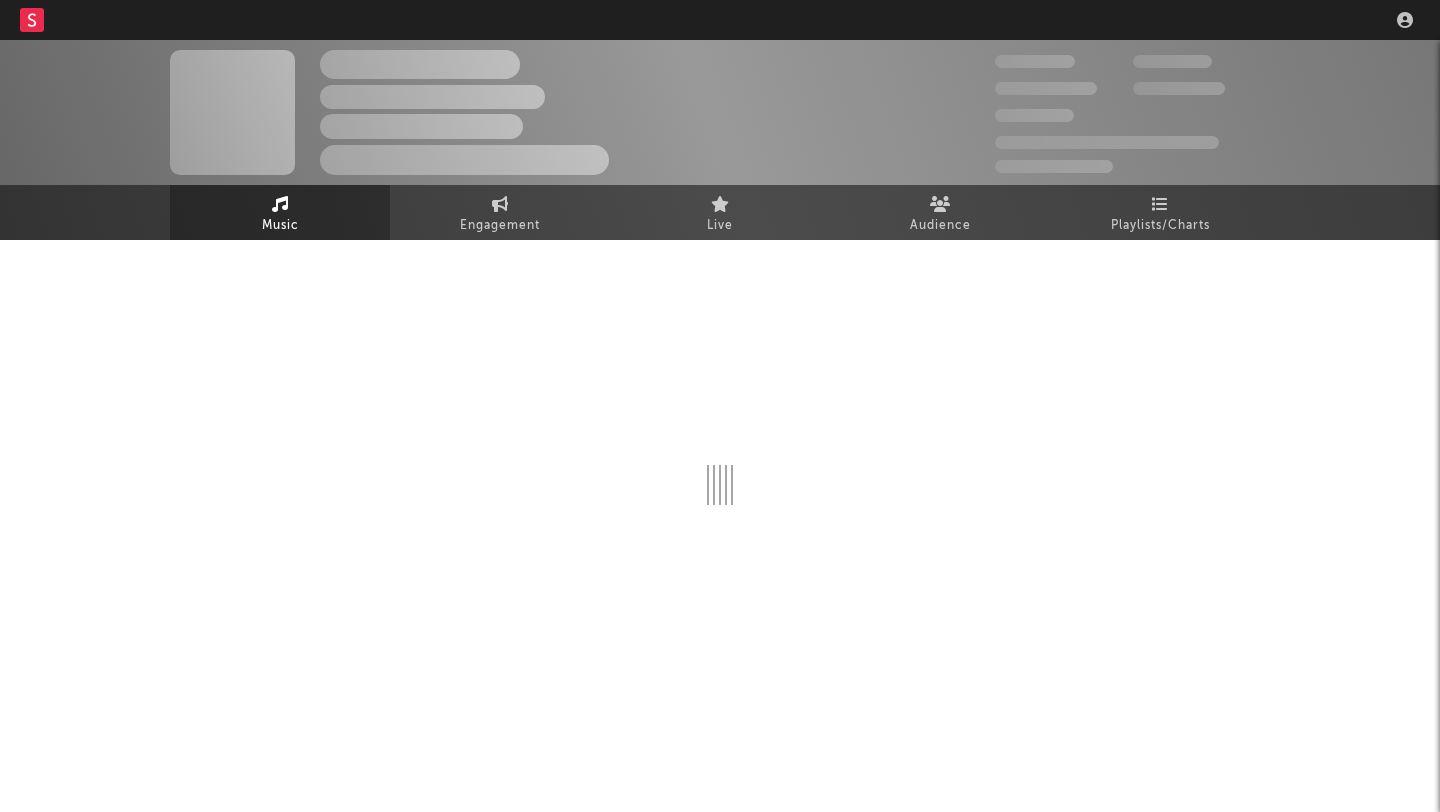 scroll, scrollTop: 0, scrollLeft: 0, axis: both 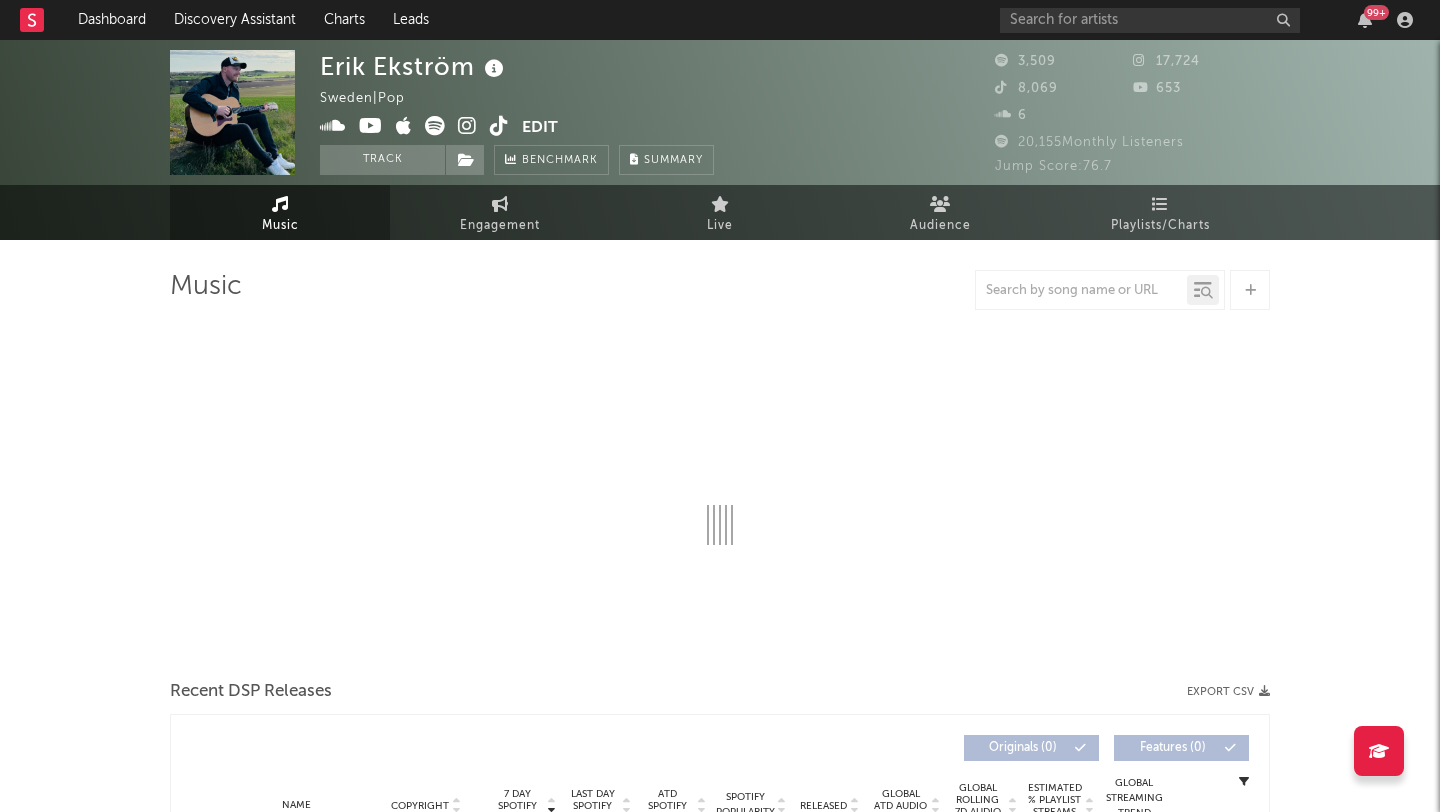 click at bounding box center (499, 126) 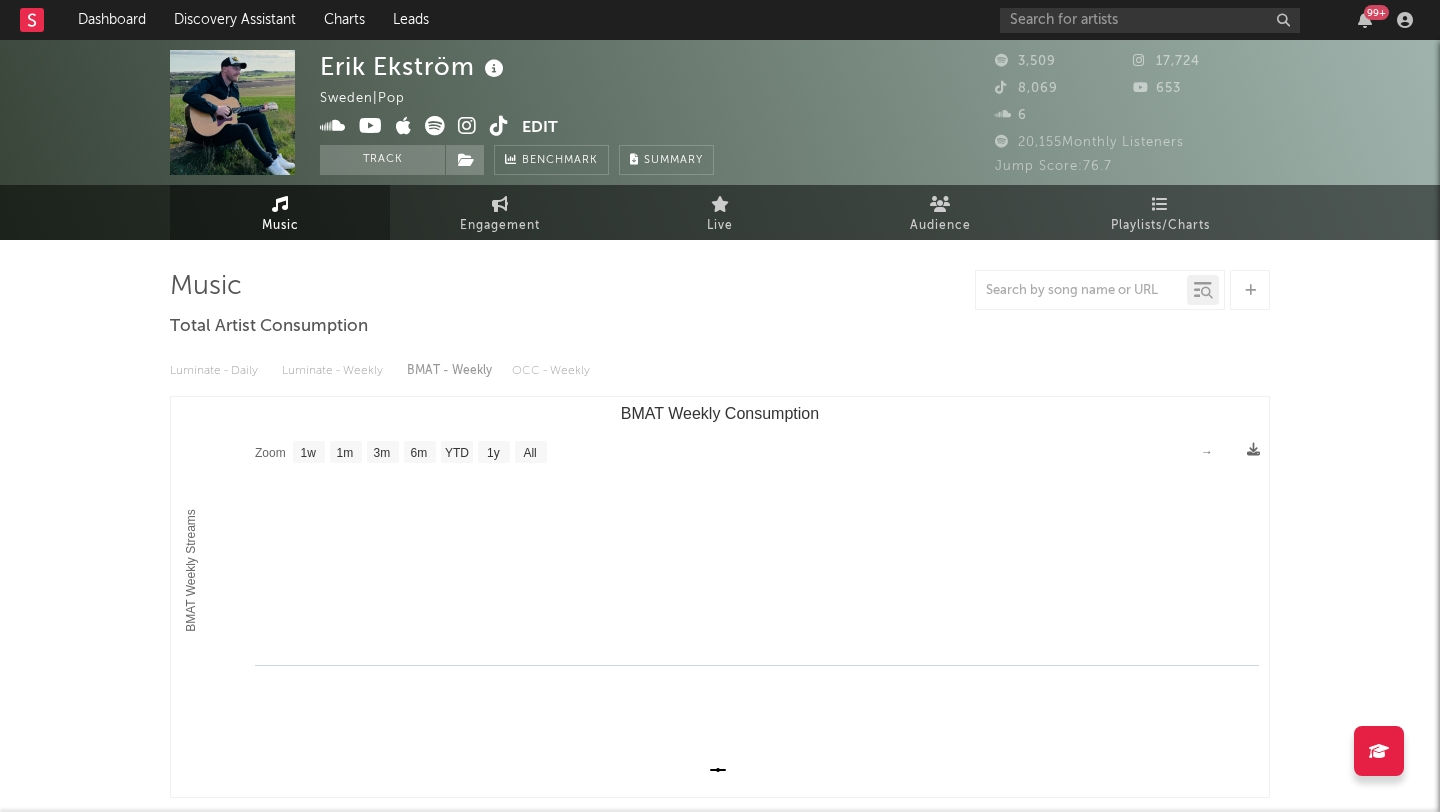 click at bounding box center (467, 126) 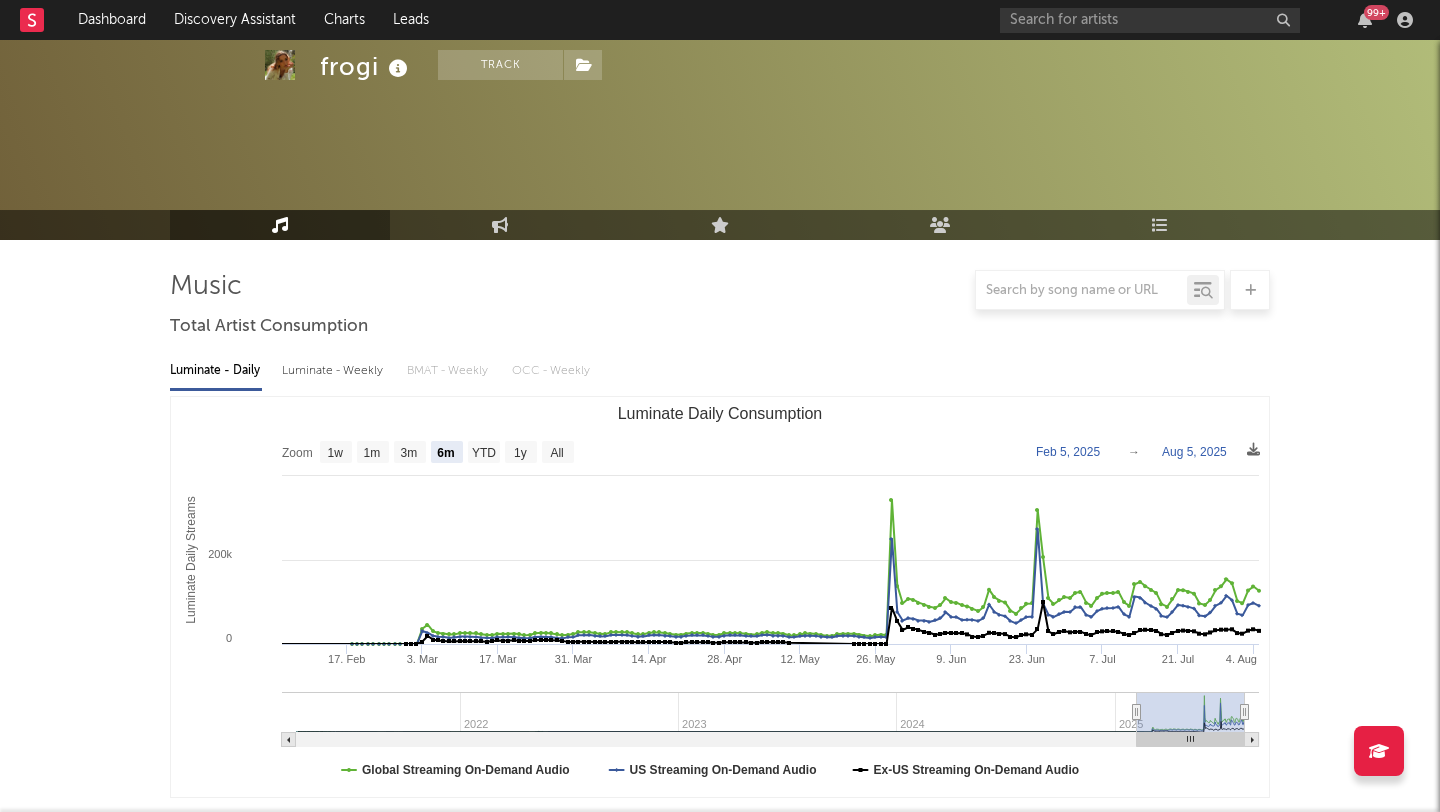 select on "6m" 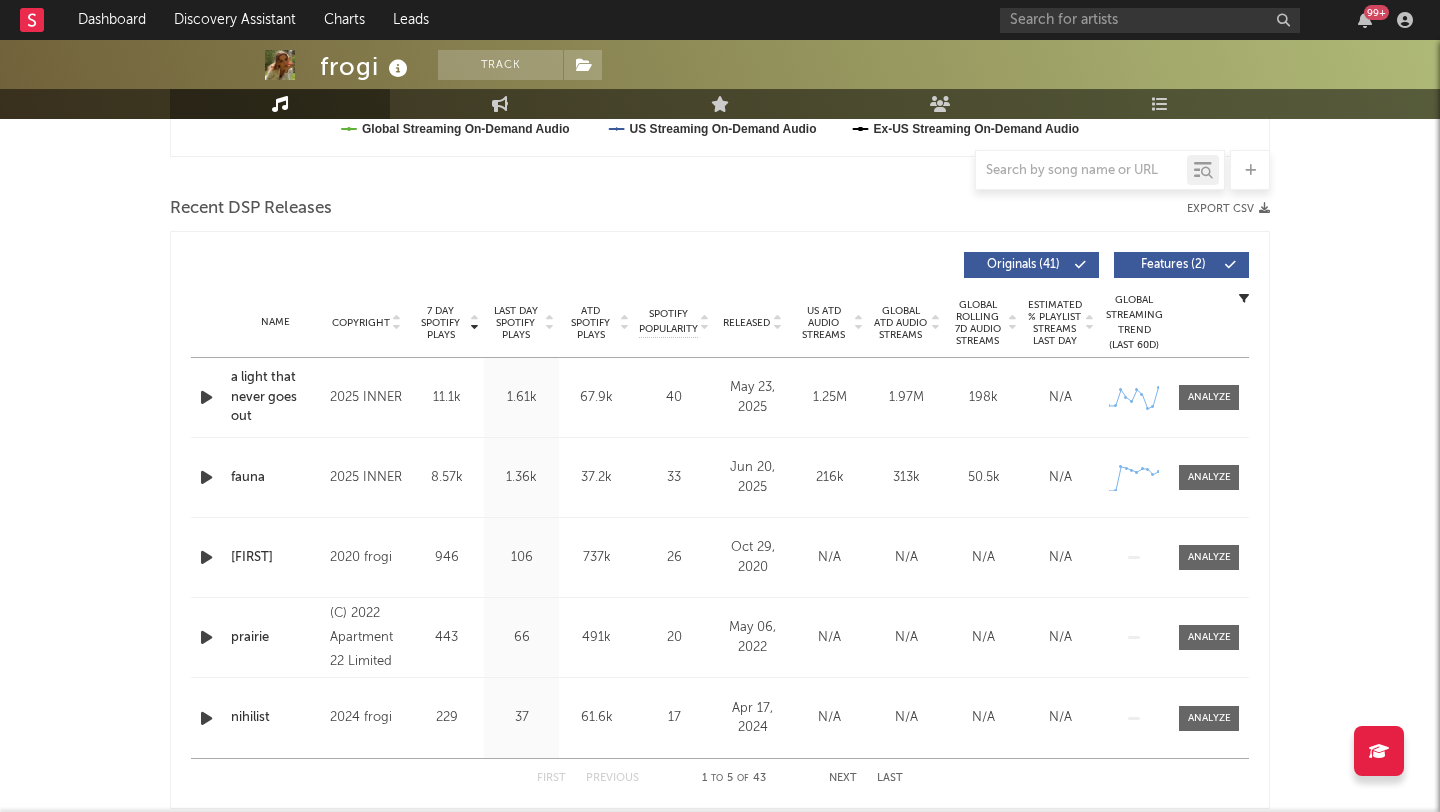 scroll, scrollTop: 643, scrollLeft: 0, axis: vertical 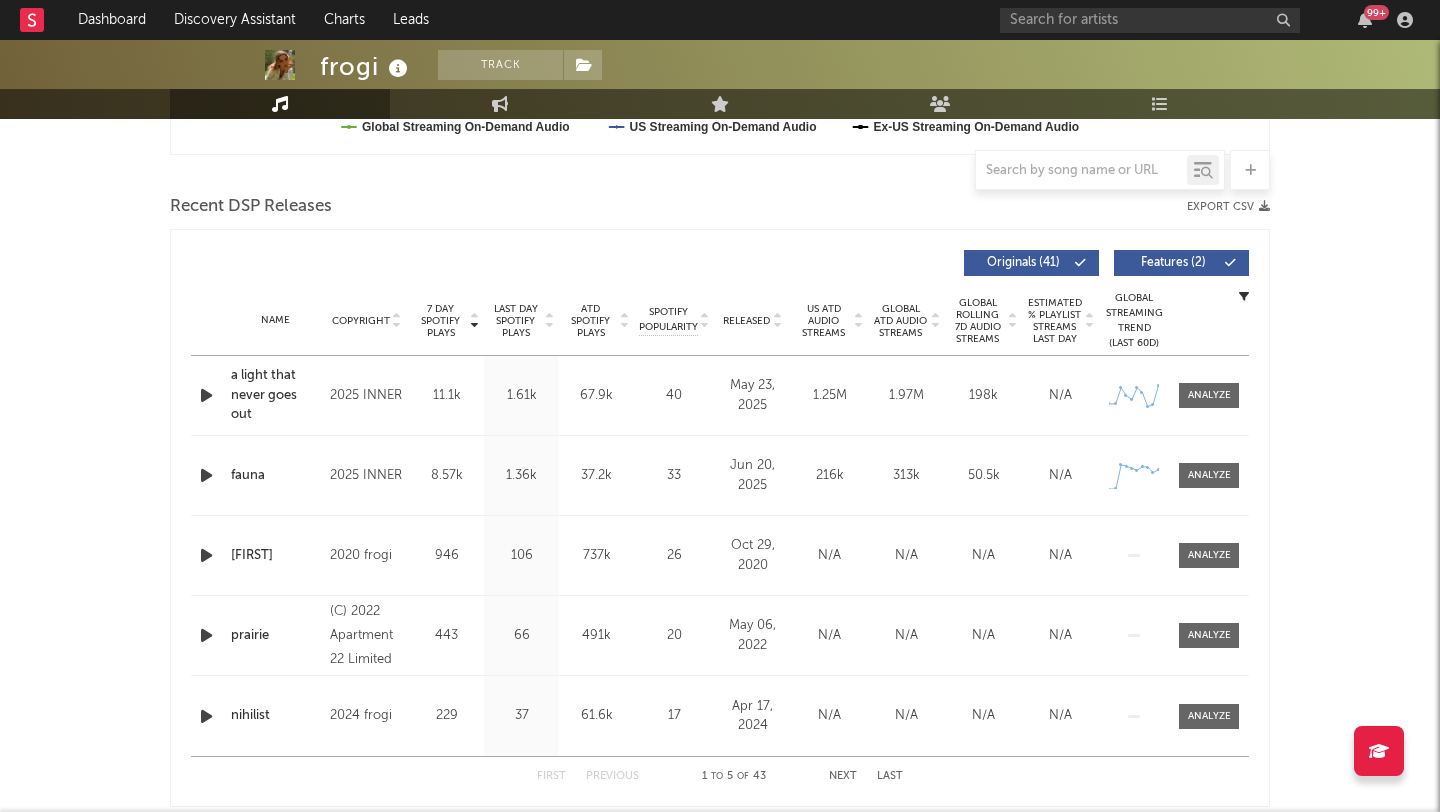 click at bounding box center (206, 395) 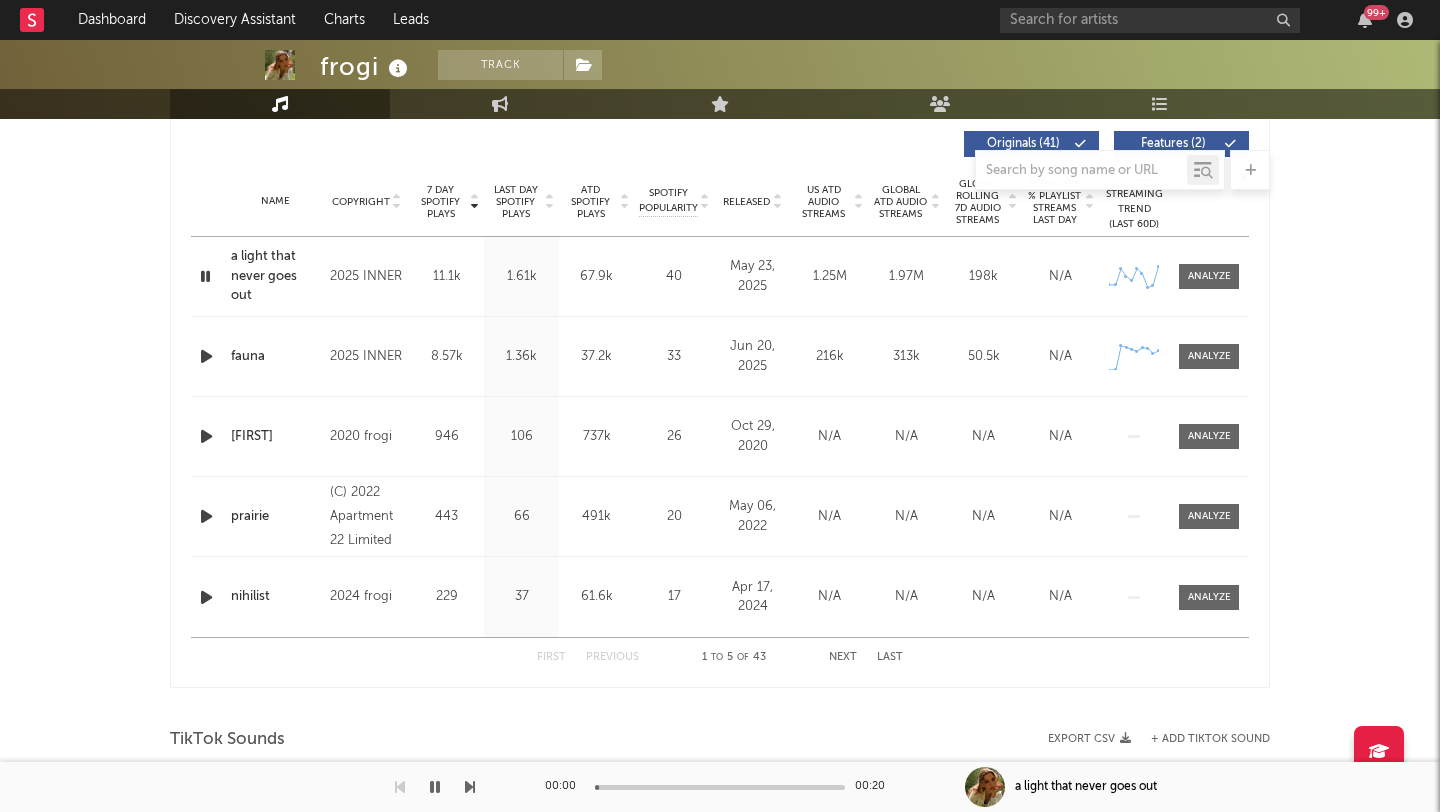 scroll, scrollTop: 1007, scrollLeft: 0, axis: vertical 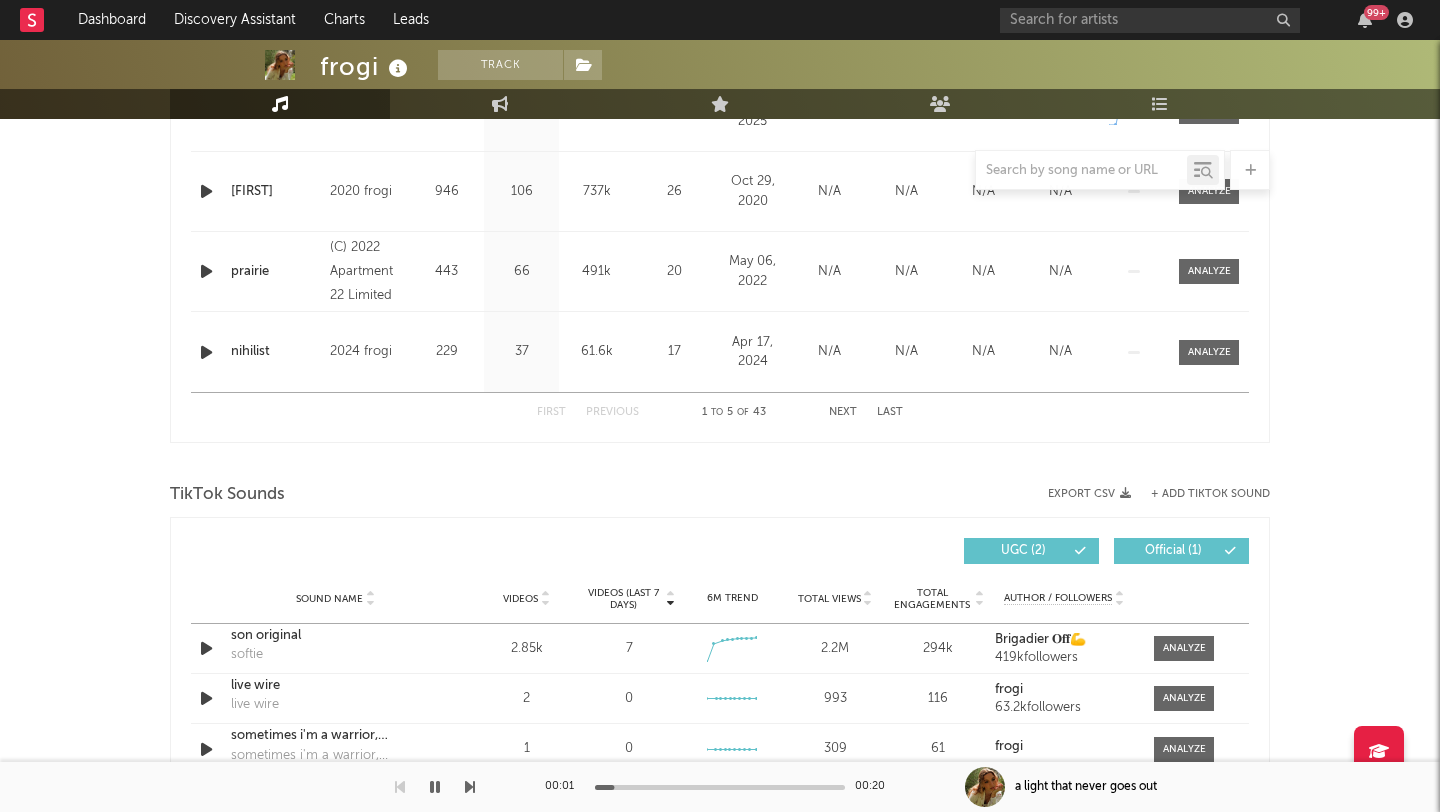 click on "00:01 00:20" at bounding box center [720, 787] 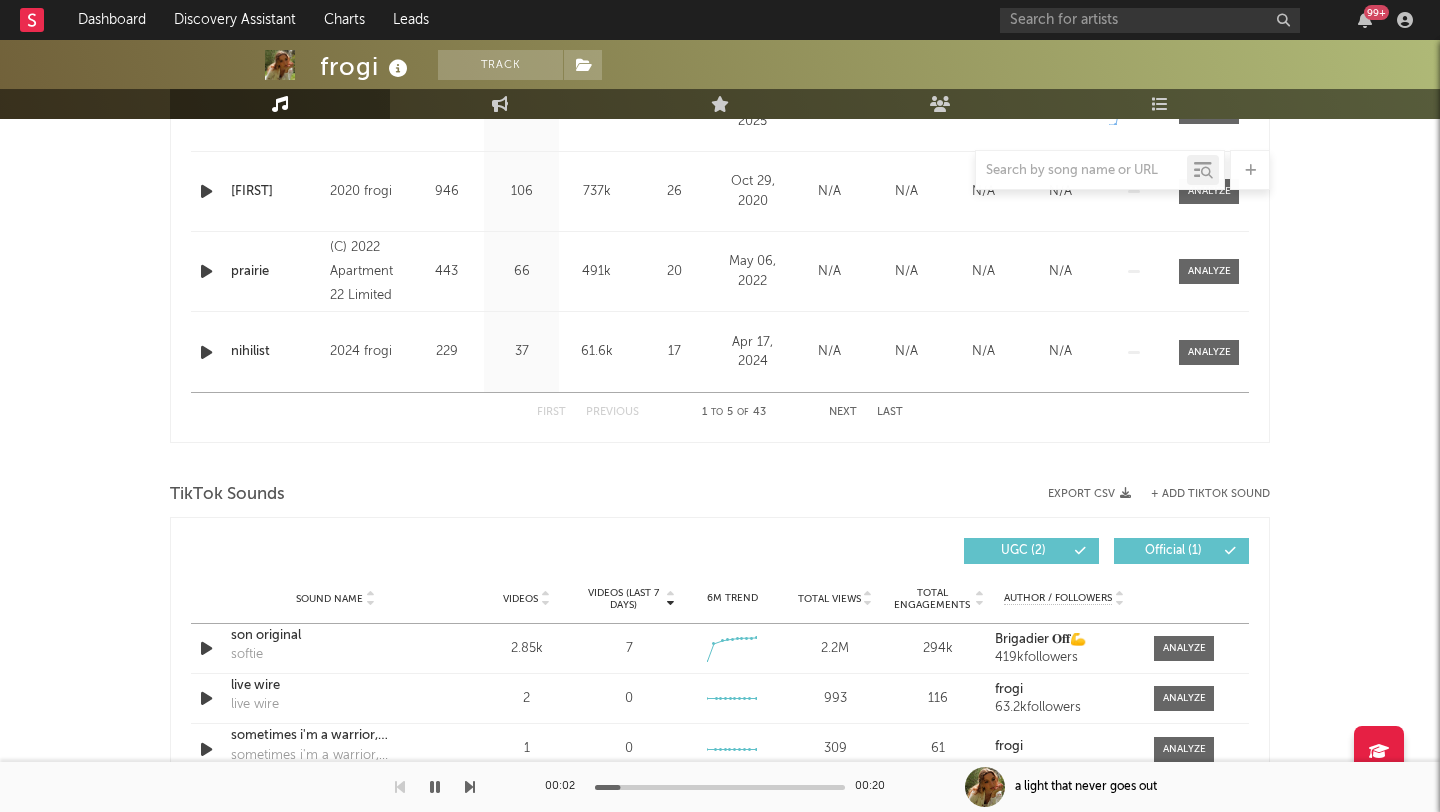 click at bounding box center (720, 787) 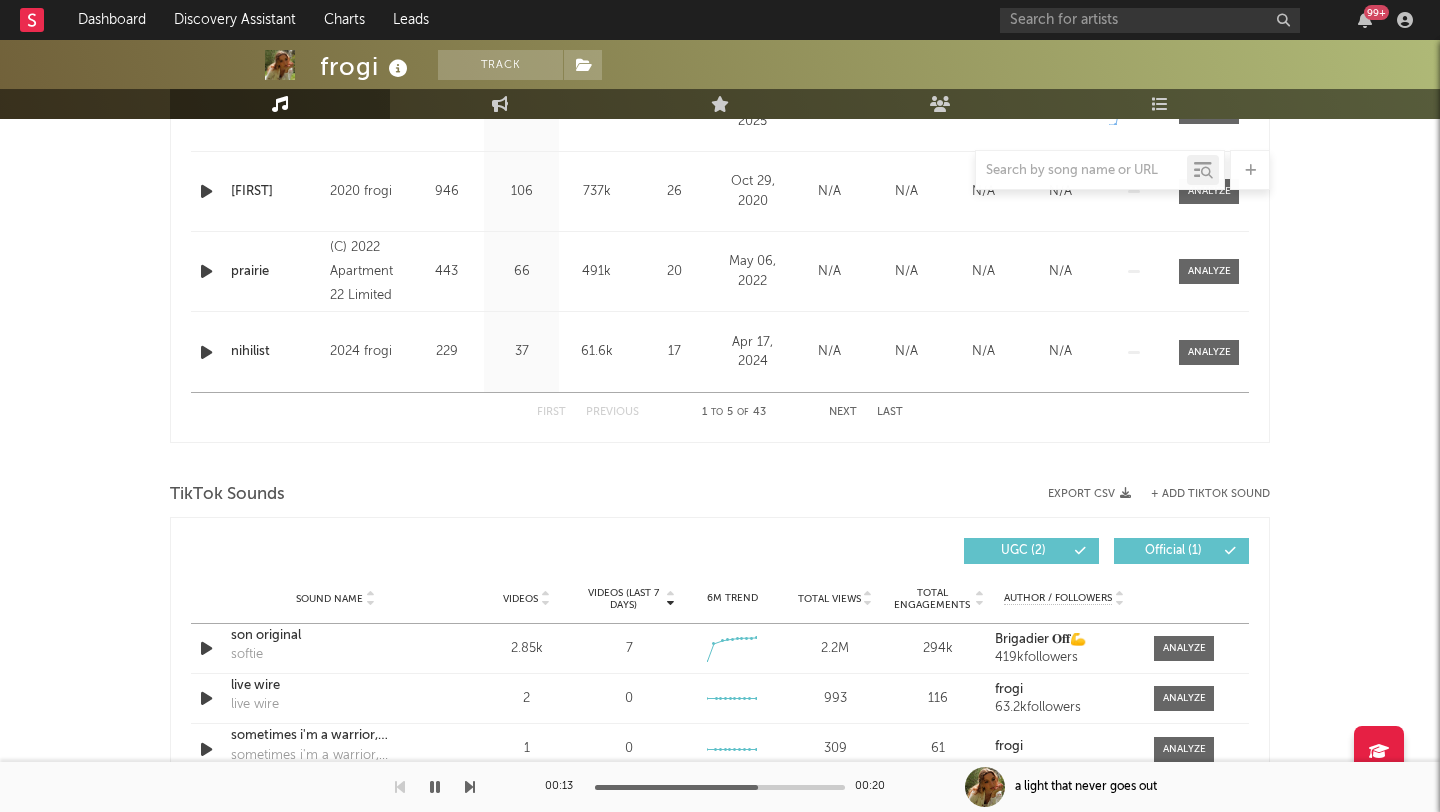 click on "Name prairie Copyright (C) 2022 Apartment 22 Limited Label Apartment 22 Limited Album Names space to grow a garden Composer Names 7 Day Spotify Plays 443 Last Day Spotify Plays 66 ATD Spotify Plays 491k Spotify Popularity 20 Total US Streams 229k Total US SES 1.75k Total UK Streams N/A Total UK Audio Streams N/A UK Weekly Streams N/A UK Weekly Audio Streams N/A Released May 06, 2022 US ATD Audio Streams N/A US Rolling 7D Audio Streams N/A US Rolling WoW % Chg N/A Global ATD Audio Streams N/A Global Rolling 7D Audio Streams N/A Global Rolling WoW % Chg N/A Estimated % Playlist Streams Last Day N/A Global Streaming Trend (Last 60D) Ex-US Streaming Trend (Last 60D) US Streaming Trend (Last 60D) Global Latest Day Audio Streams N/A US Latest Day Audio Streams N/A" at bounding box center (720, 271) 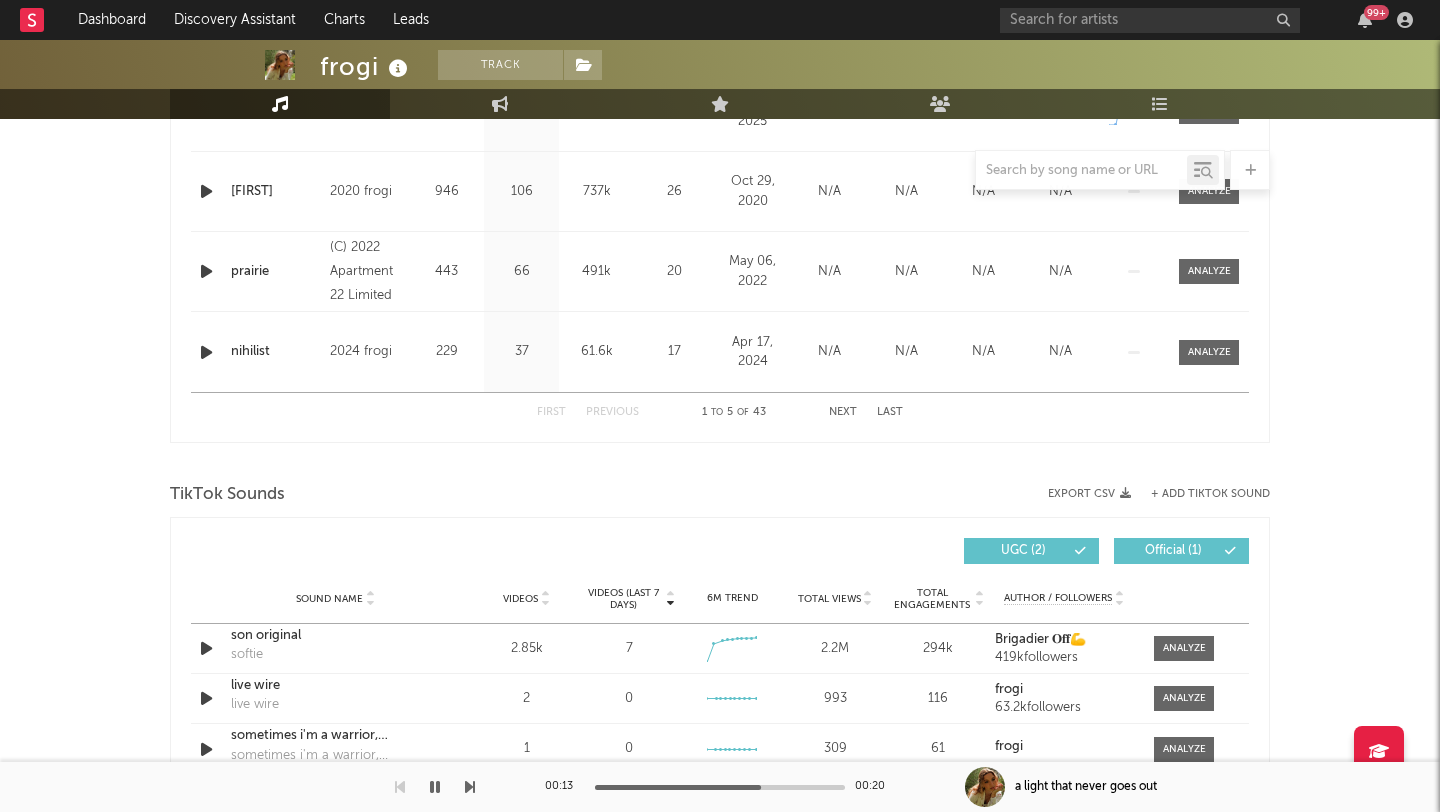 click at bounding box center [206, 271] 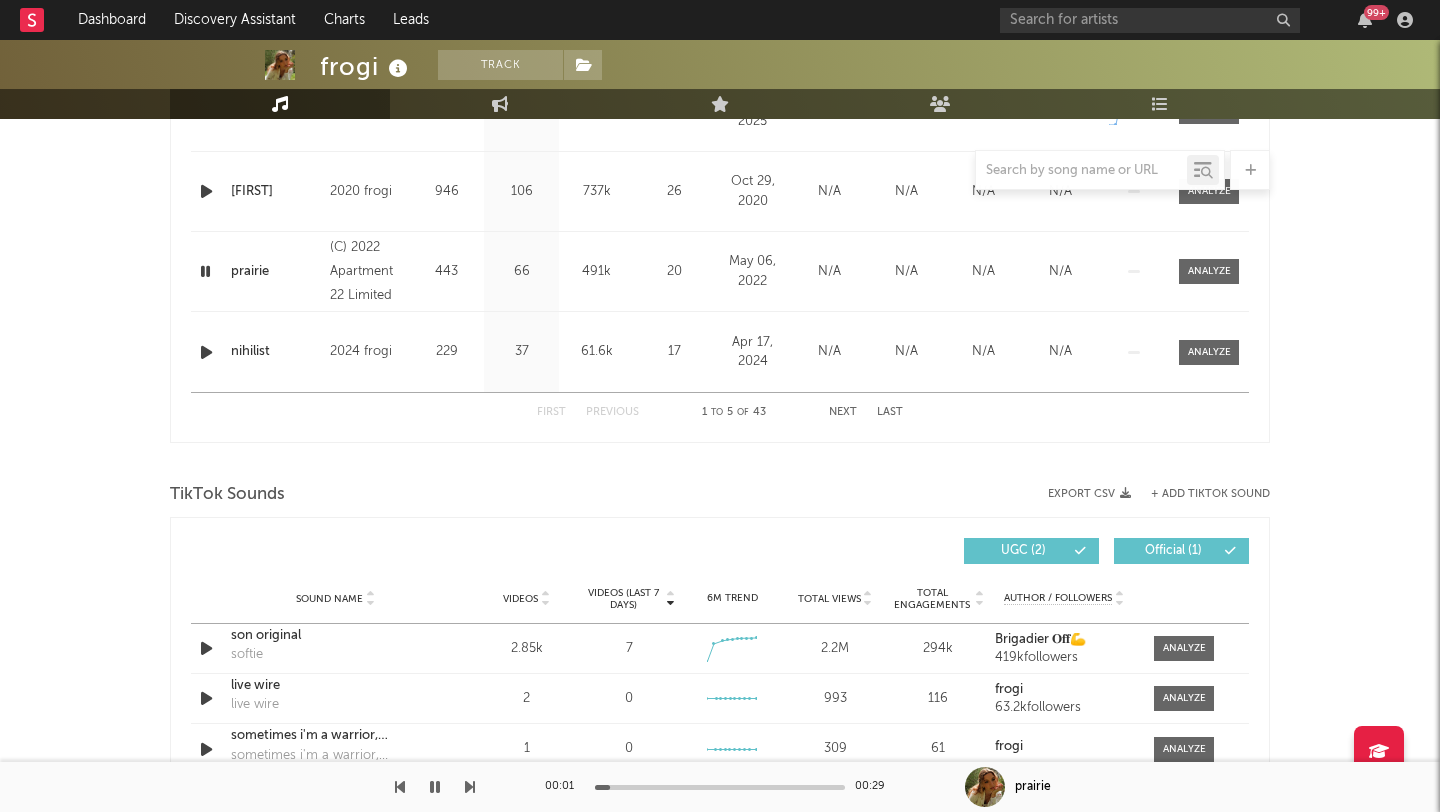 click at bounding box center (720, 787) 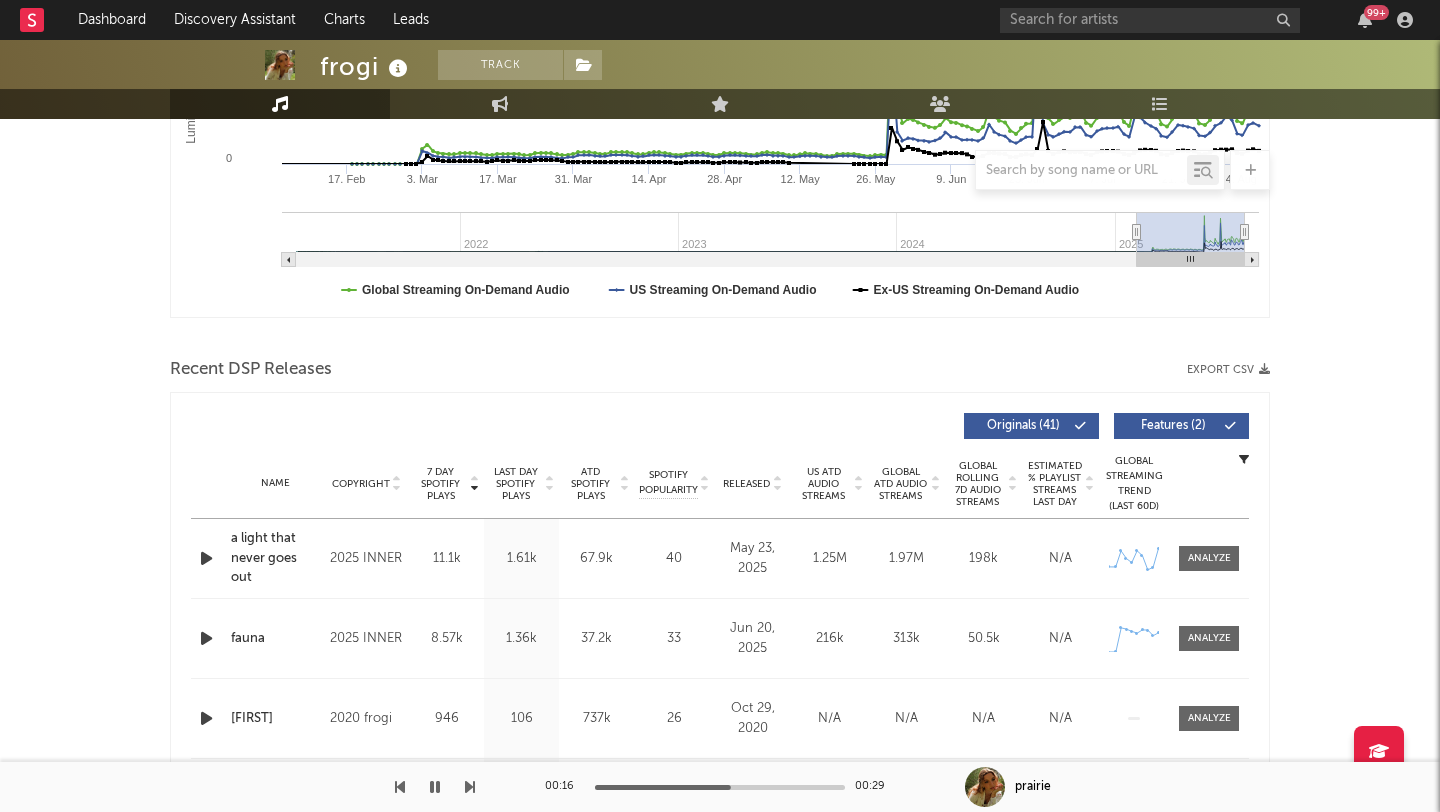 scroll, scrollTop: 566, scrollLeft: 0, axis: vertical 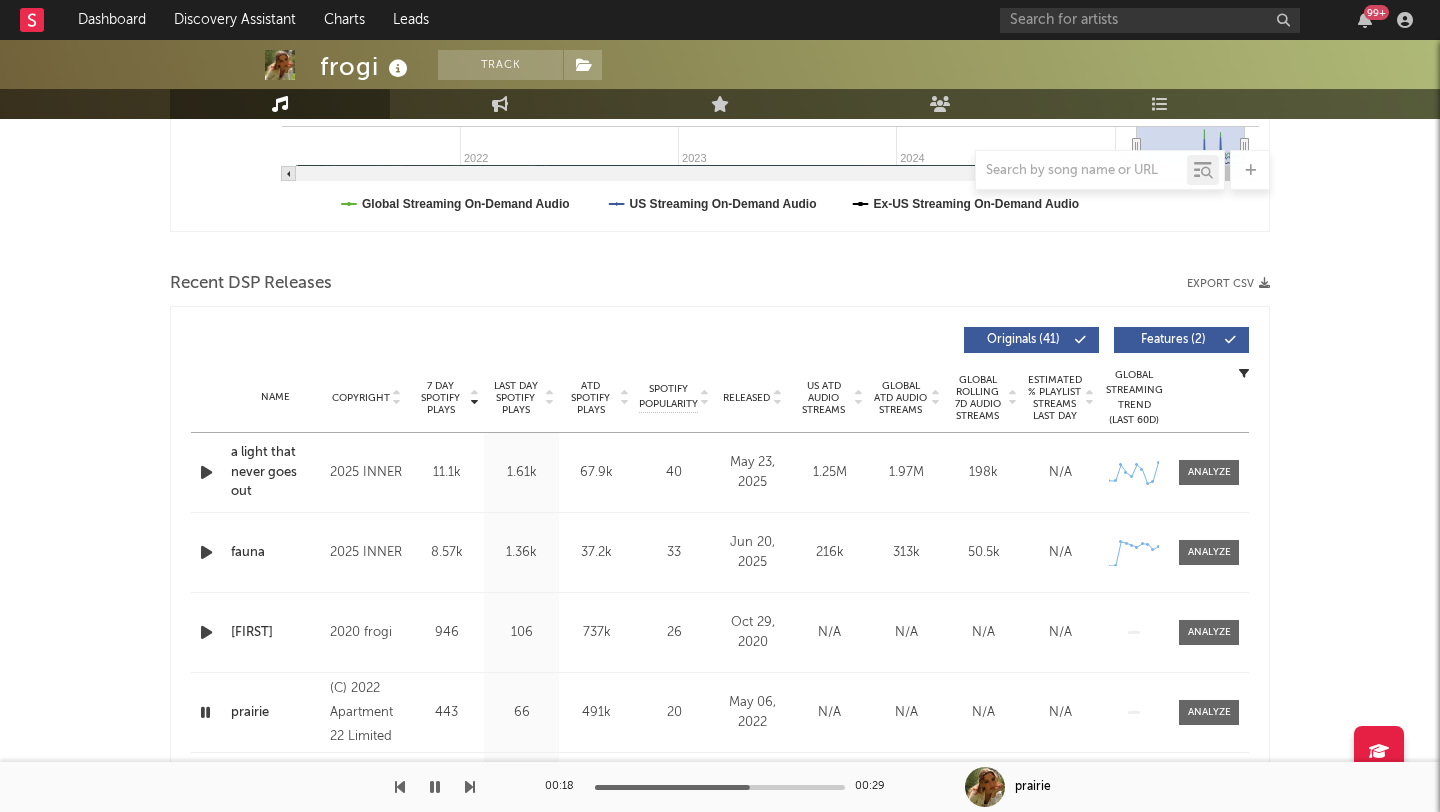 click at bounding box center (206, 552) 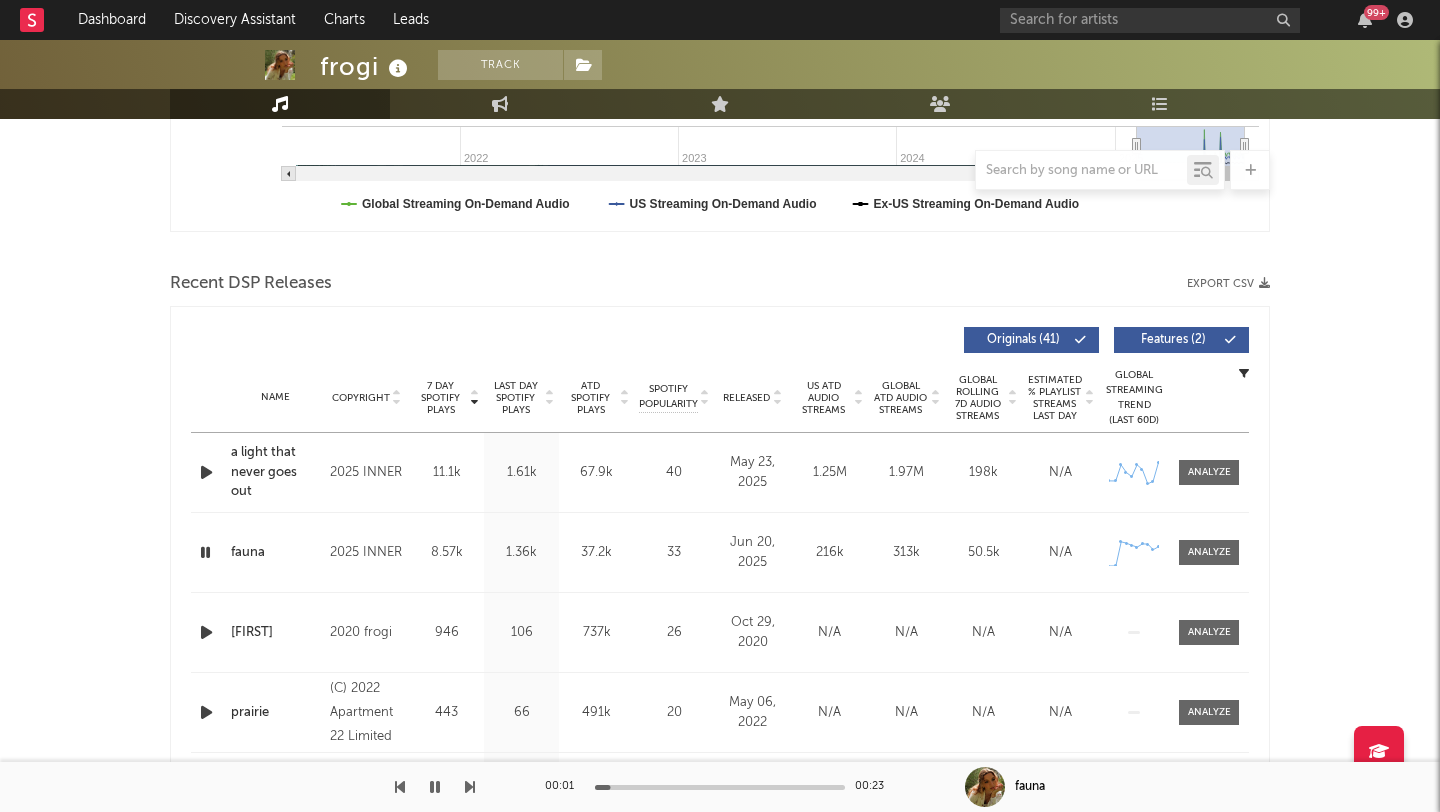 click on "00:01 00:23" at bounding box center [720, 787] 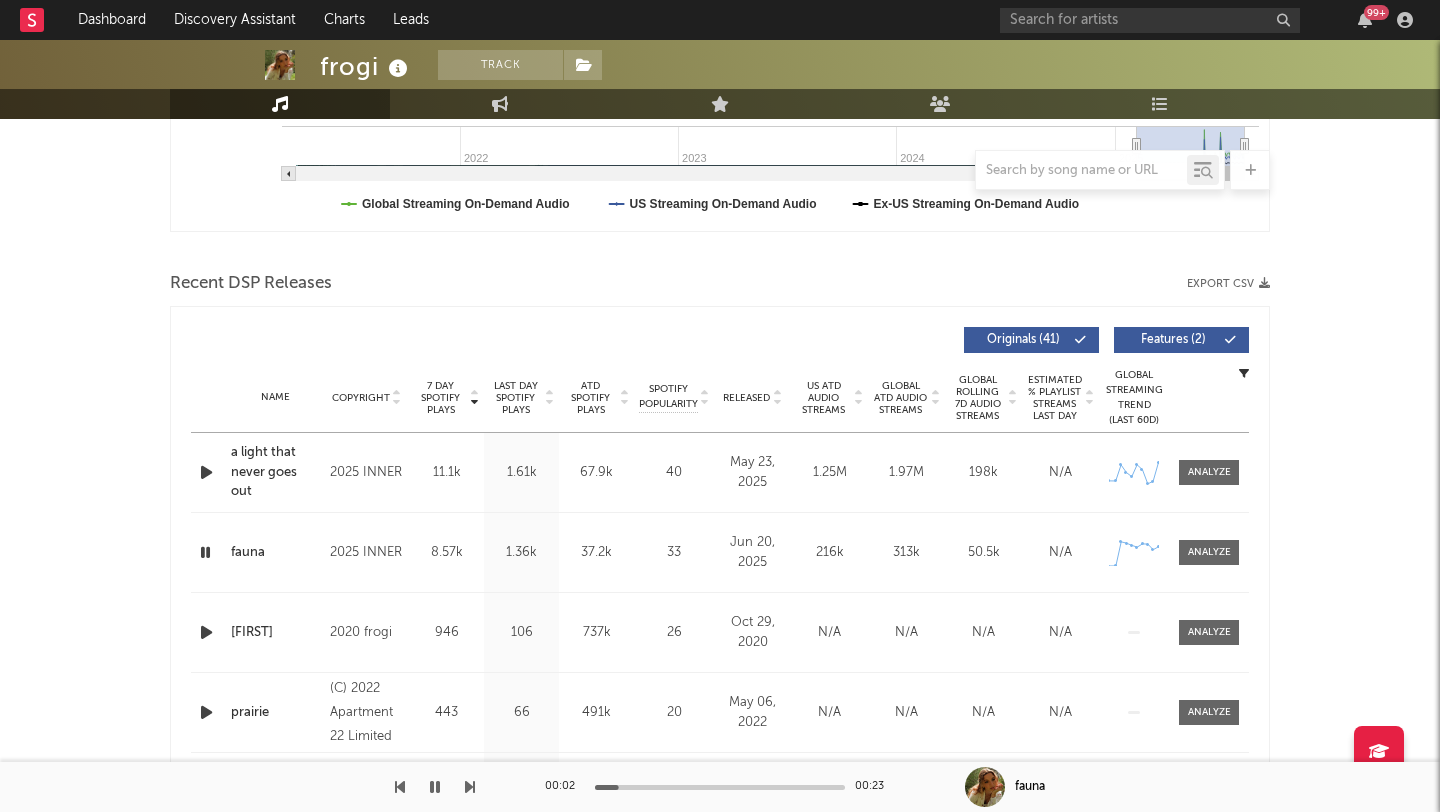 click at bounding box center [720, 787] 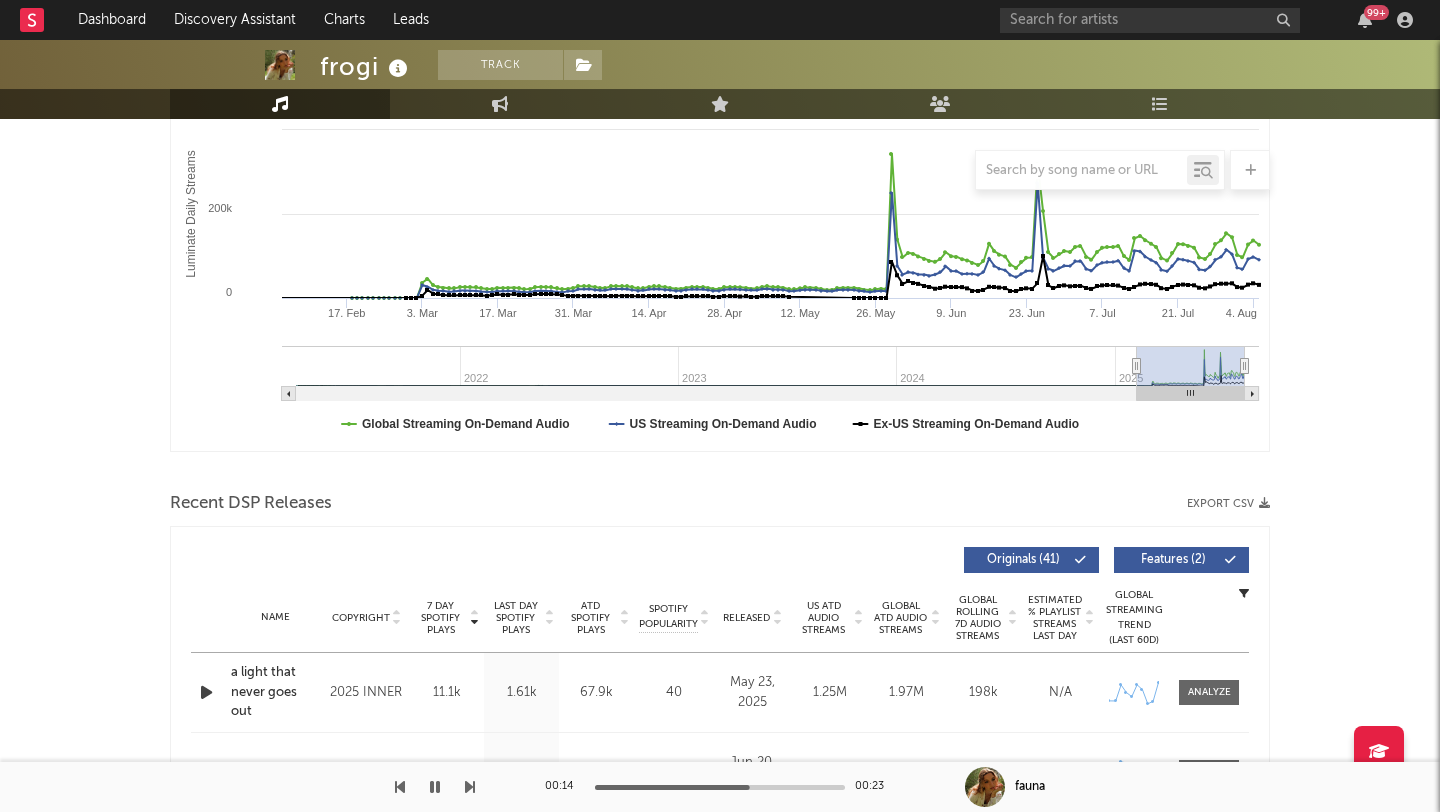 scroll, scrollTop: 0, scrollLeft: 0, axis: both 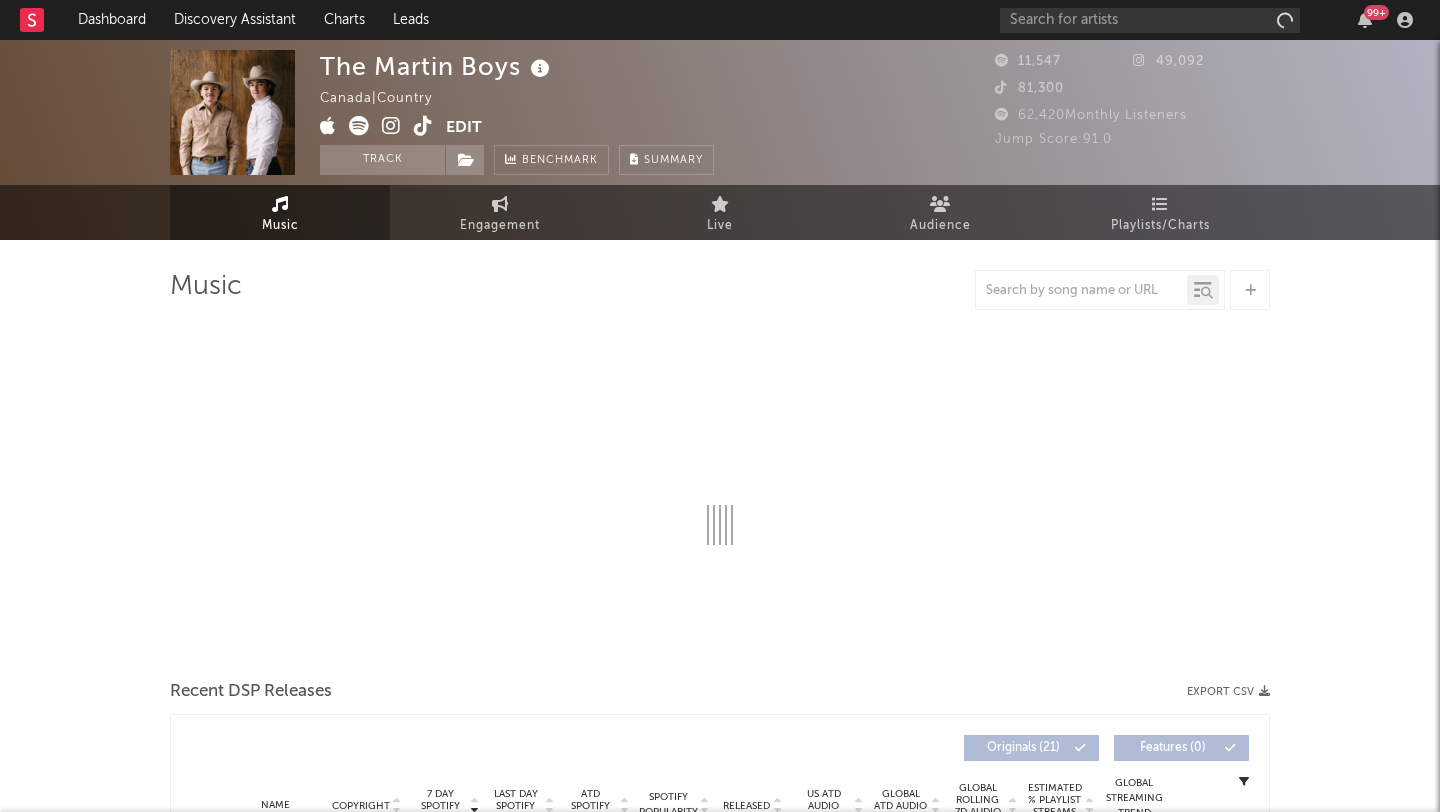 select on "1w" 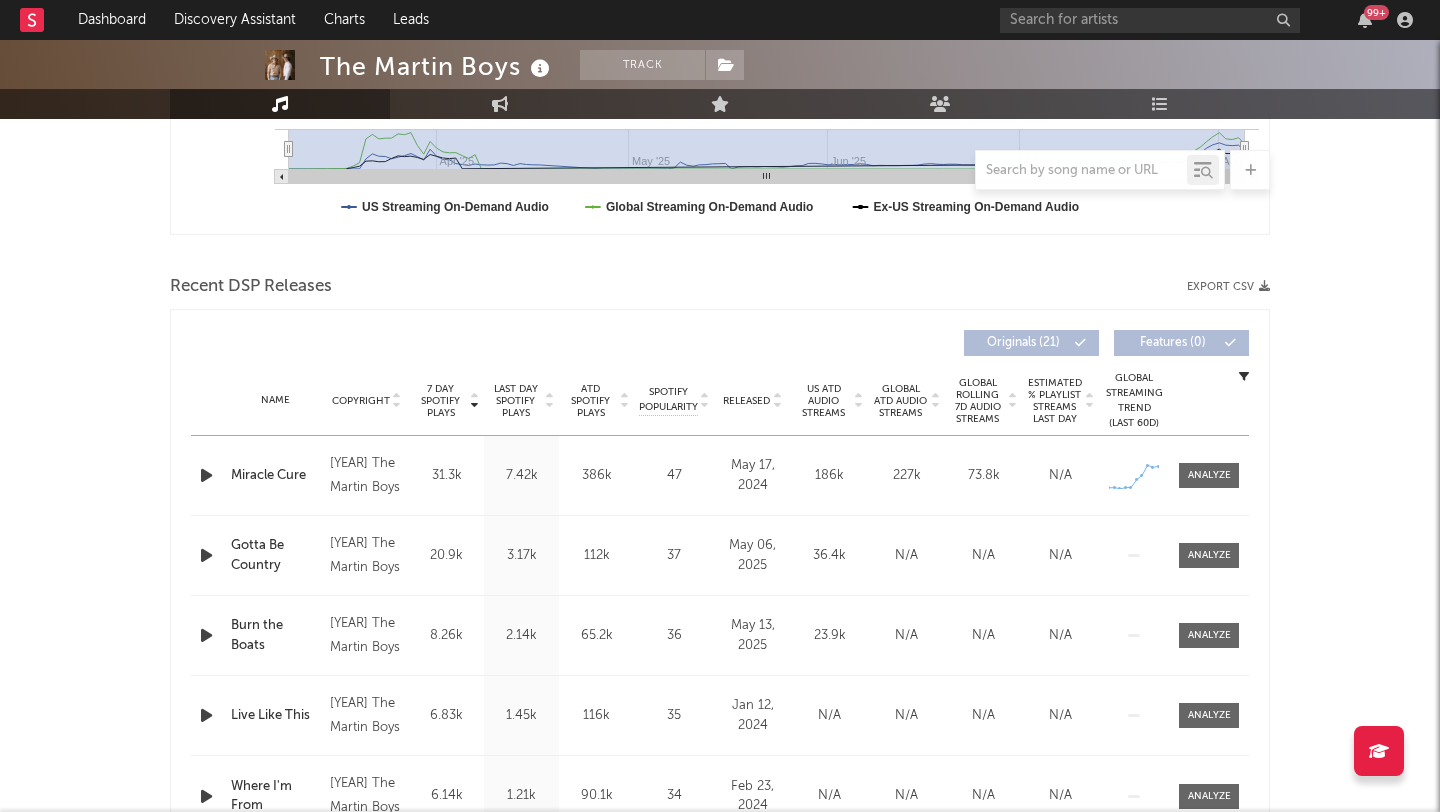 scroll, scrollTop: 569, scrollLeft: 0, axis: vertical 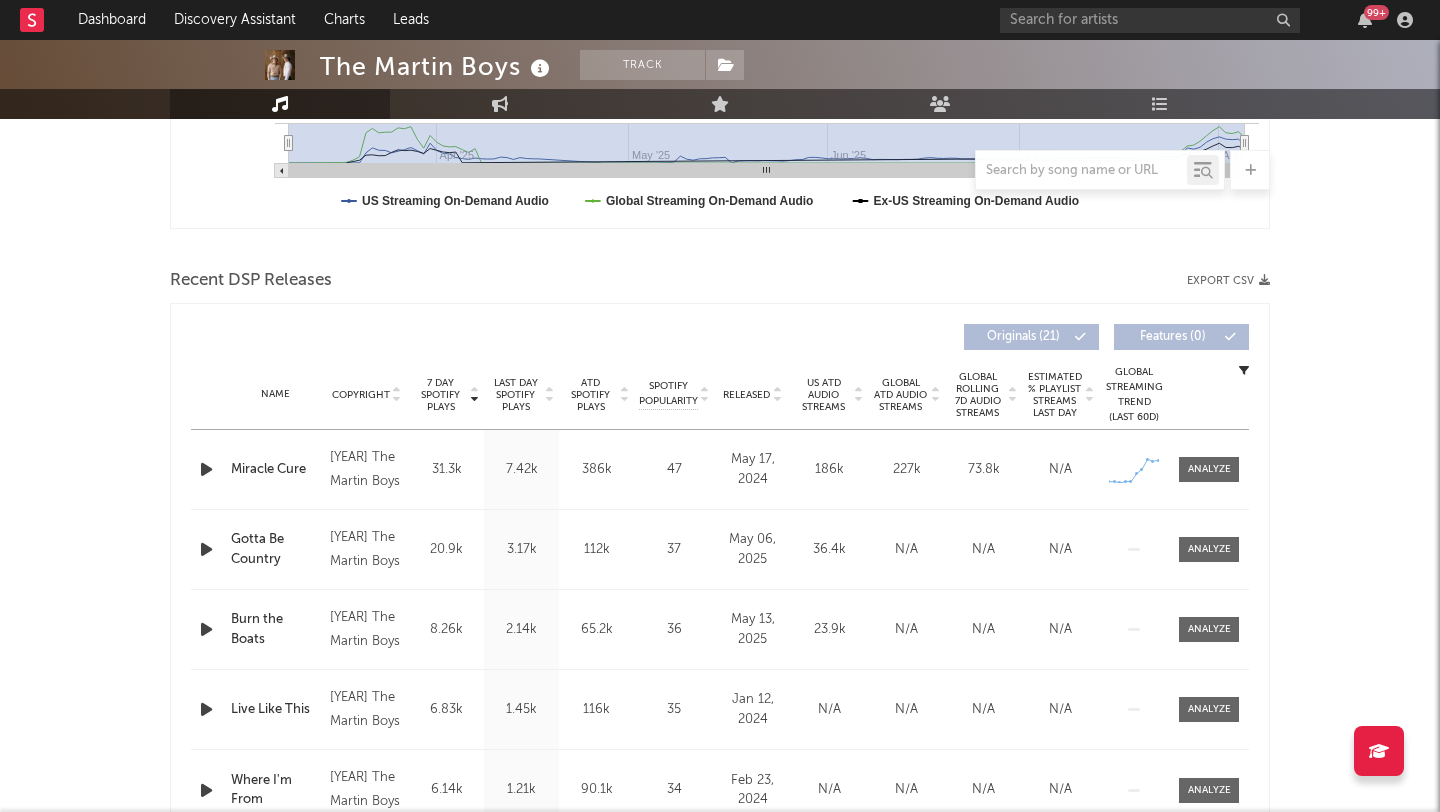 click on "Name Miracle Cure Copyright [YEAR] The Martin Boys Label The Martin Boys Album Names Live Like This, Live Like This (EP) Composer Names [FIRST] [LAST] & [FIRST] [LAST] [NUMBER] Day Spotify Plays [NUMBER]k Last Day Spotify Plays [NUMBER]k ATD Spotify Plays [NUMBER]k Spotify Popularity [NUMBER] Total US Streams [NUMBER]k Total US SES [NUMBER] Total UK Streams N/A Total UK Audio Streams N/A UK Weekly Streams N/A UK Weekly Audio Streams N/A Released [MONTH] [DAY], [YEAR] US ATD Audio Streams [NUMBER]k US Rolling 7D Audio Streams [NUMBER]k US Rolling WoW % Chg [NUMBER] Global ATD Audio Streams [NUMBER]k Global Rolling 7D Audio Streams [NUMBER]k Global Rolling WoW % Chg [NUMBER] Estimated % Playlist Streams Last Day N/A Global Streaming Trend (Last [NUMBER]D) Created with Highcharts [NUMBER].[NUMBER].[NUMBER] Ex-US Streaming Trend (Last [NUMBER]D) Created with Highcharts [NUMBER].[NUMBER].[NUMBER] US Streaming Trend (Last [NUMBER]D) Created with Highcharts [NUMBER].[NUMBER].[NUMBER] Global Latest Day Audio Streams [NUMBER]k US Latest Day Audio Streams [NUMBER]k" at bounding box center [720, 469] 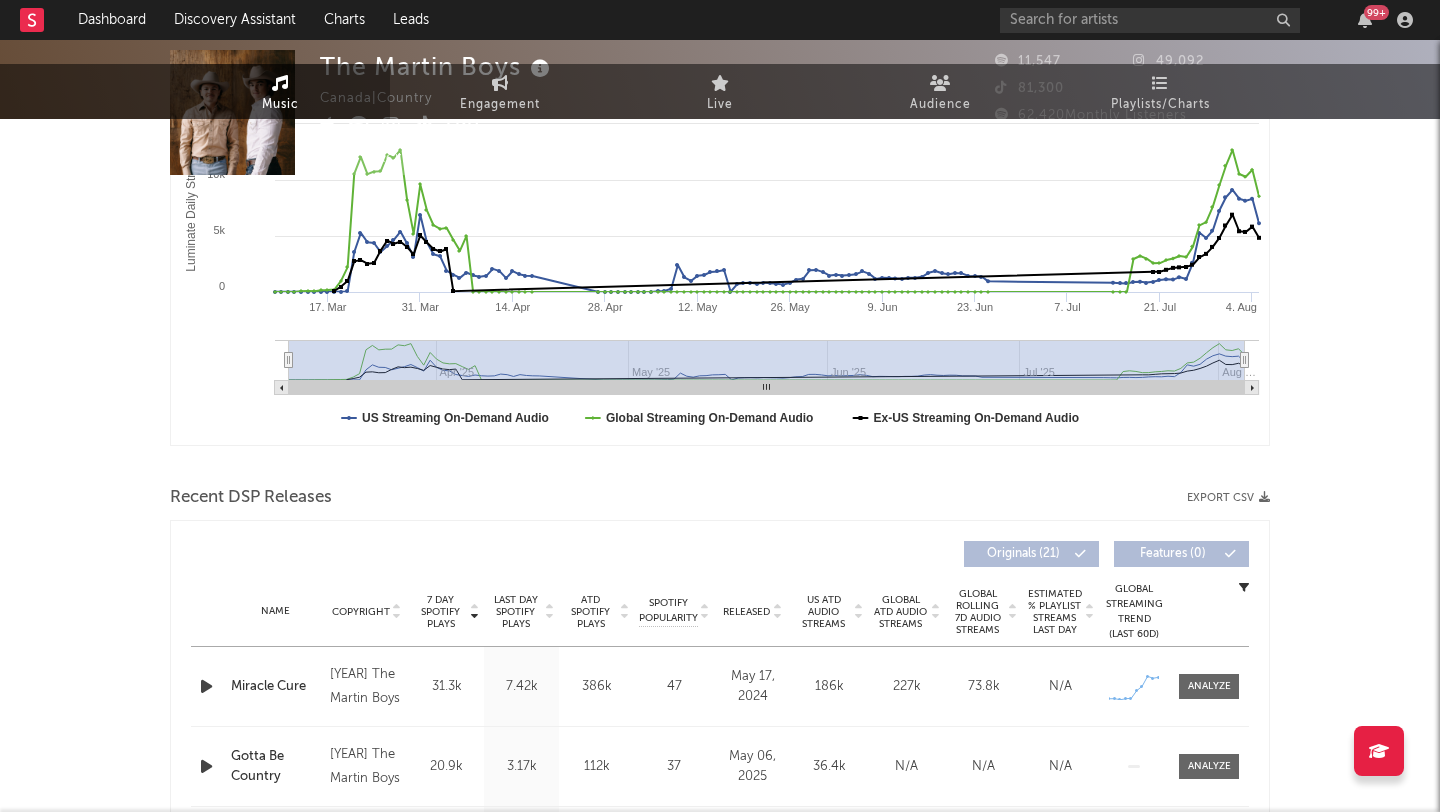 scroll, scrollTop: 0, scrollLeft: 0, axis: both 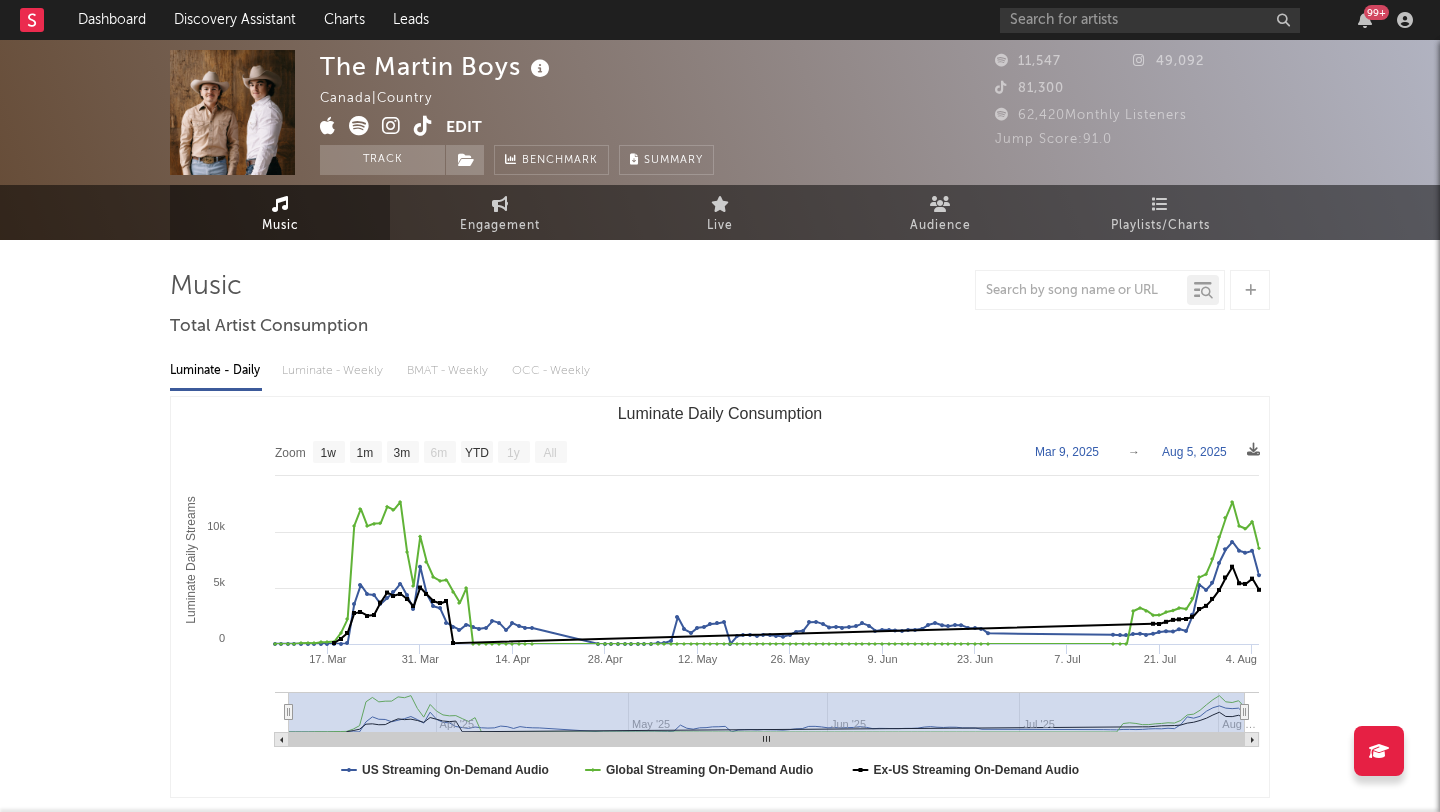click on "[COUNTRY]  |  Country" at bounding box center (387, 99) 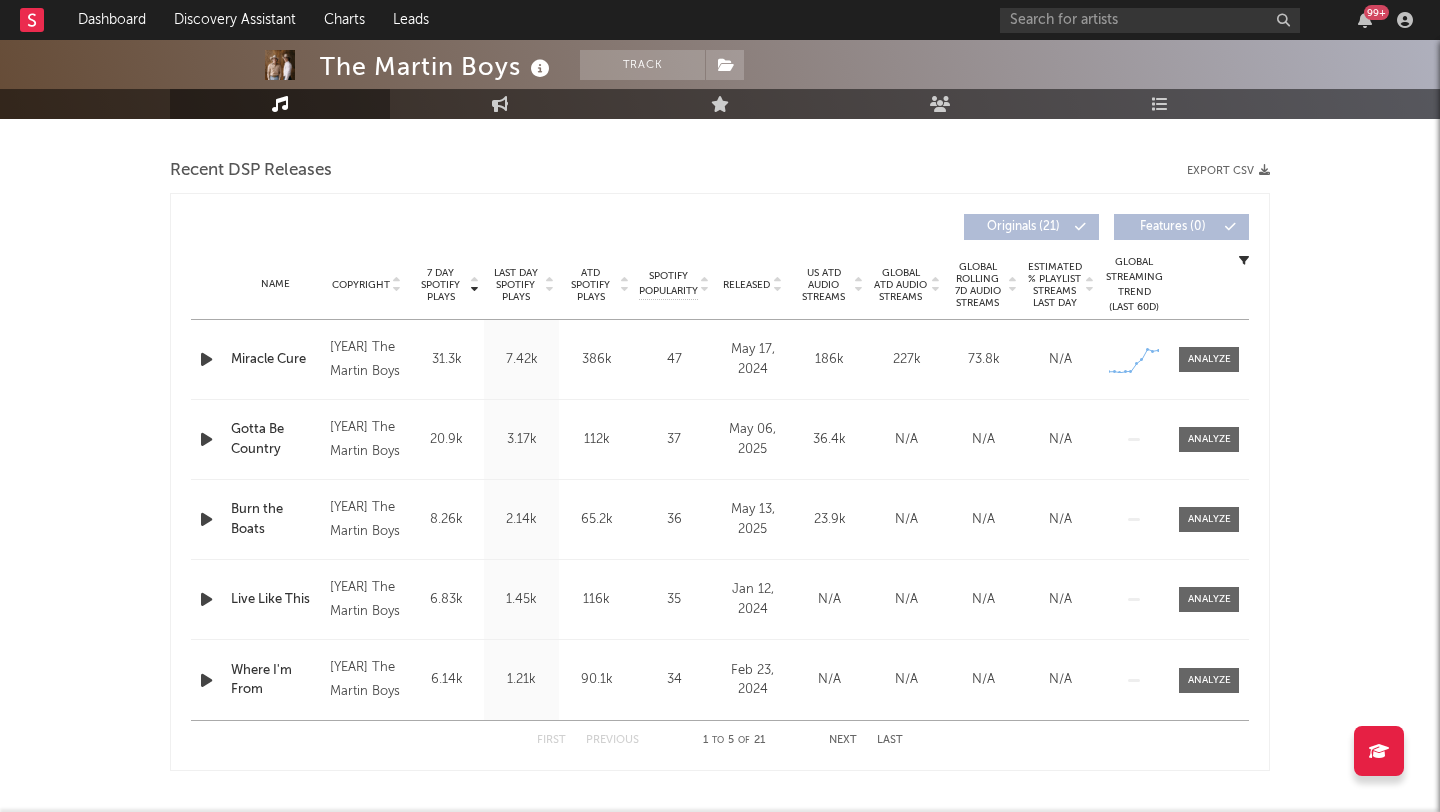 scroll, scrollTop: 0, scrollLeft: 0, axis: both 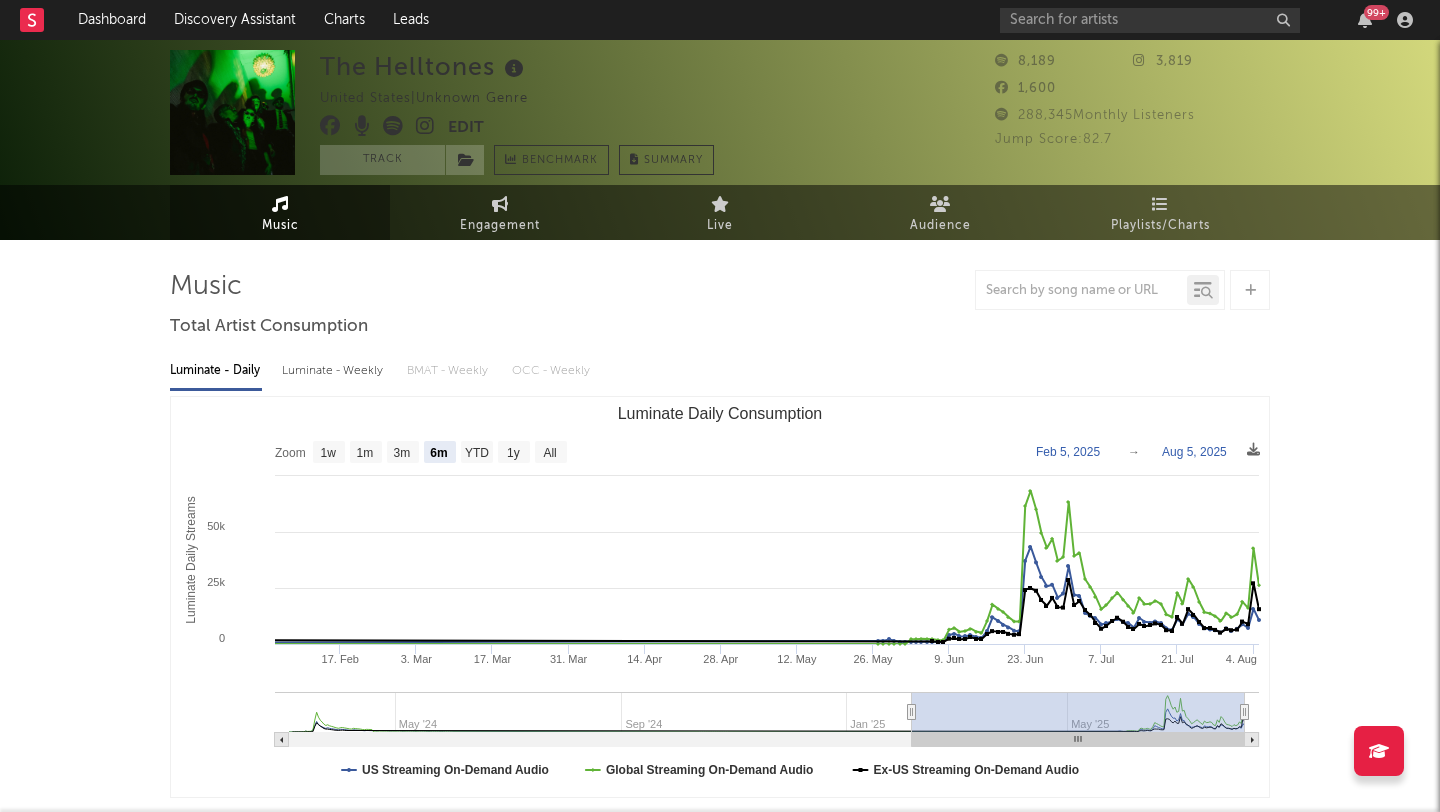 select on "6m" 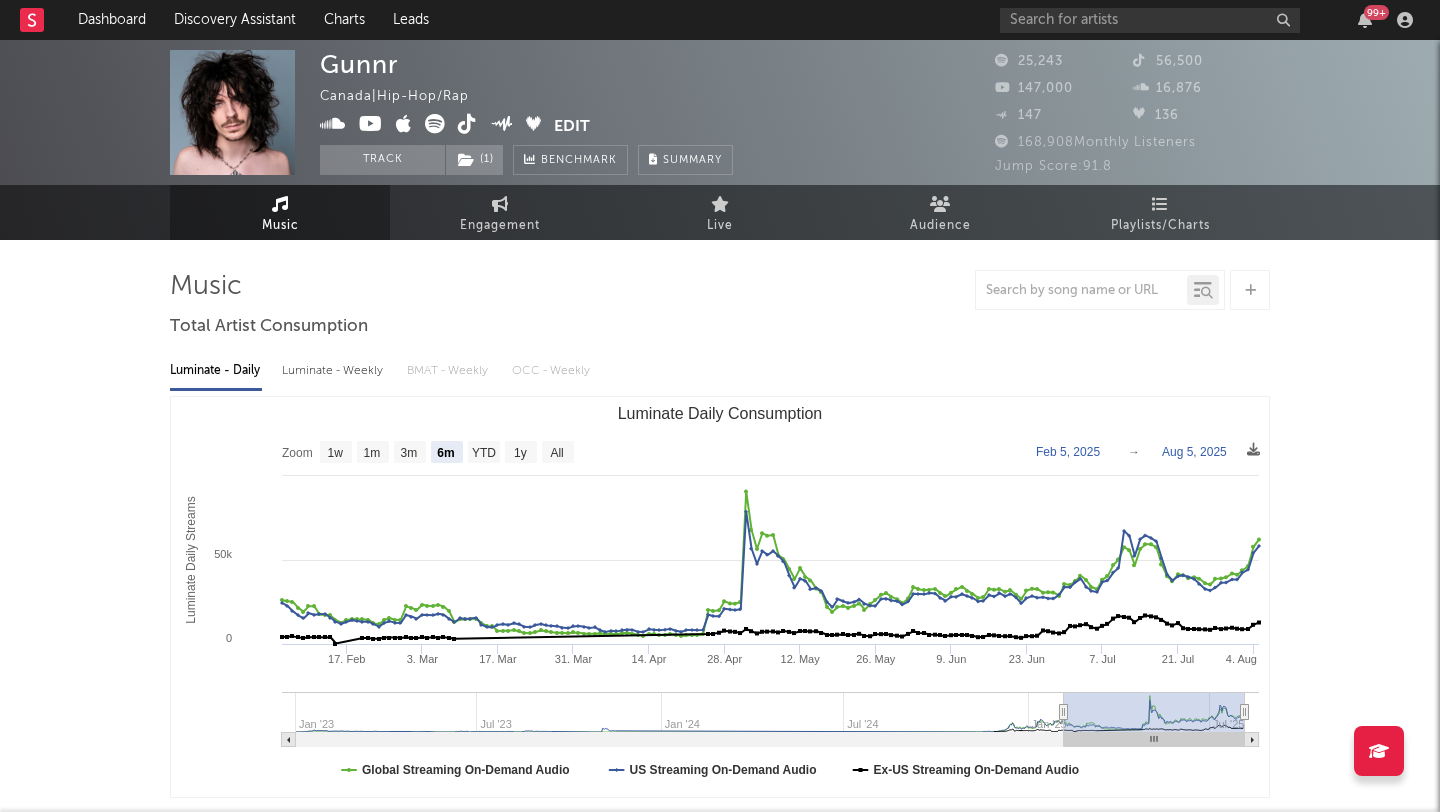 select on "6m" 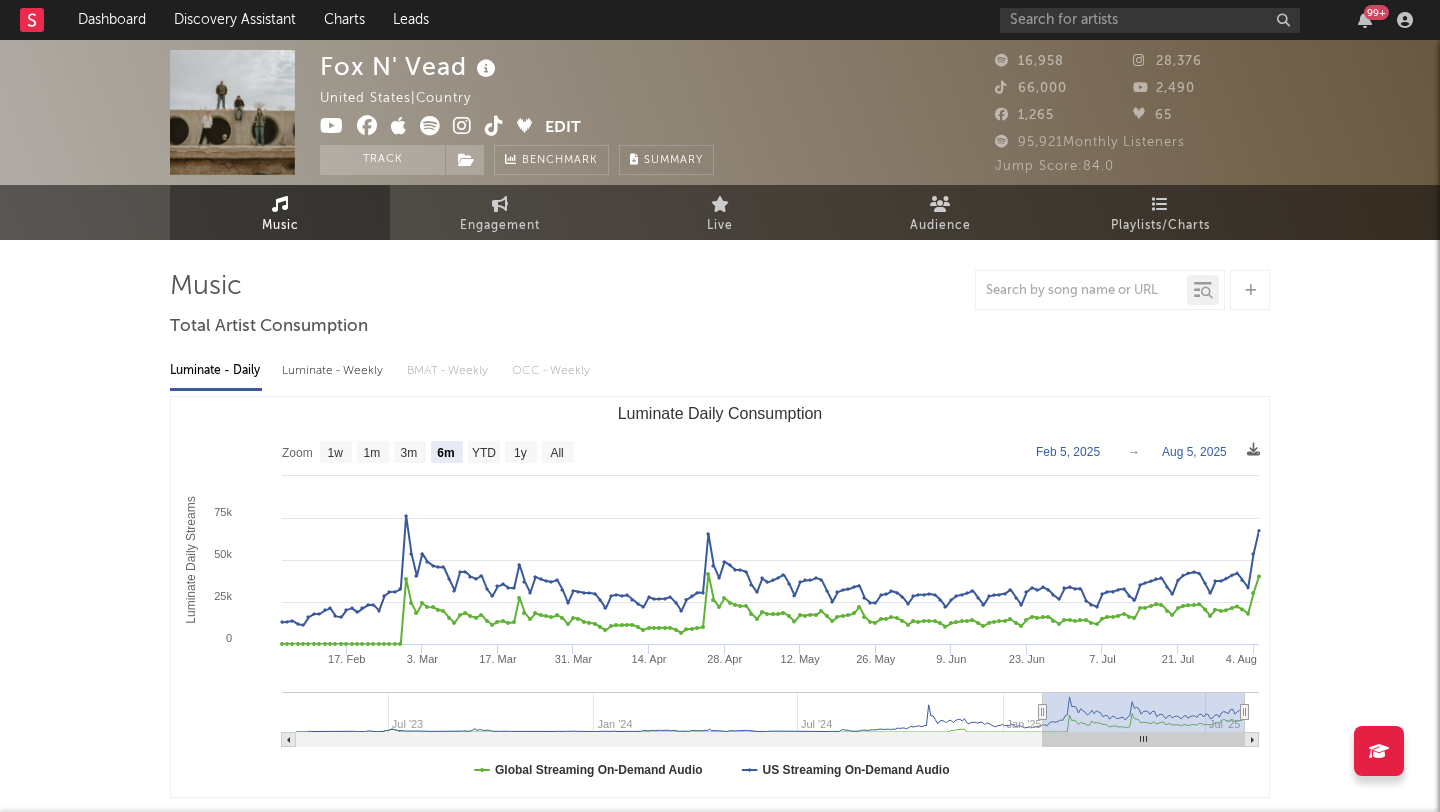 select on "6m" 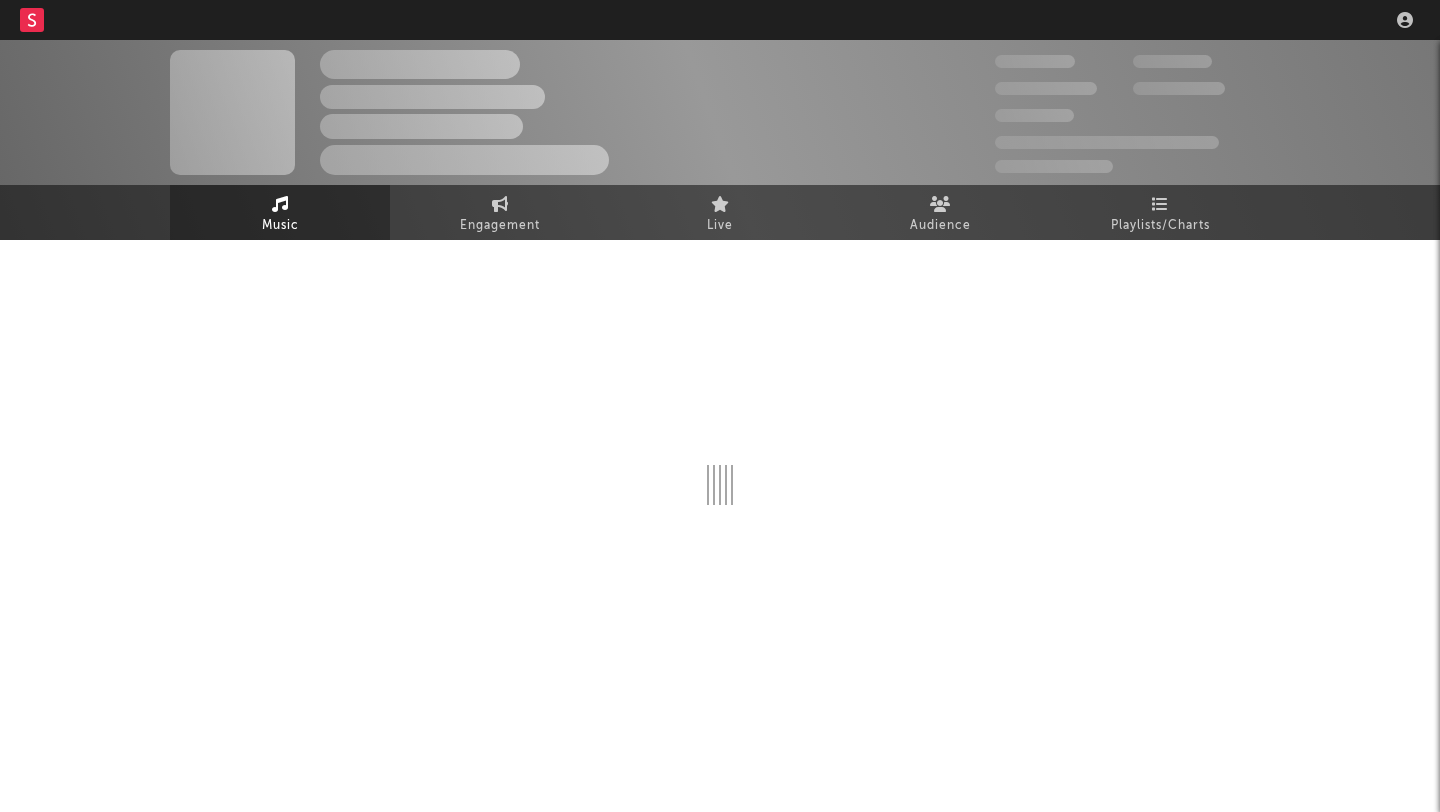 scroll, scrollTop: 0, scrollLeft: 0, axis: both 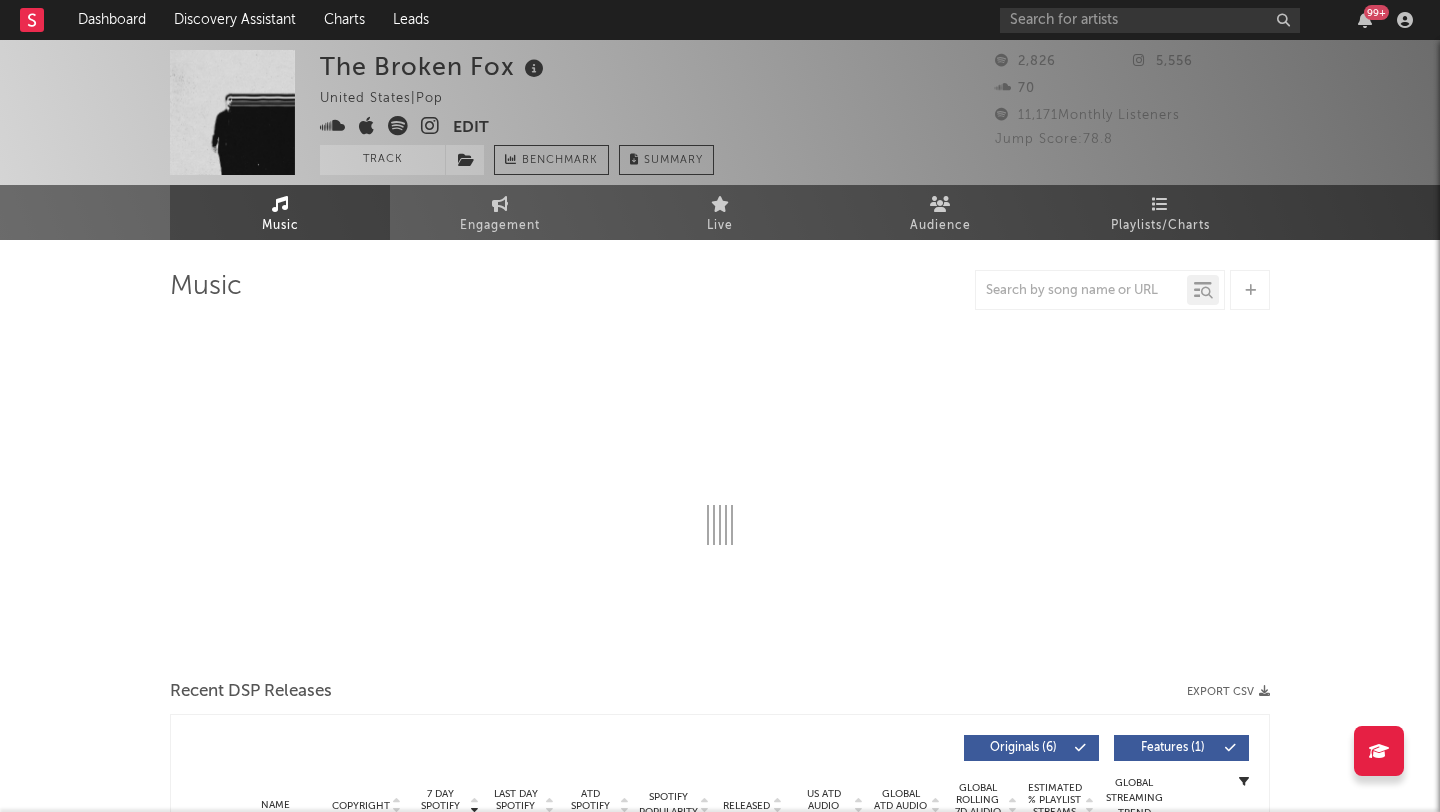 click at bounding box center [430, 126] 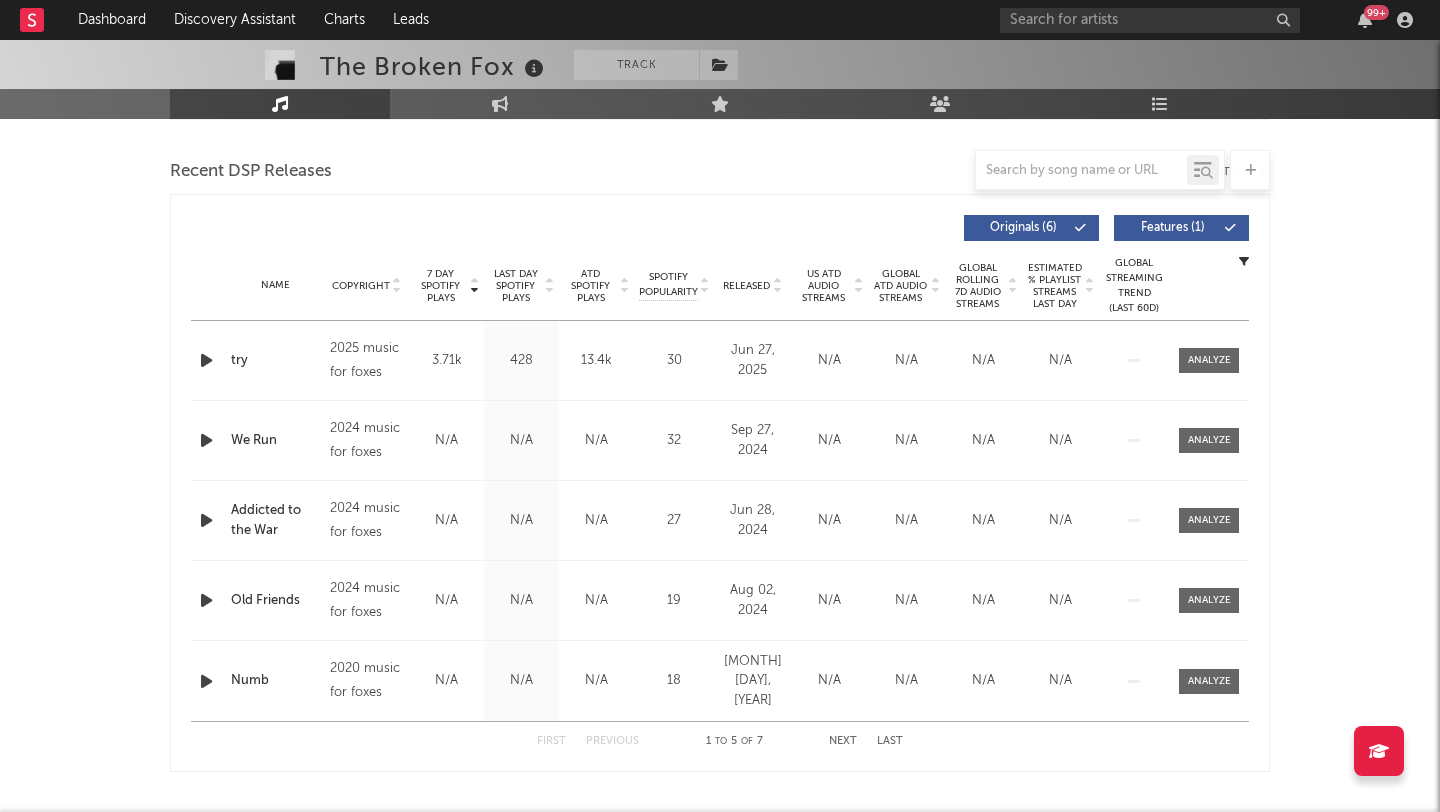 scroll, scrollTop: 864, scrollLeft: 0, axis: vertical 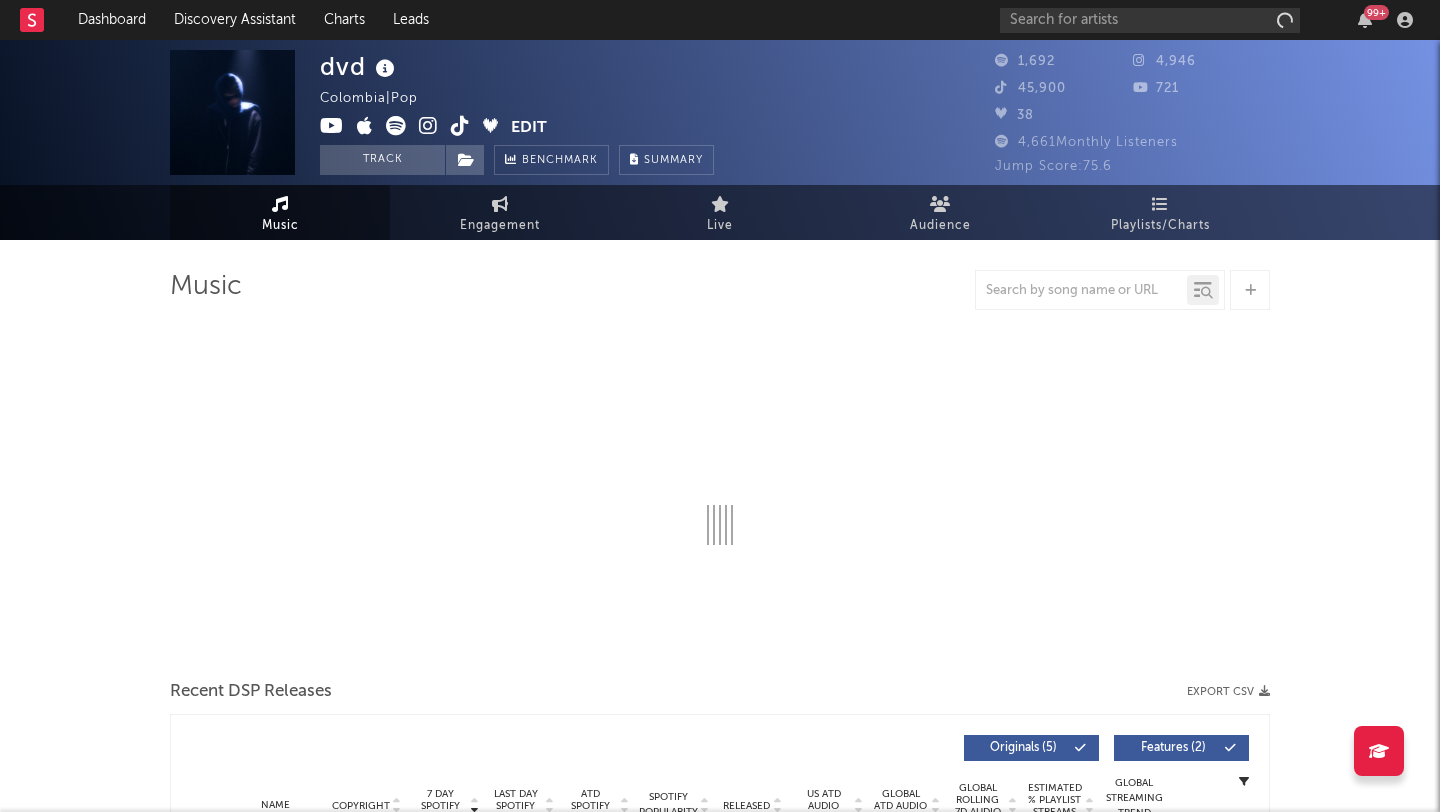 select on "6m" 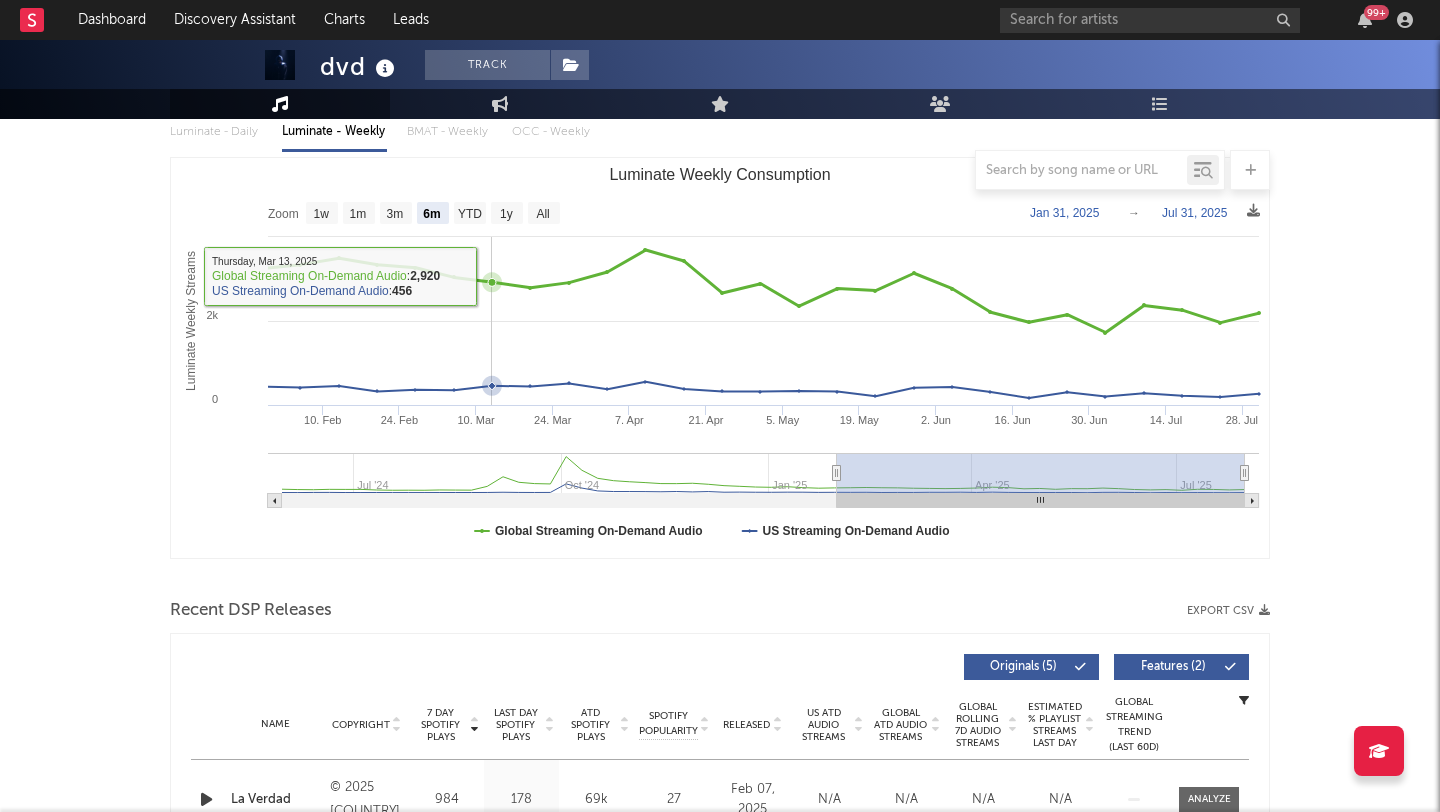 scroll, scrollTop: 682, scrollLeft: 0, axis: vertical 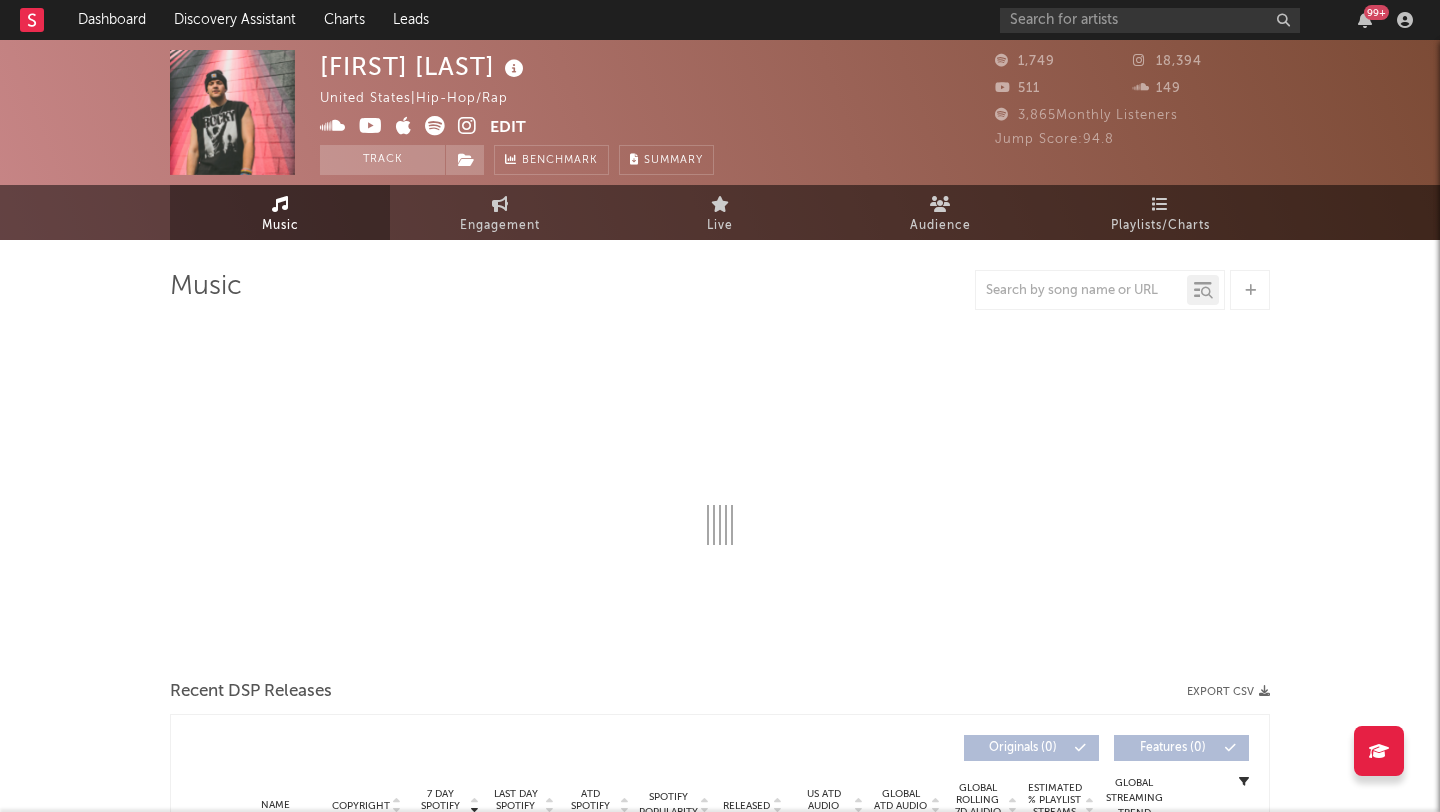 select on "1w" 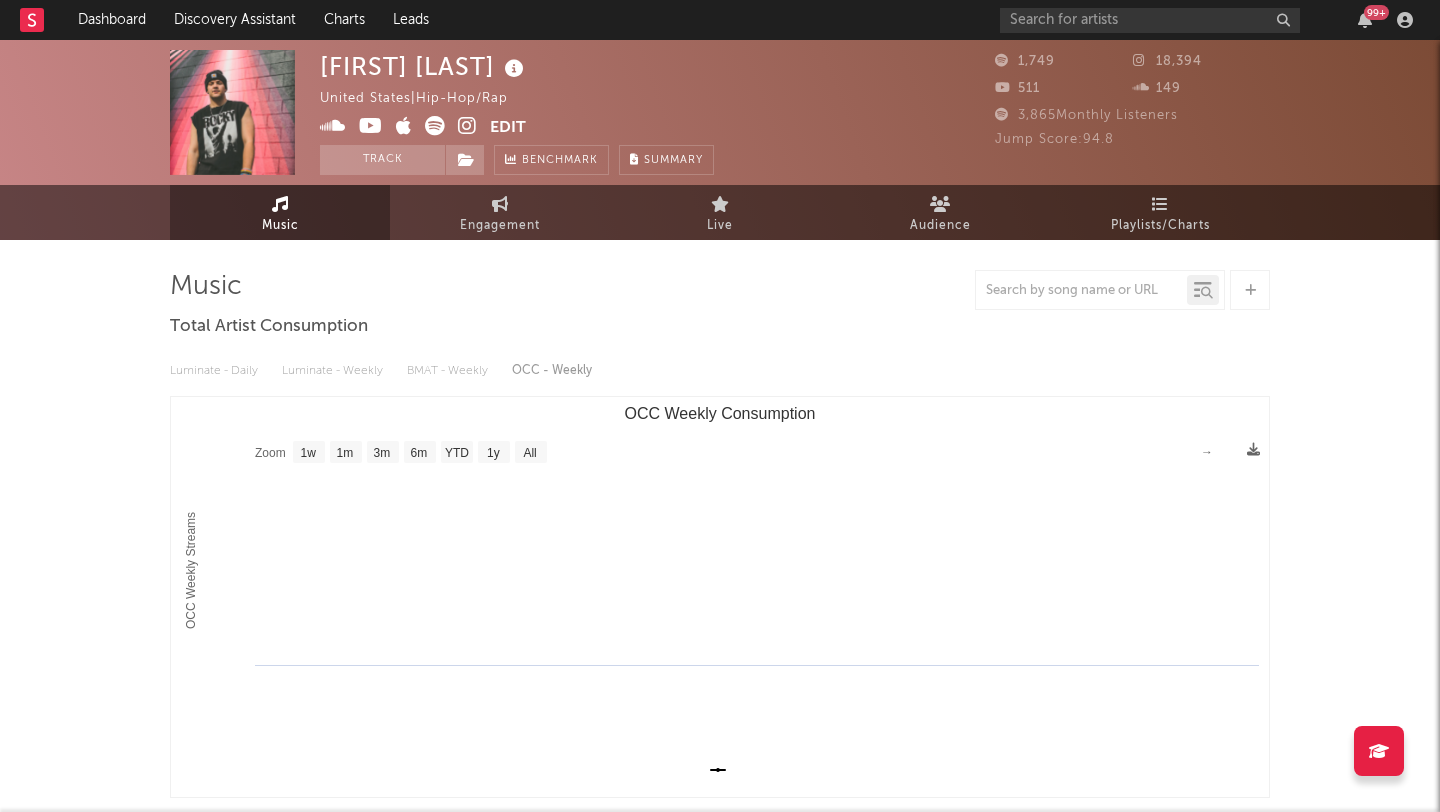 click at bounding box center (467, 126) 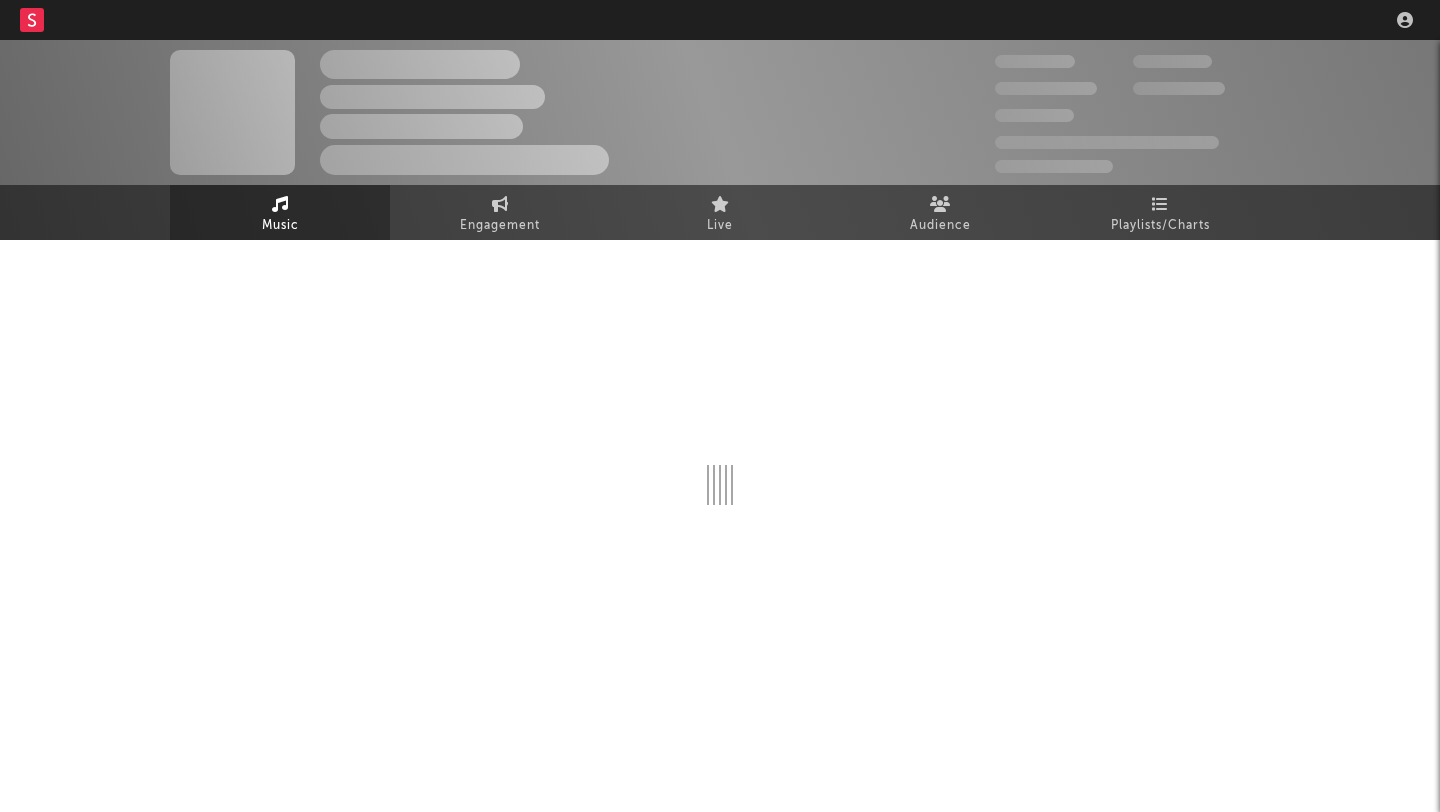 scroll, scrollTop: 0, scrollLeft: 0, axis: both 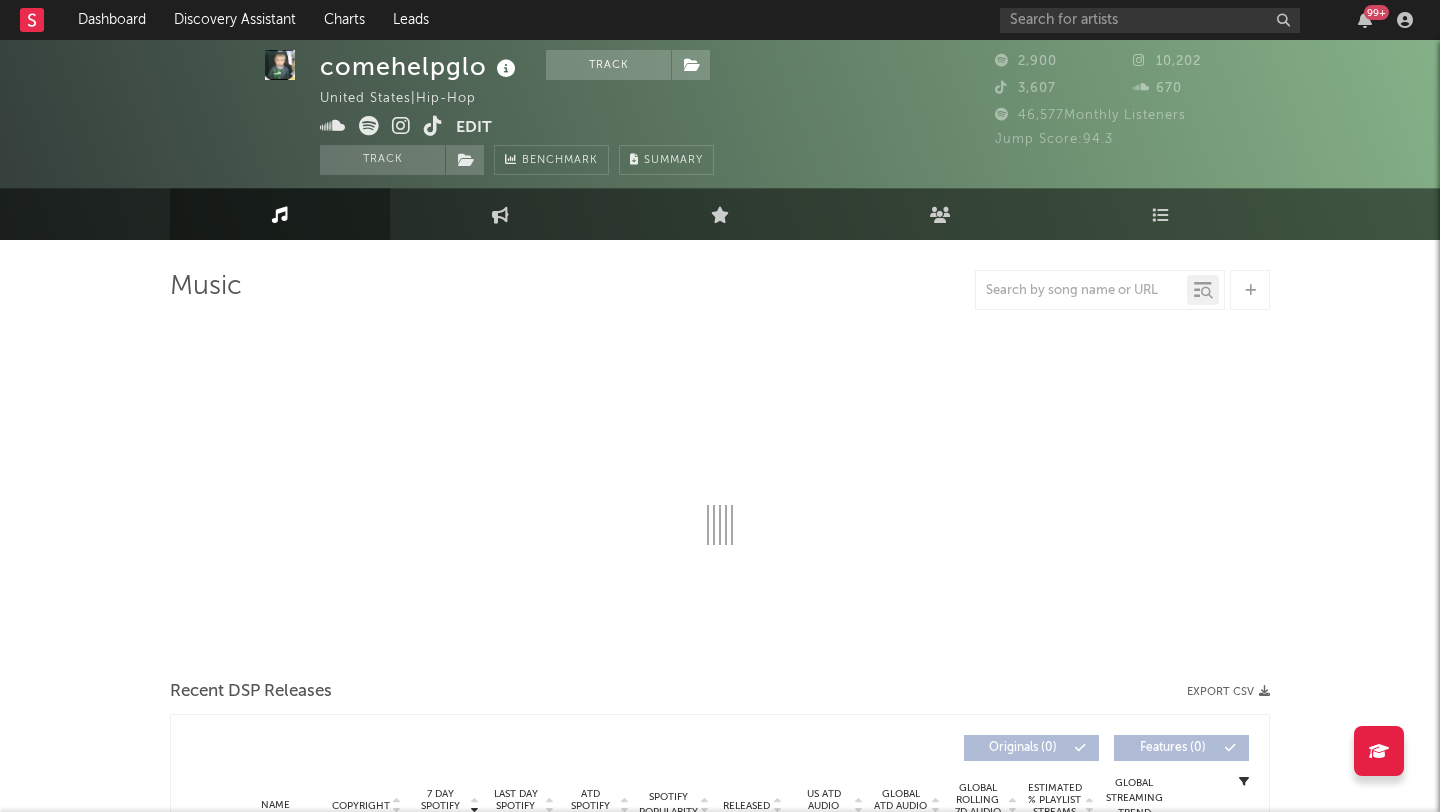 select on "1w" 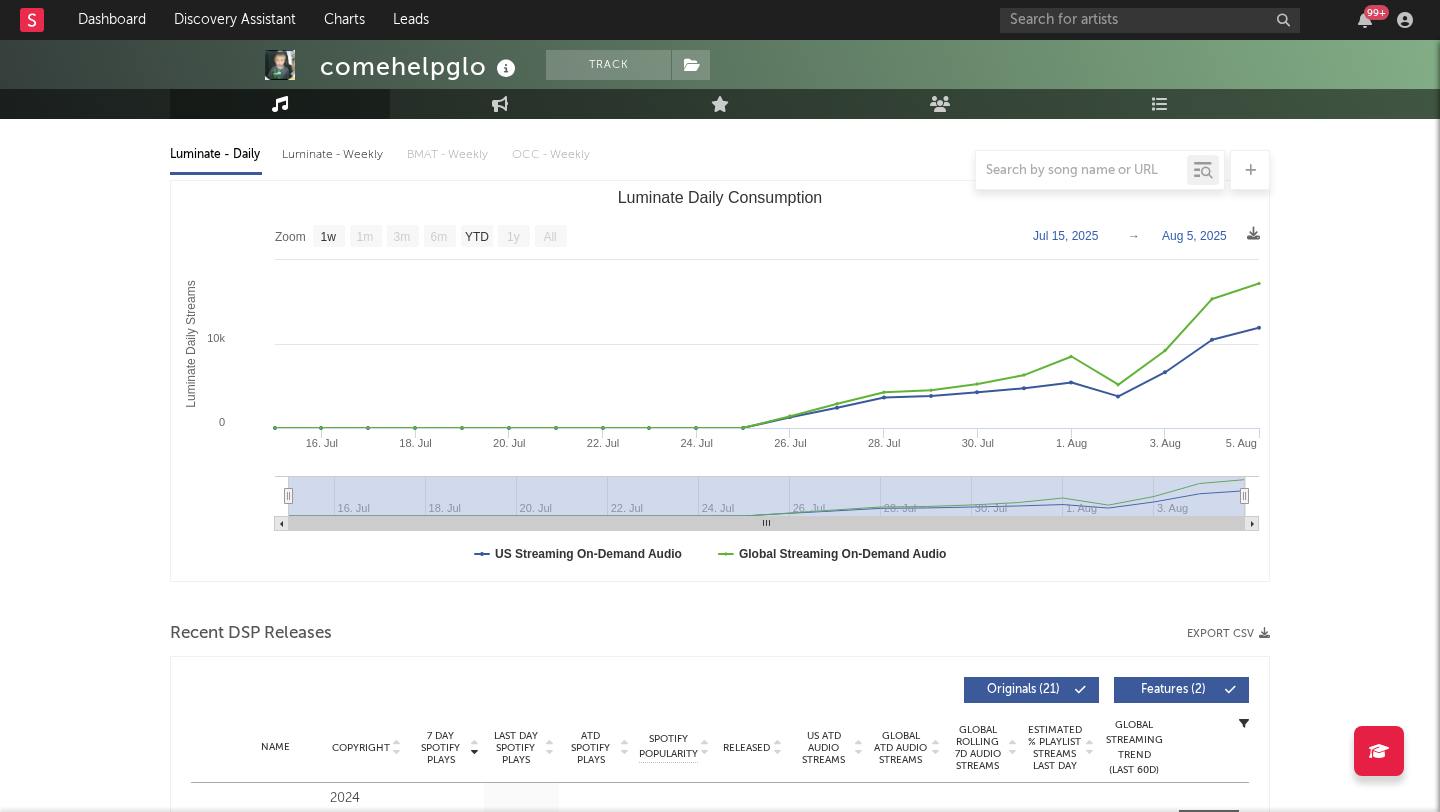 scroll, scrollTop: 0, scrollLeft: 0, axis: both 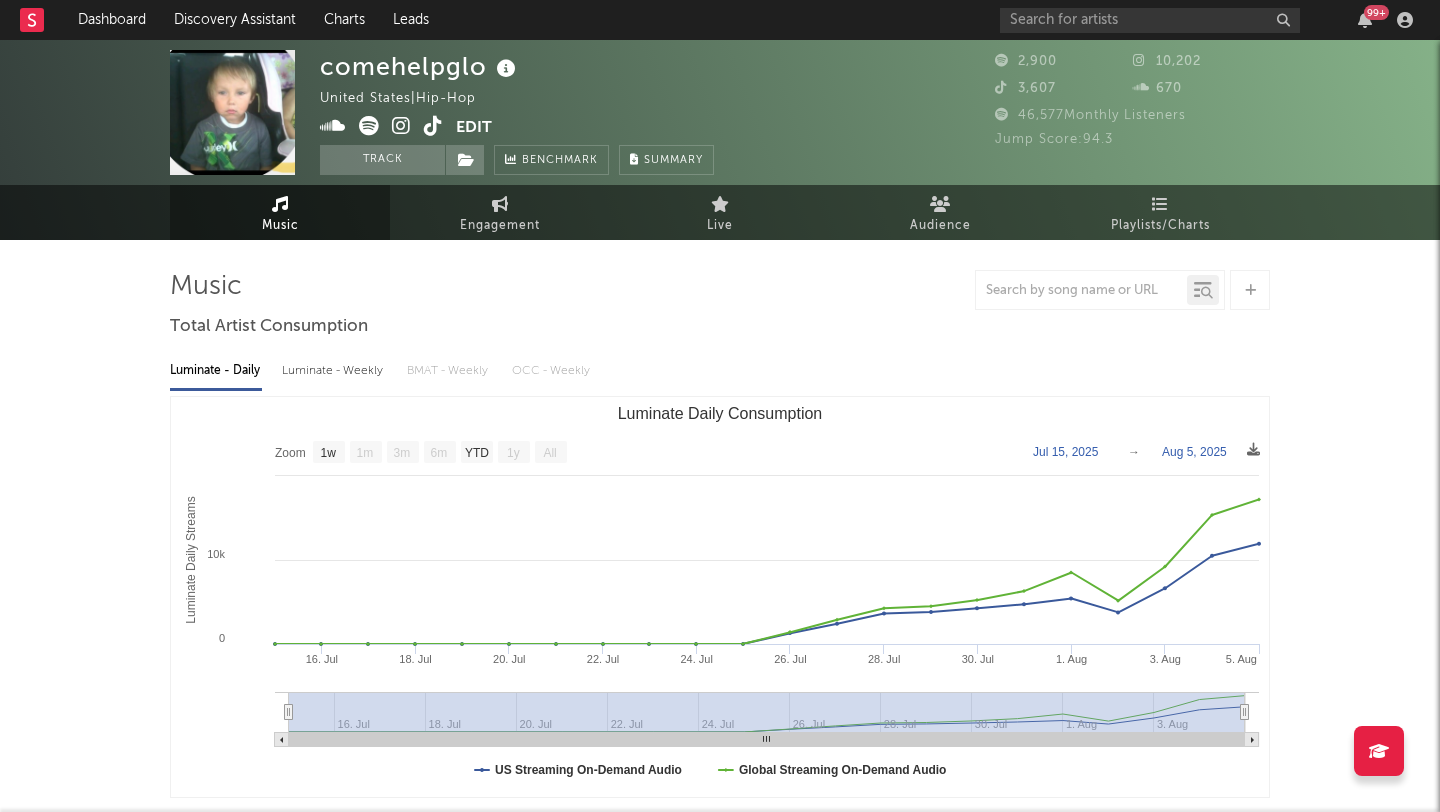 click at bounding box center [401, 126] 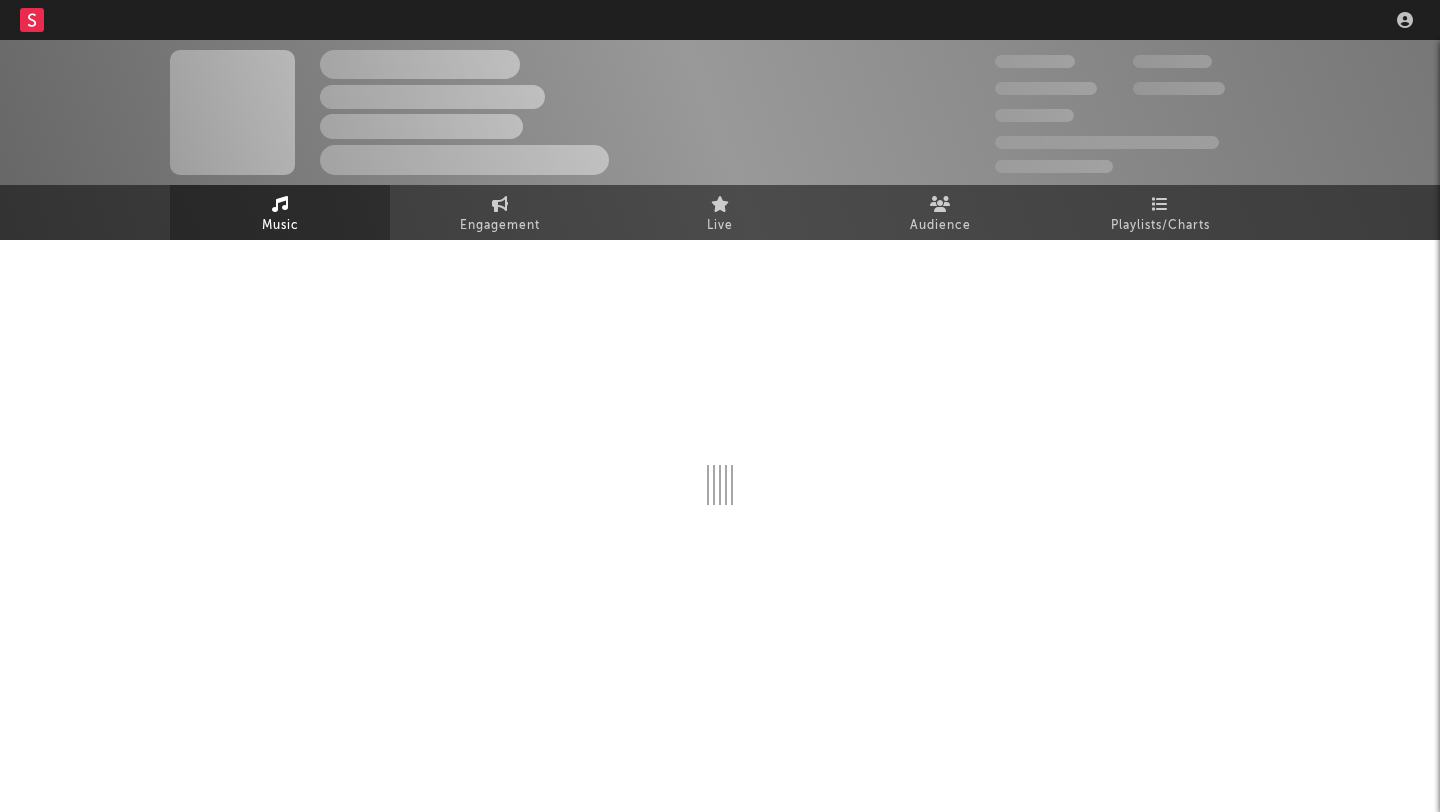 scroll, scrollTop: 0, scrollLeft: 0, axis: both 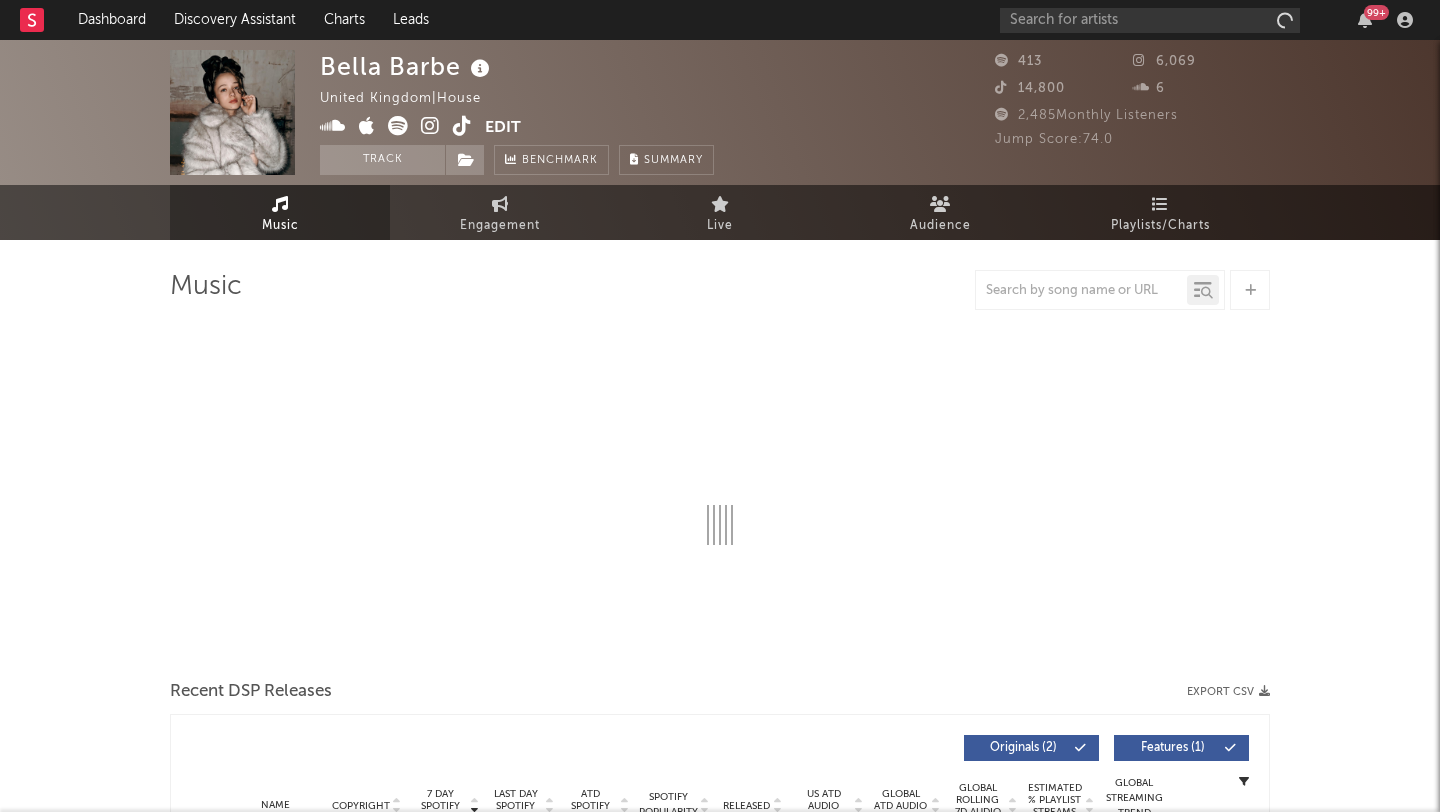 select on "1w" 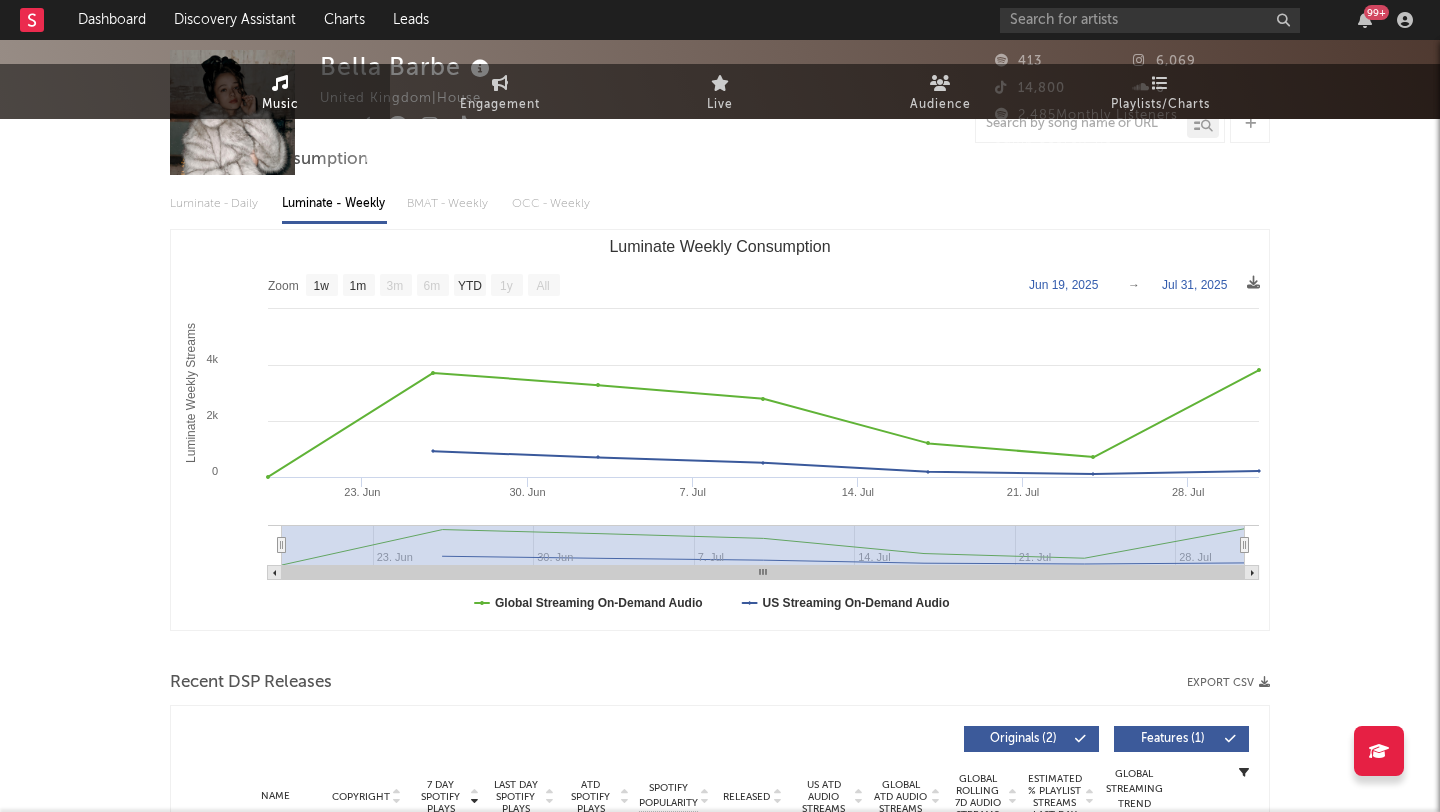 scroll, scrollTop: 0, scrollLeft: 0, axis: both 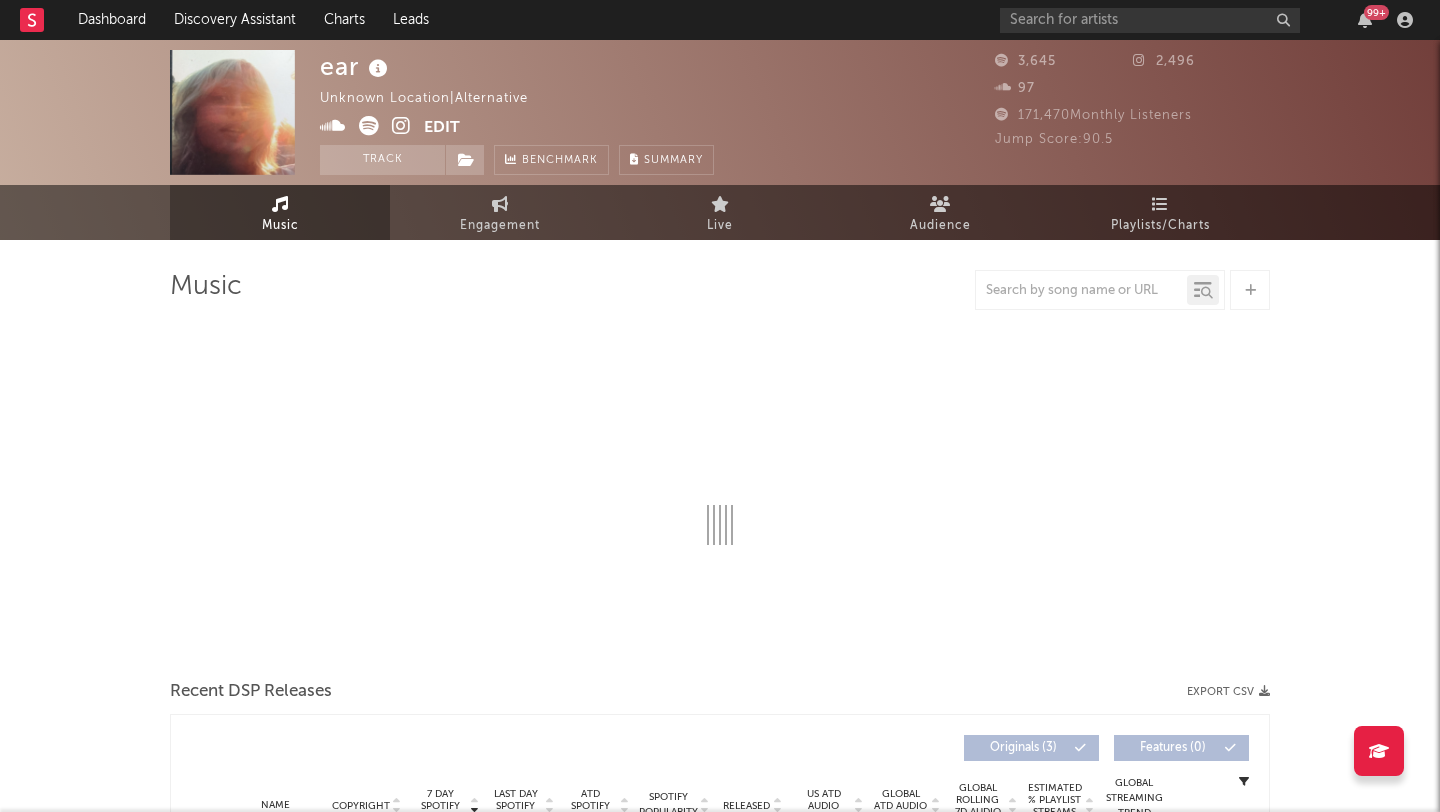 select on "1w" 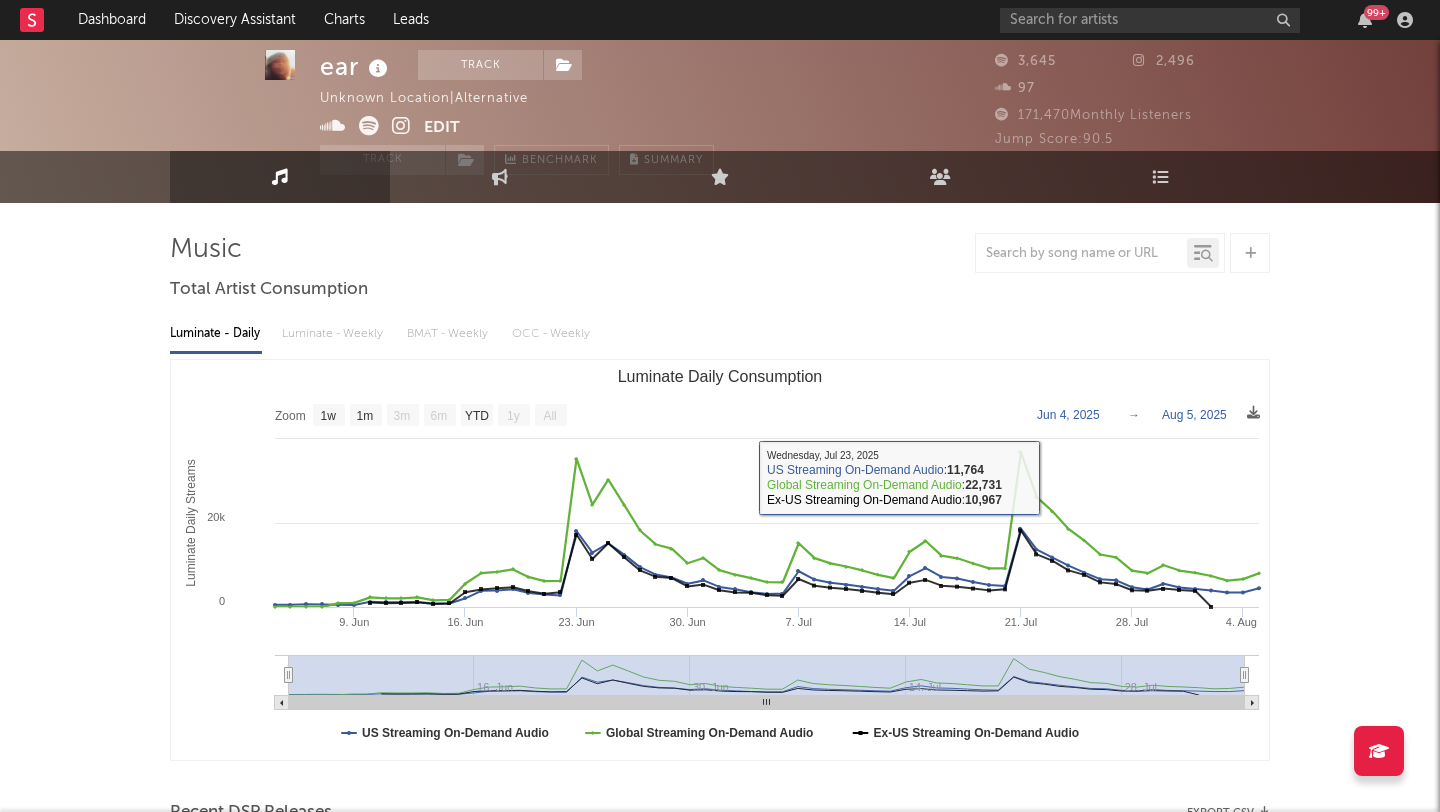 scroll, scrollTop: 0, scrollLeft: 0, axis: both 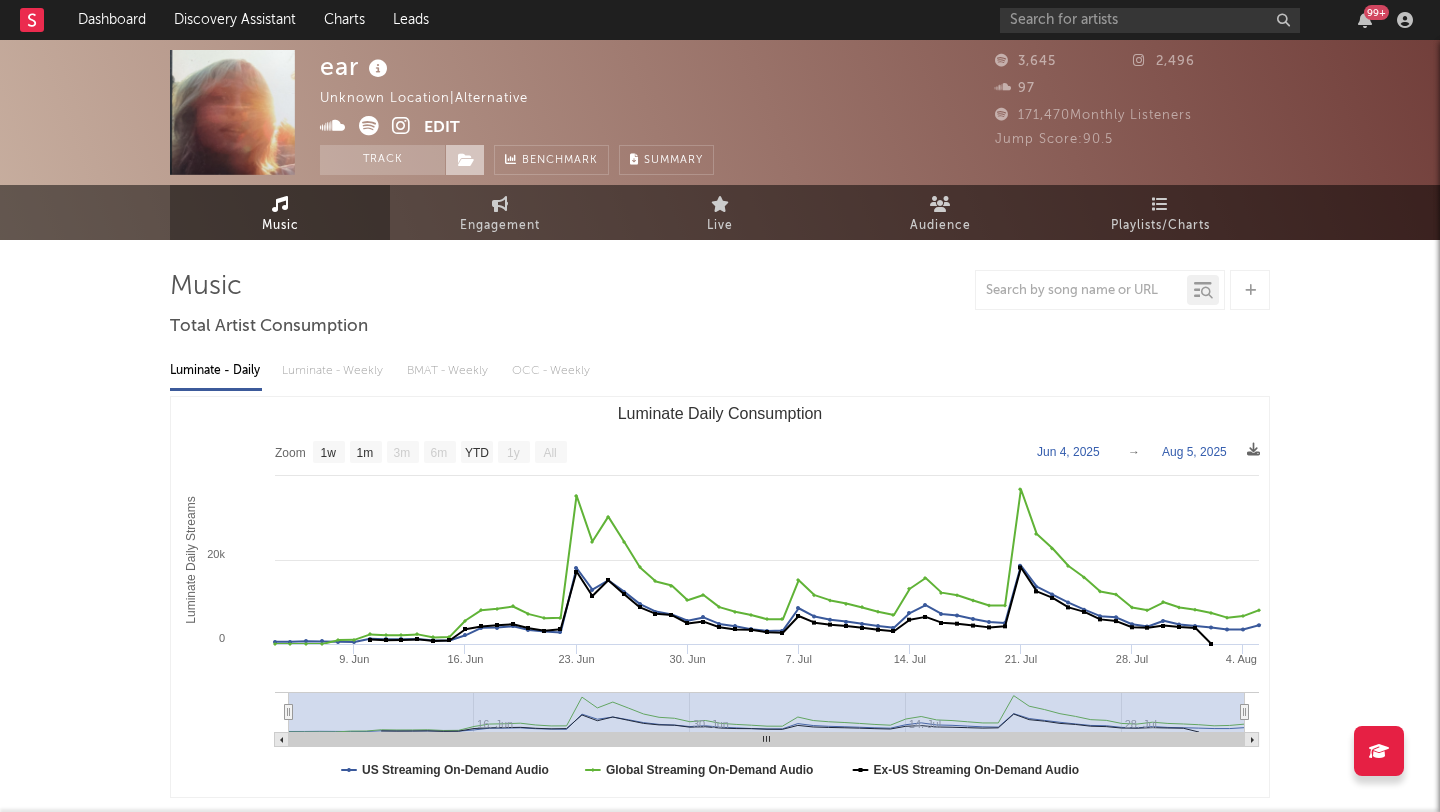 click at bounding box center (465, 160) 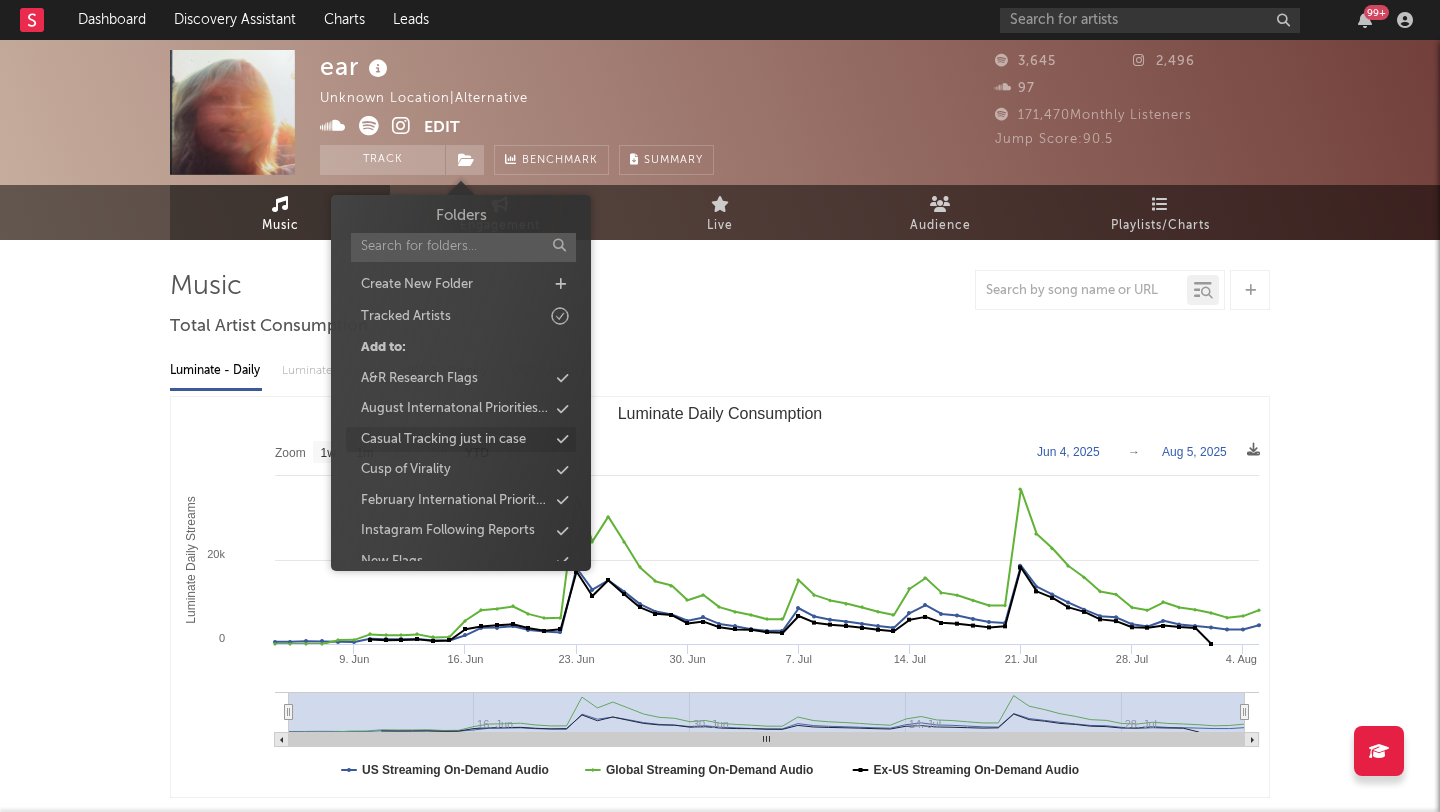 click on "Casual Tracking just in case" at bounding box center [443, 440] 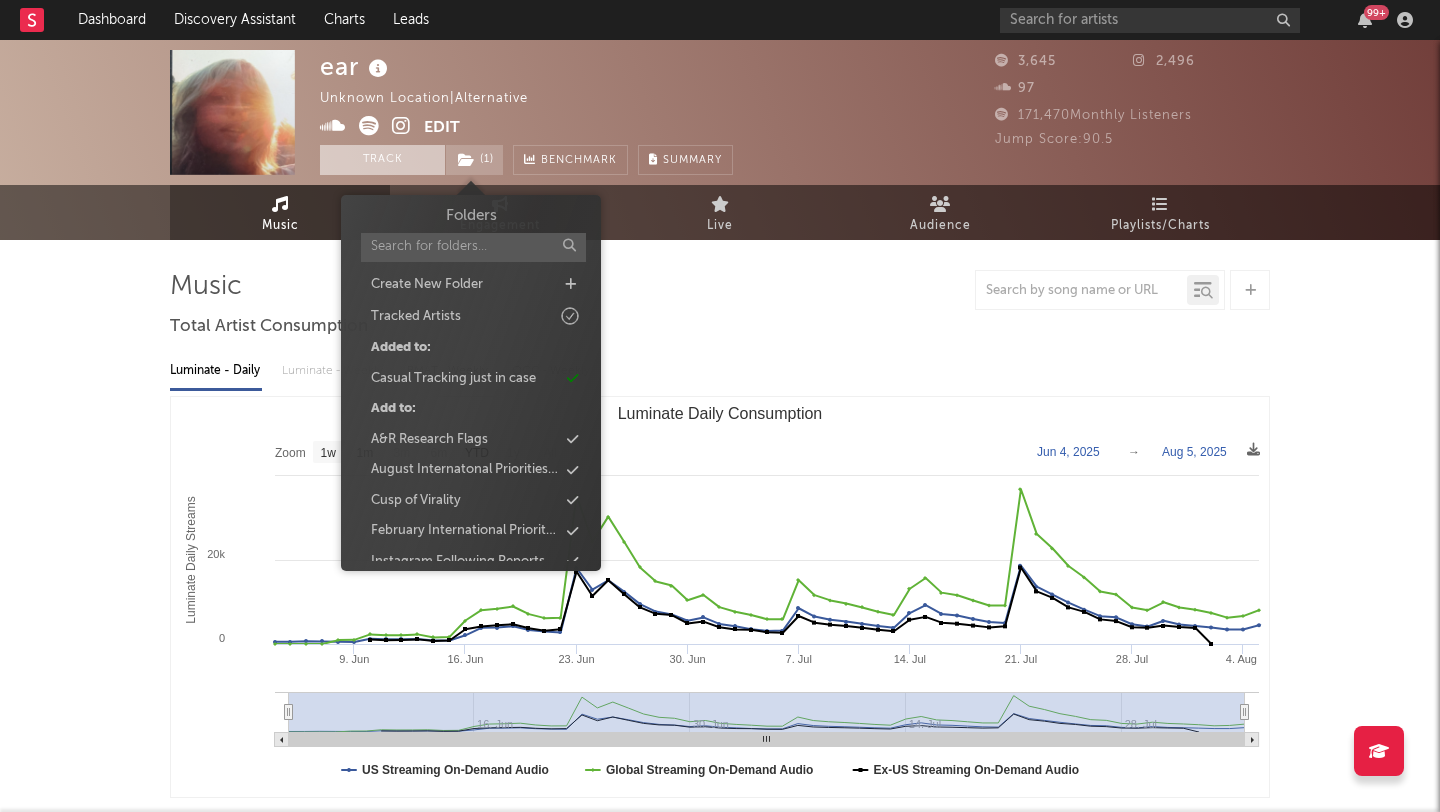 click on "Track" at bounding box center [382, 160] 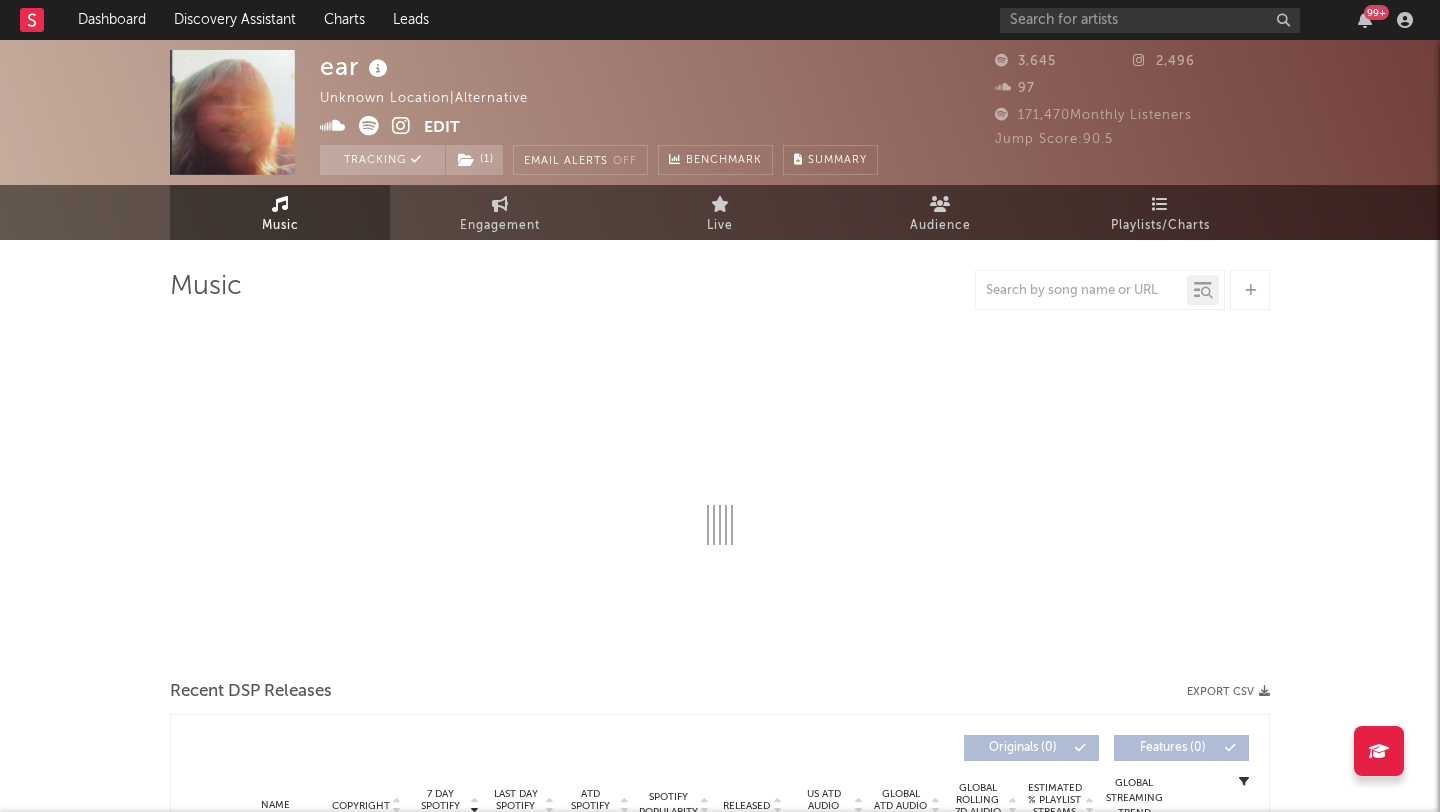 select on "1w" 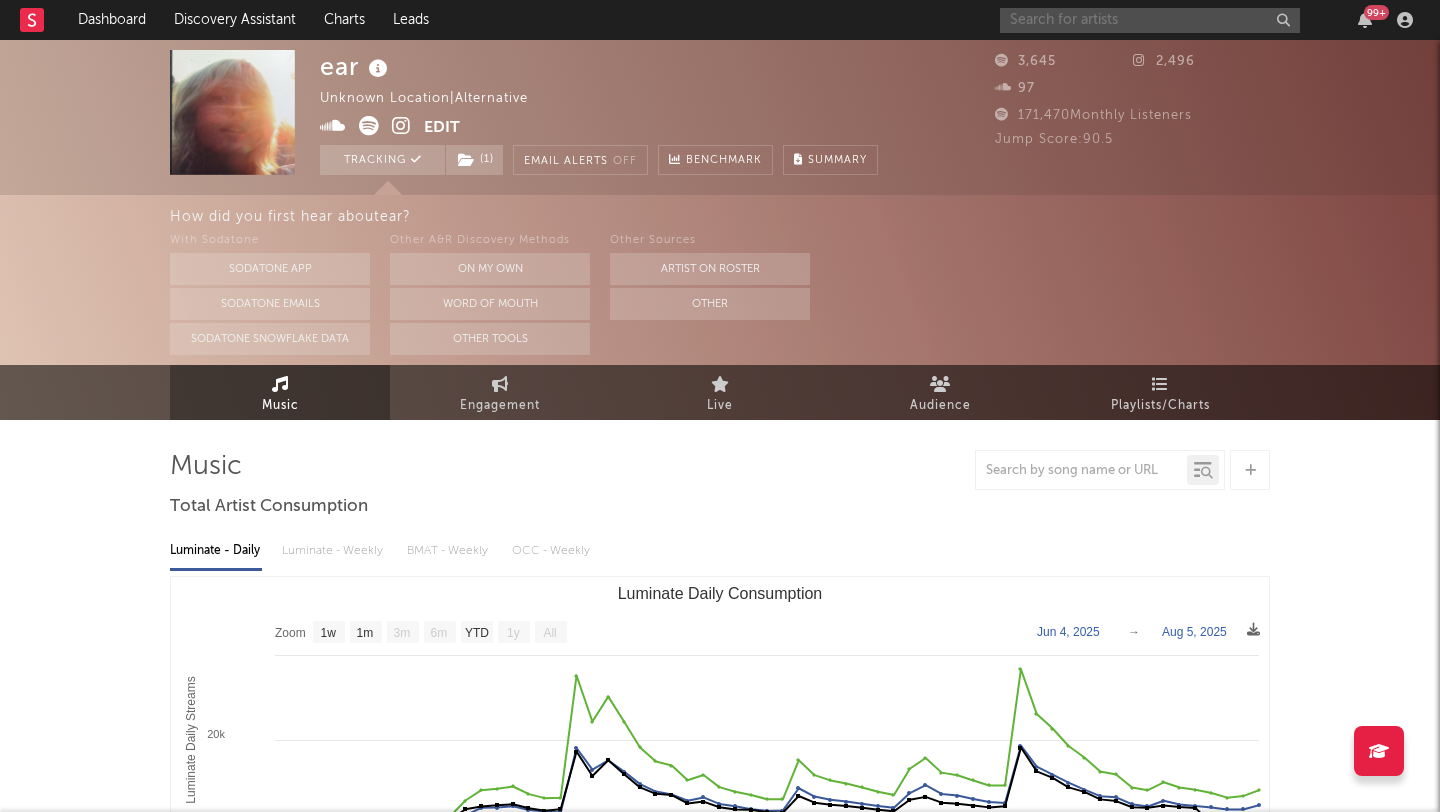 click at bounding box center (1150, 20) 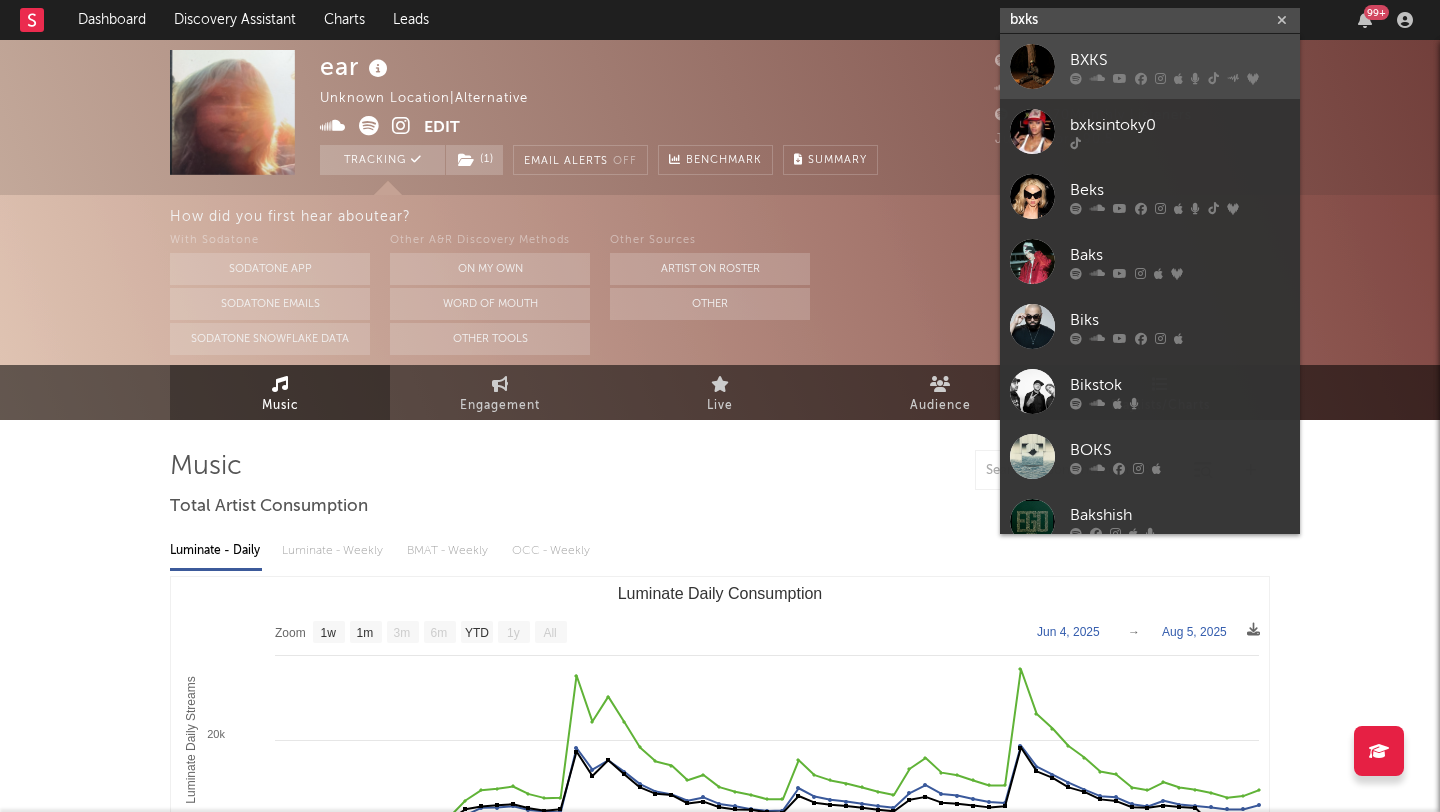 type on "bxks" 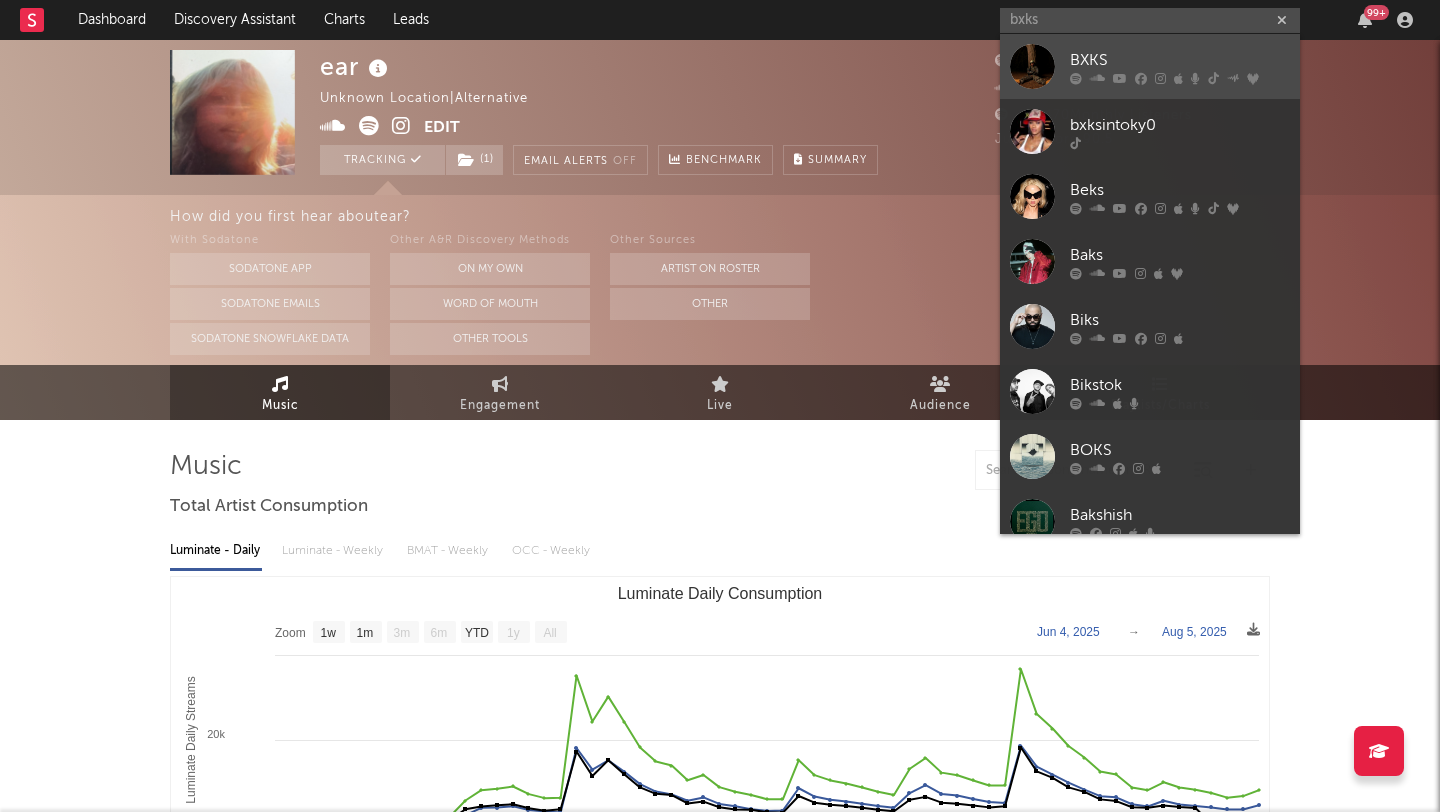 click at bounding box center (1032, 66) 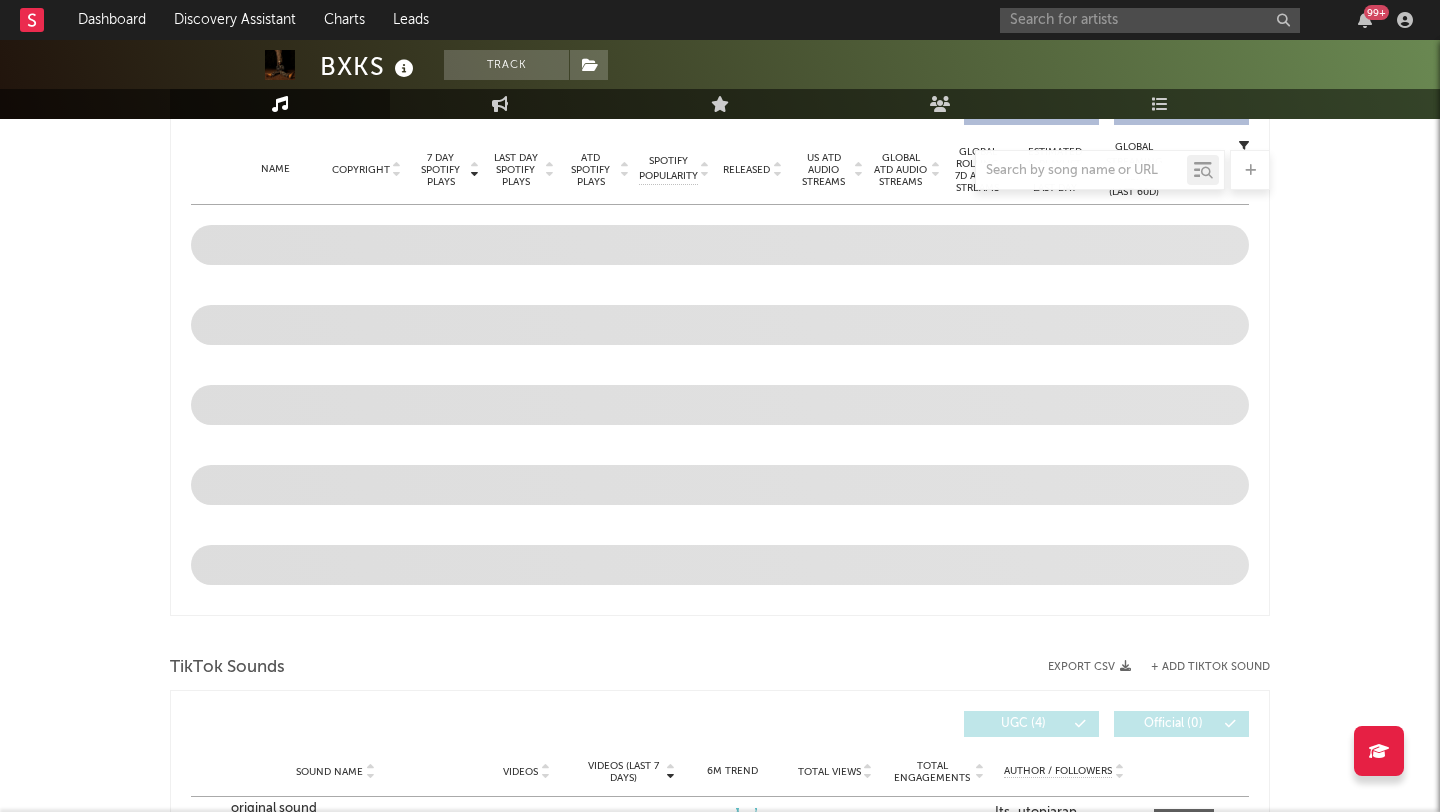 scroll, scrollTop: 552, scrollLeft: 0, axis: vertical 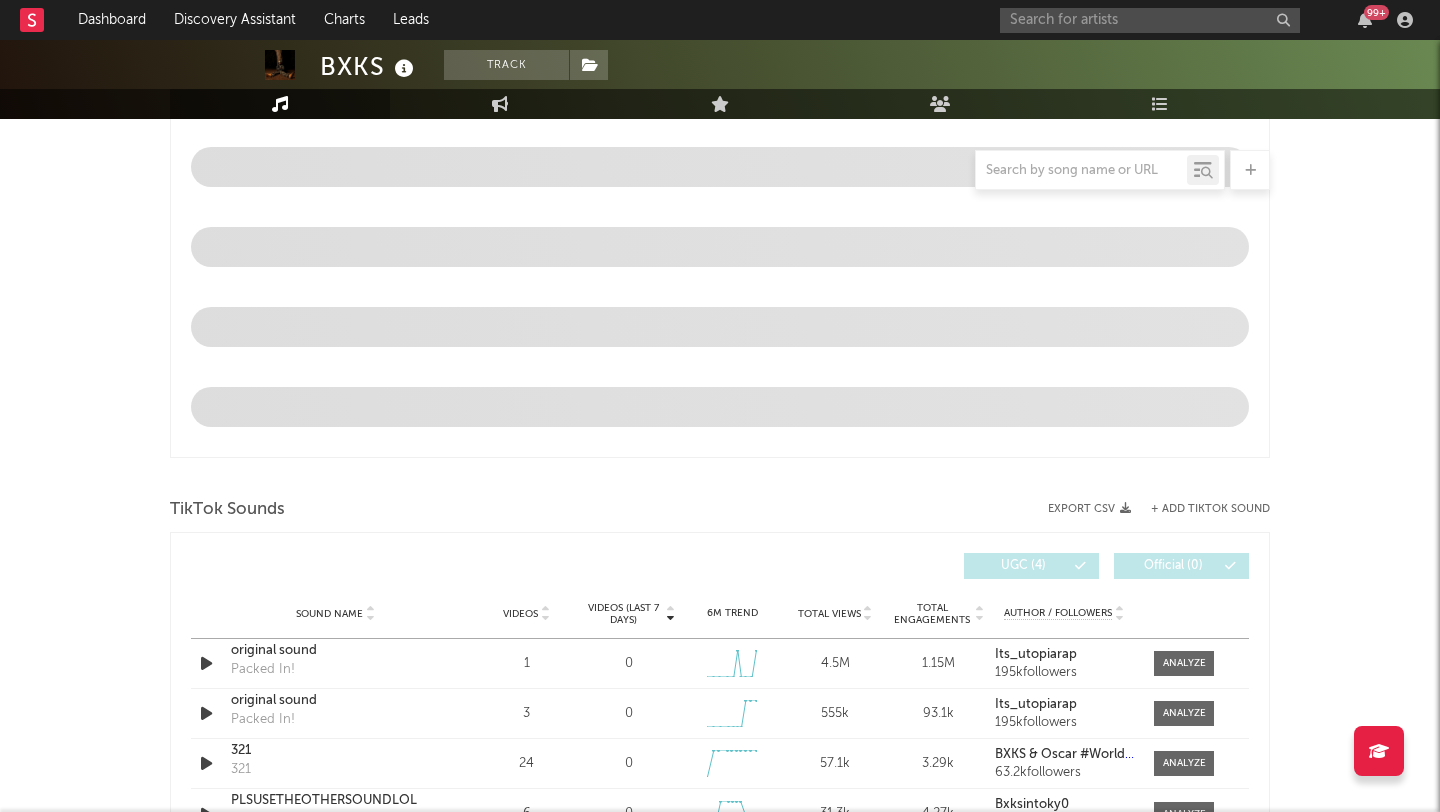 select on "6m" 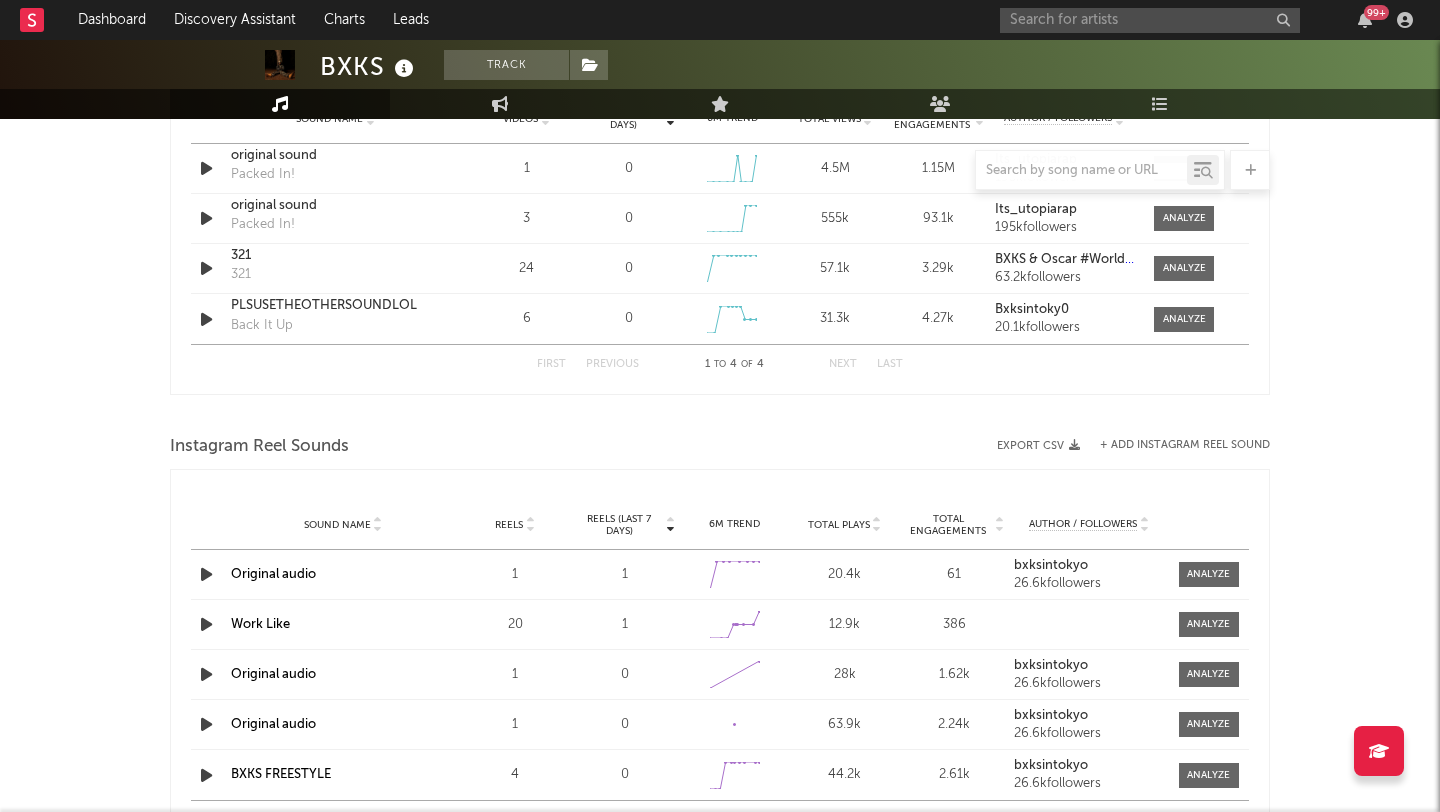 scroll, scrollTop: 1574, scrollLeft: 0, axis: vertical 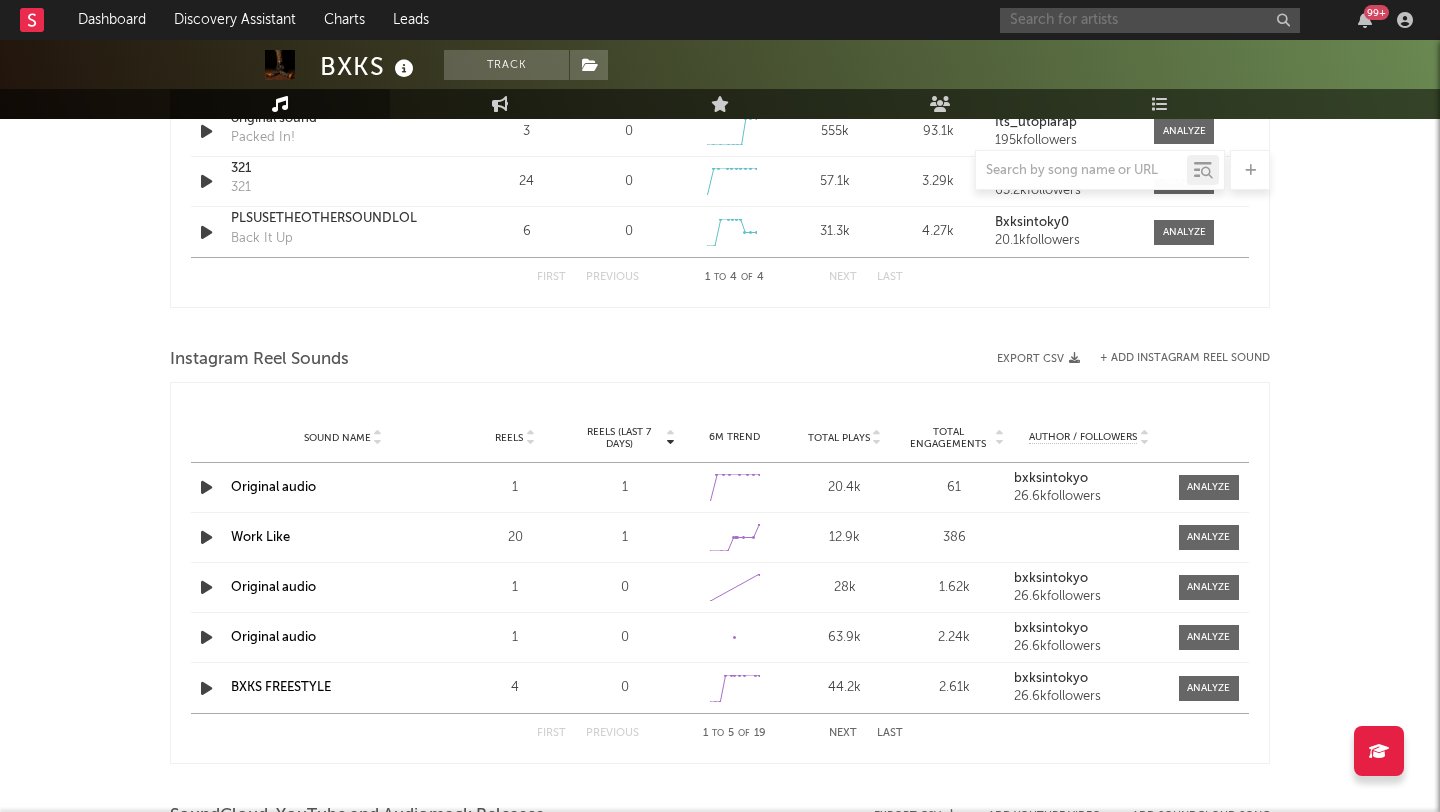 click at bounding box center (1150, 20) 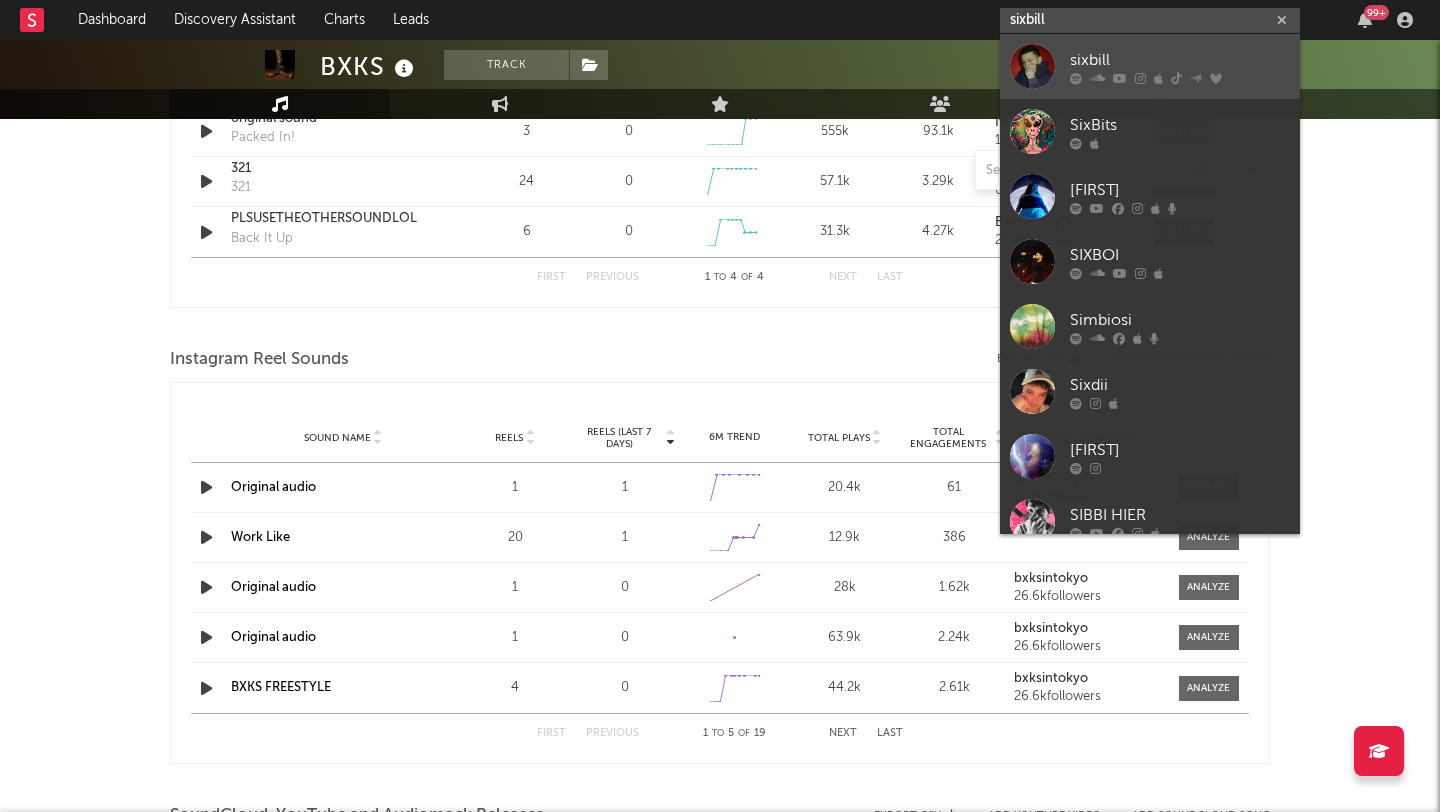 type on "sixbill" 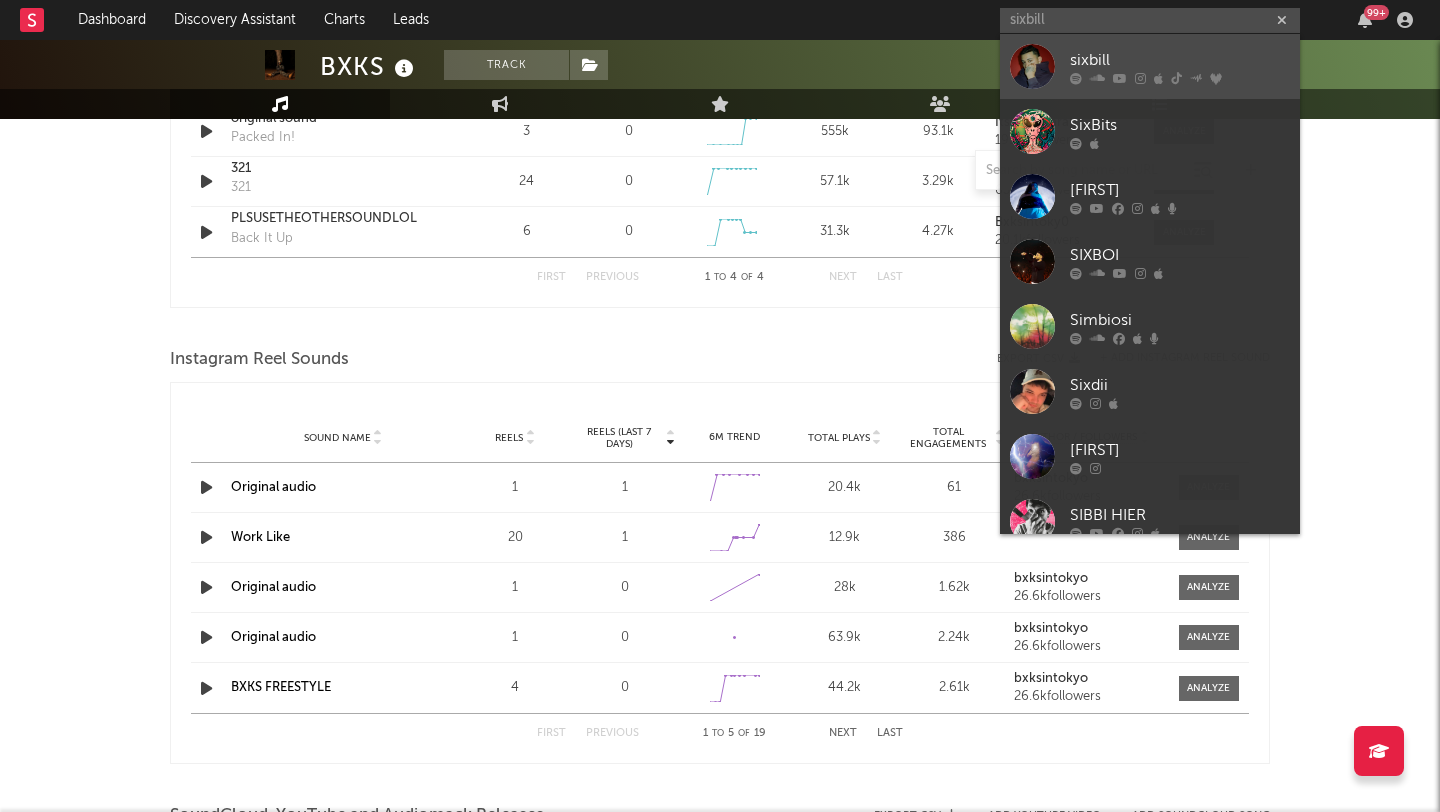 click at bounding box center (1032, 66) 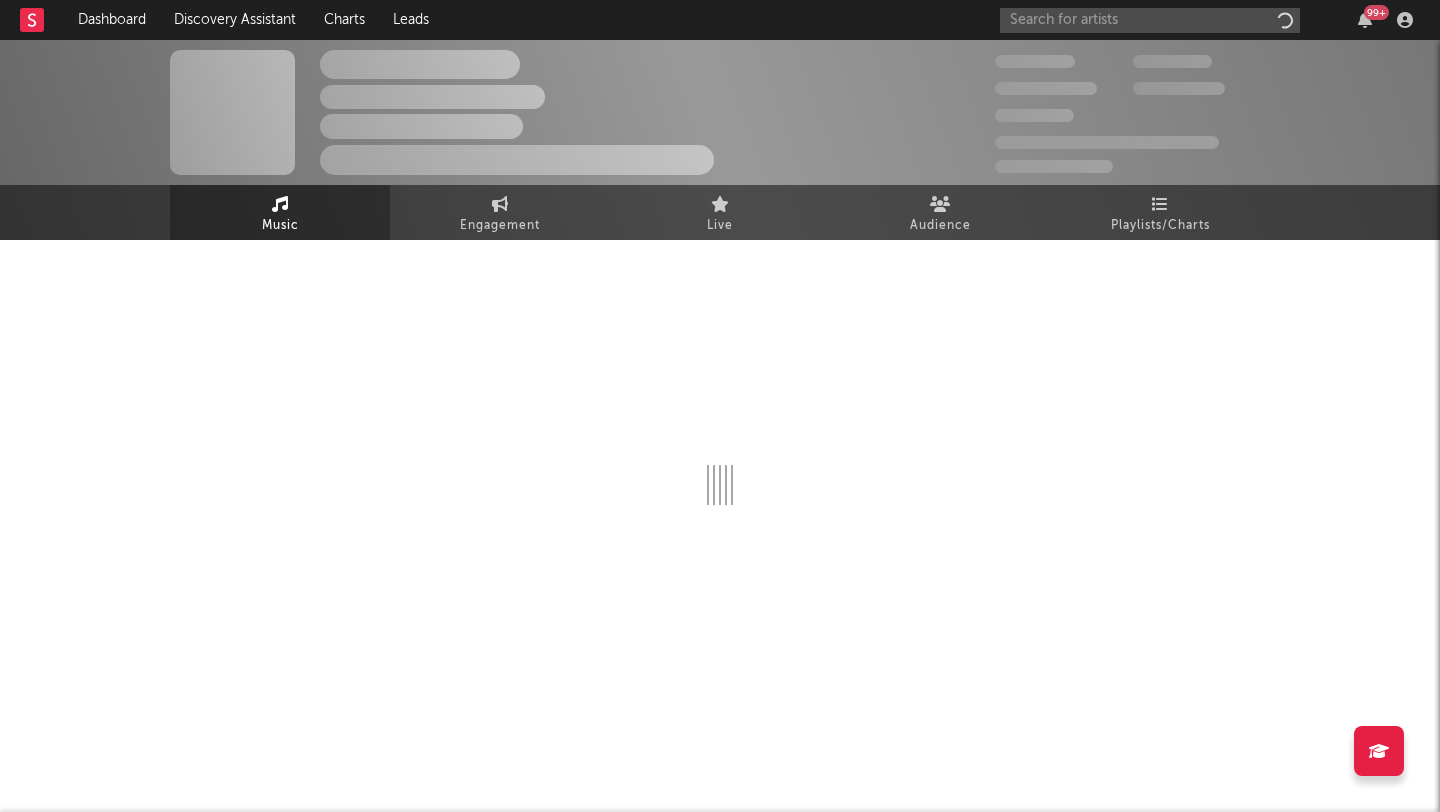 scroll, scrollTop: 0, scrollLeft: 0, axis: both 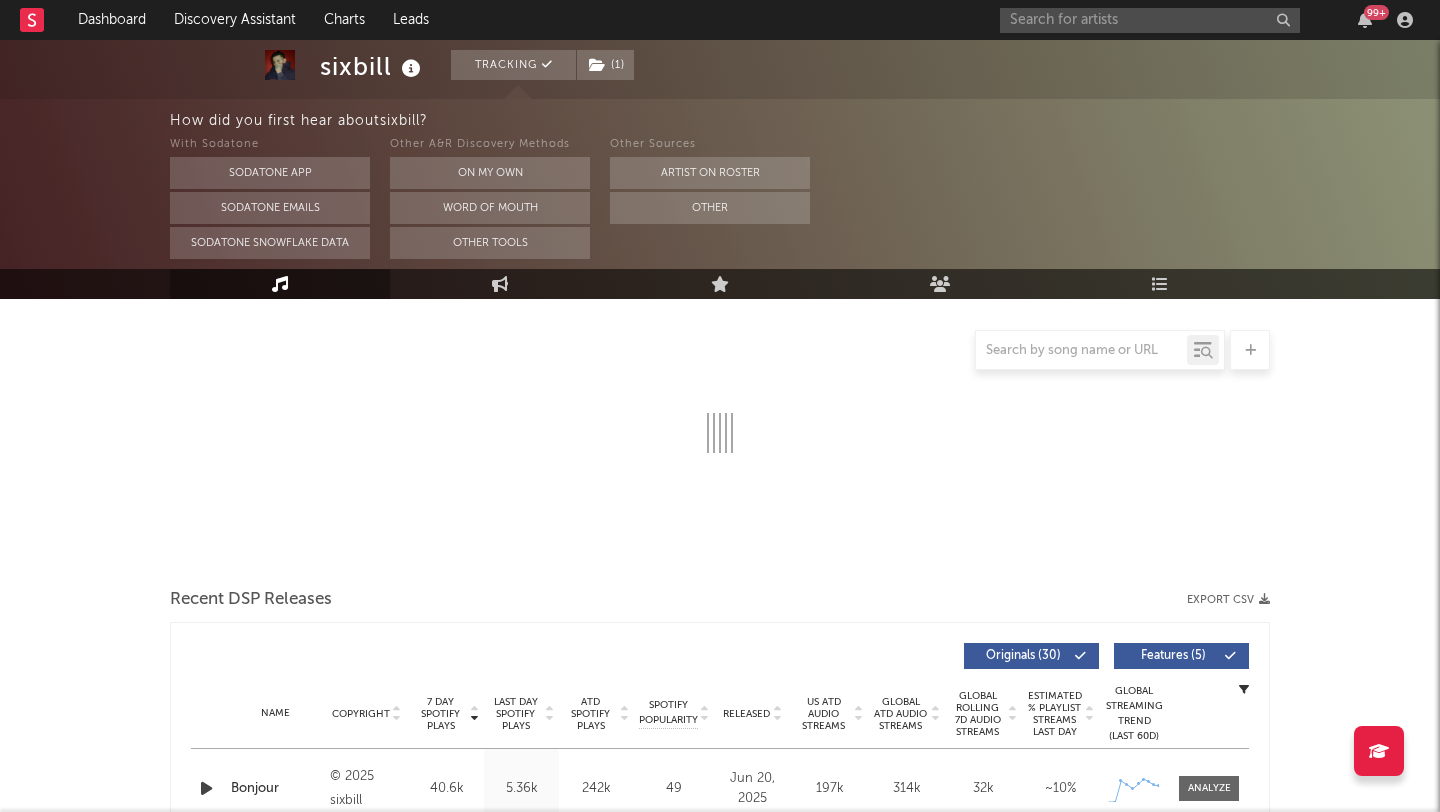 select on "6m" 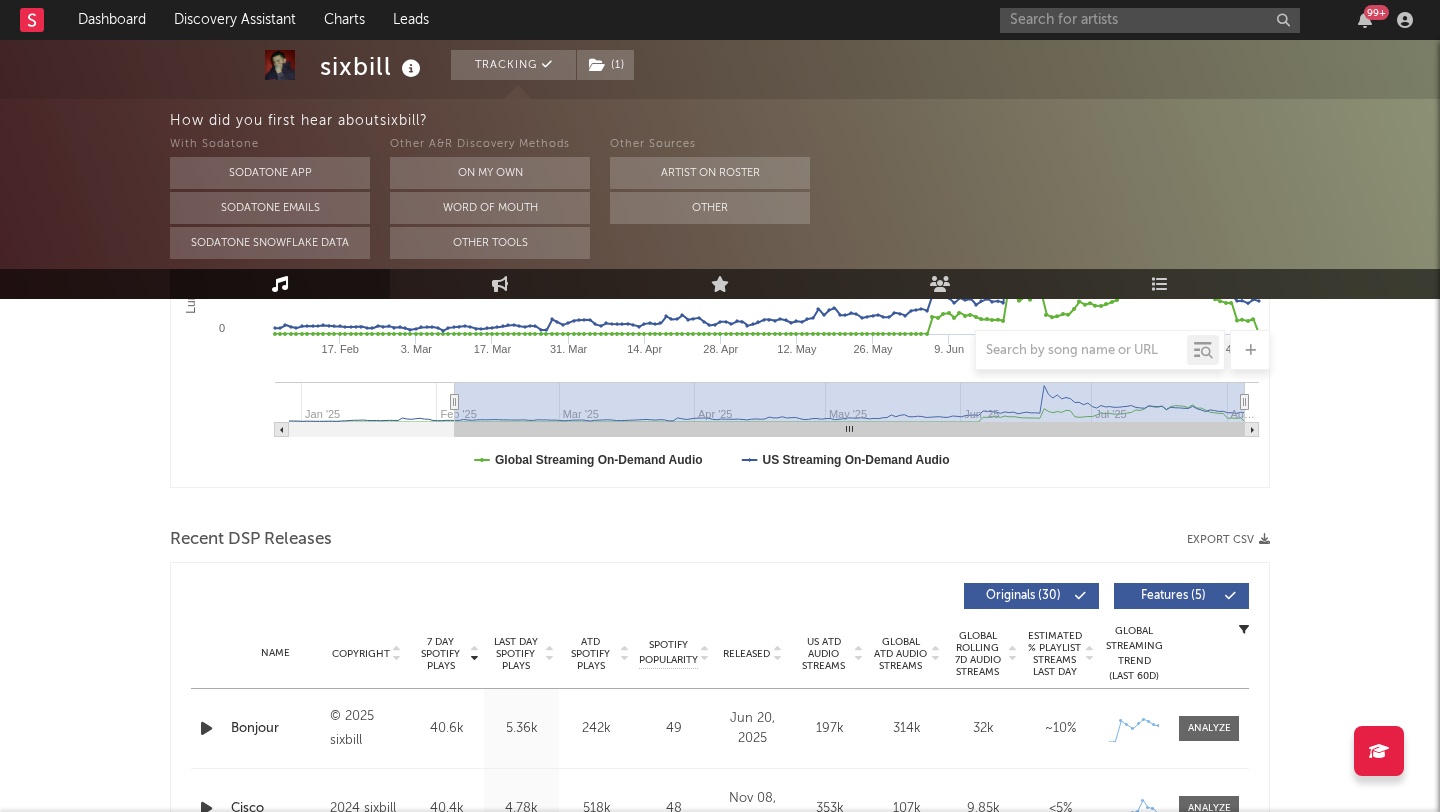 scroll, scrollTop: 0, scrollLeft: 0, axis: both 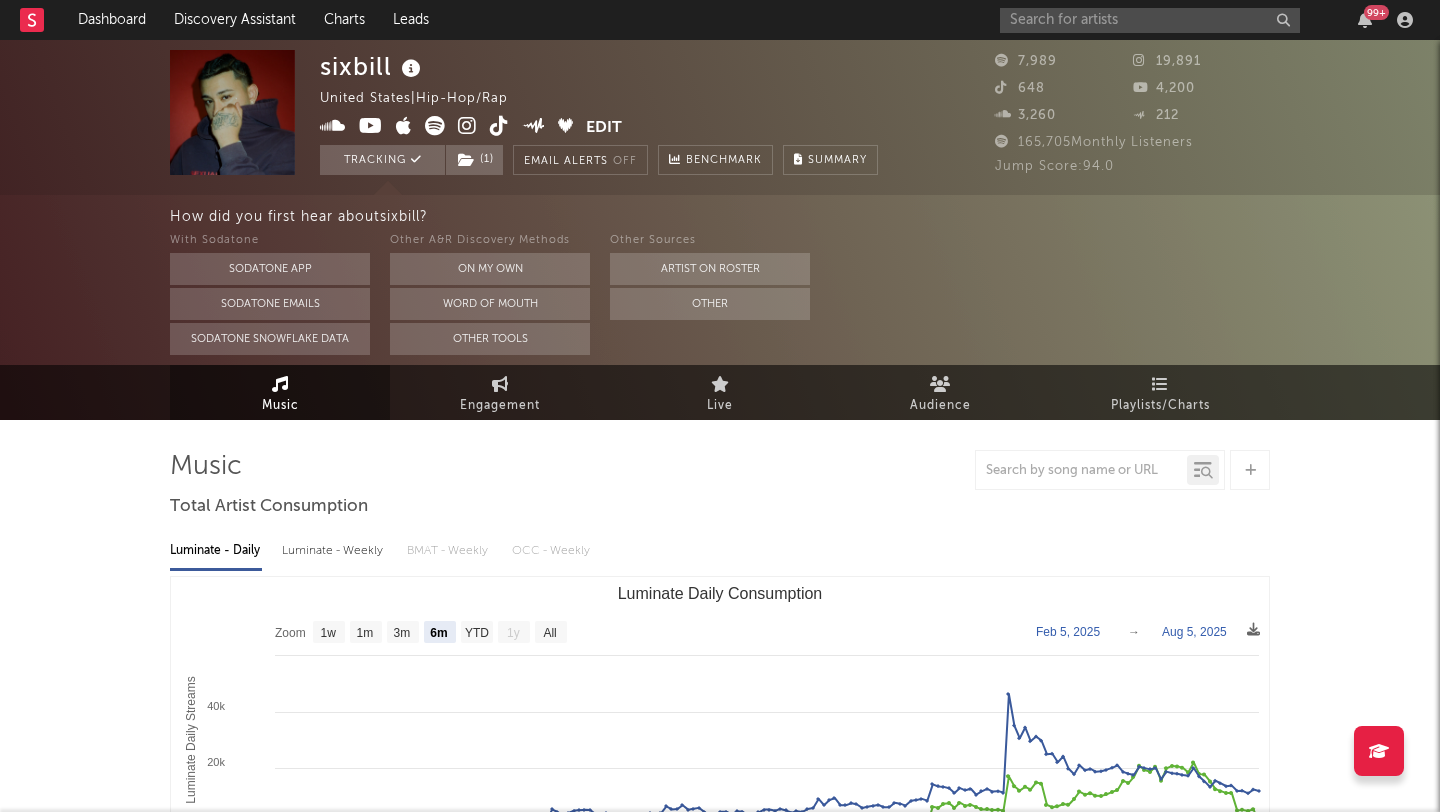 click at bounding box center (467, 126) 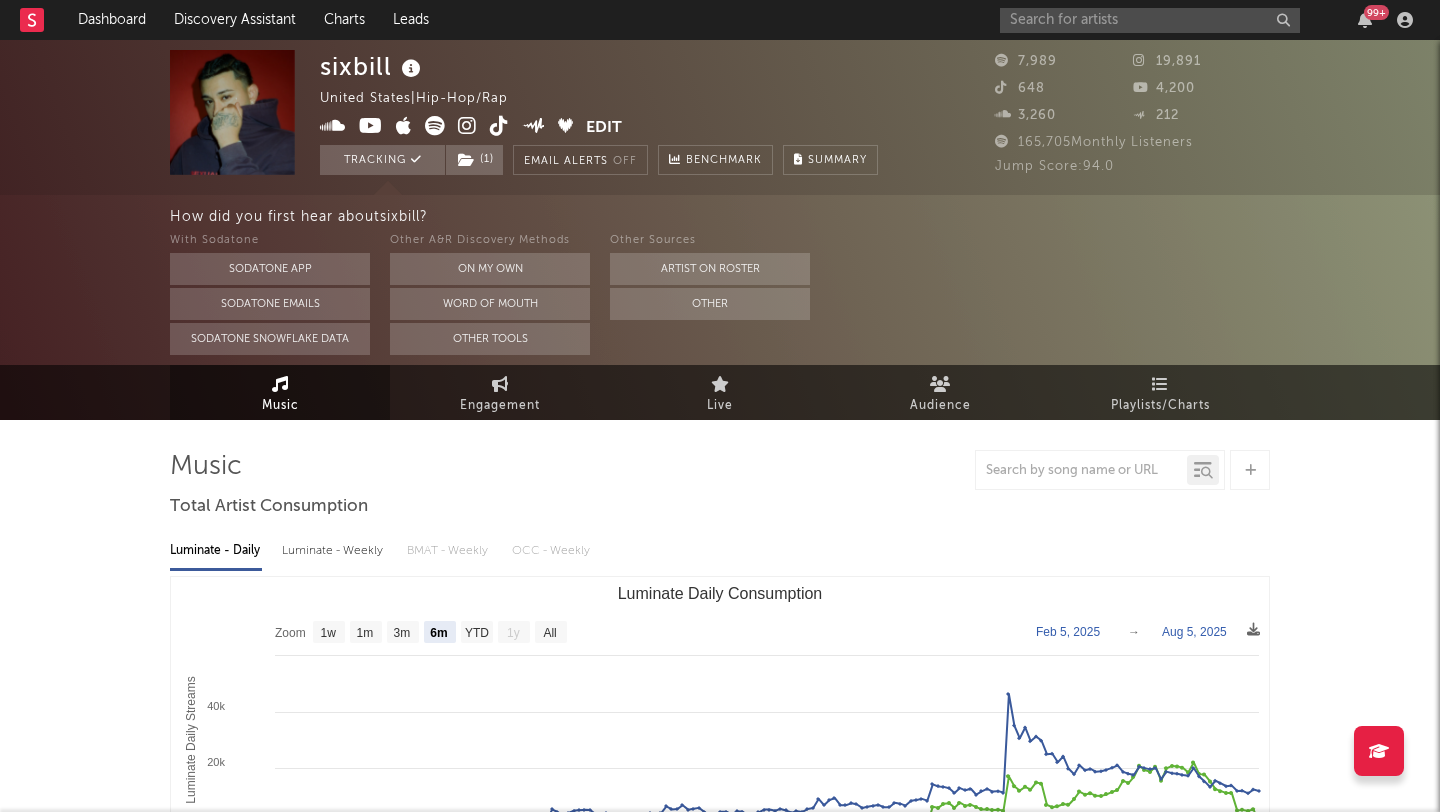 click at bounding box center (499, 126) 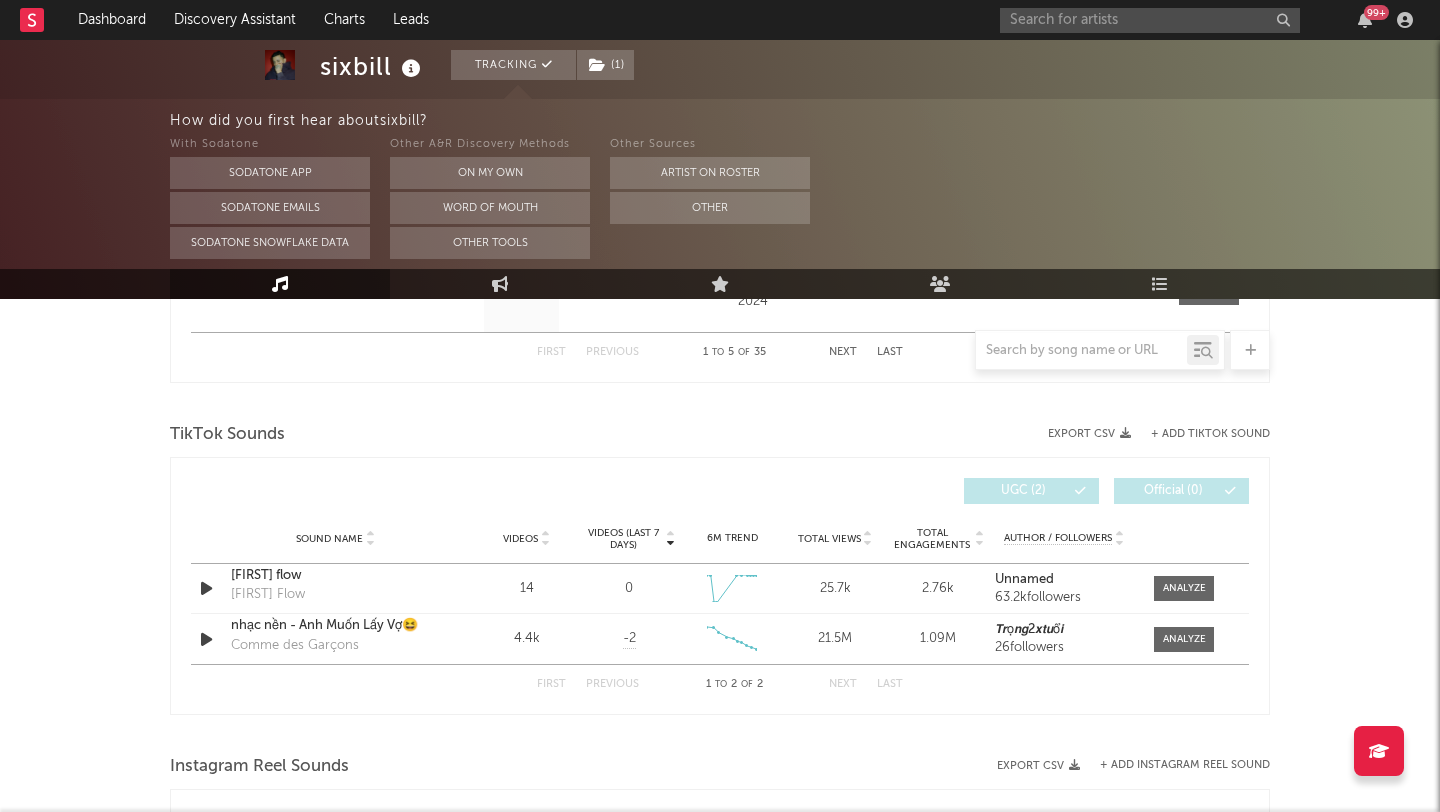 scroll, scrollTop: 1214, scrollLeft: 0, axis: vertical 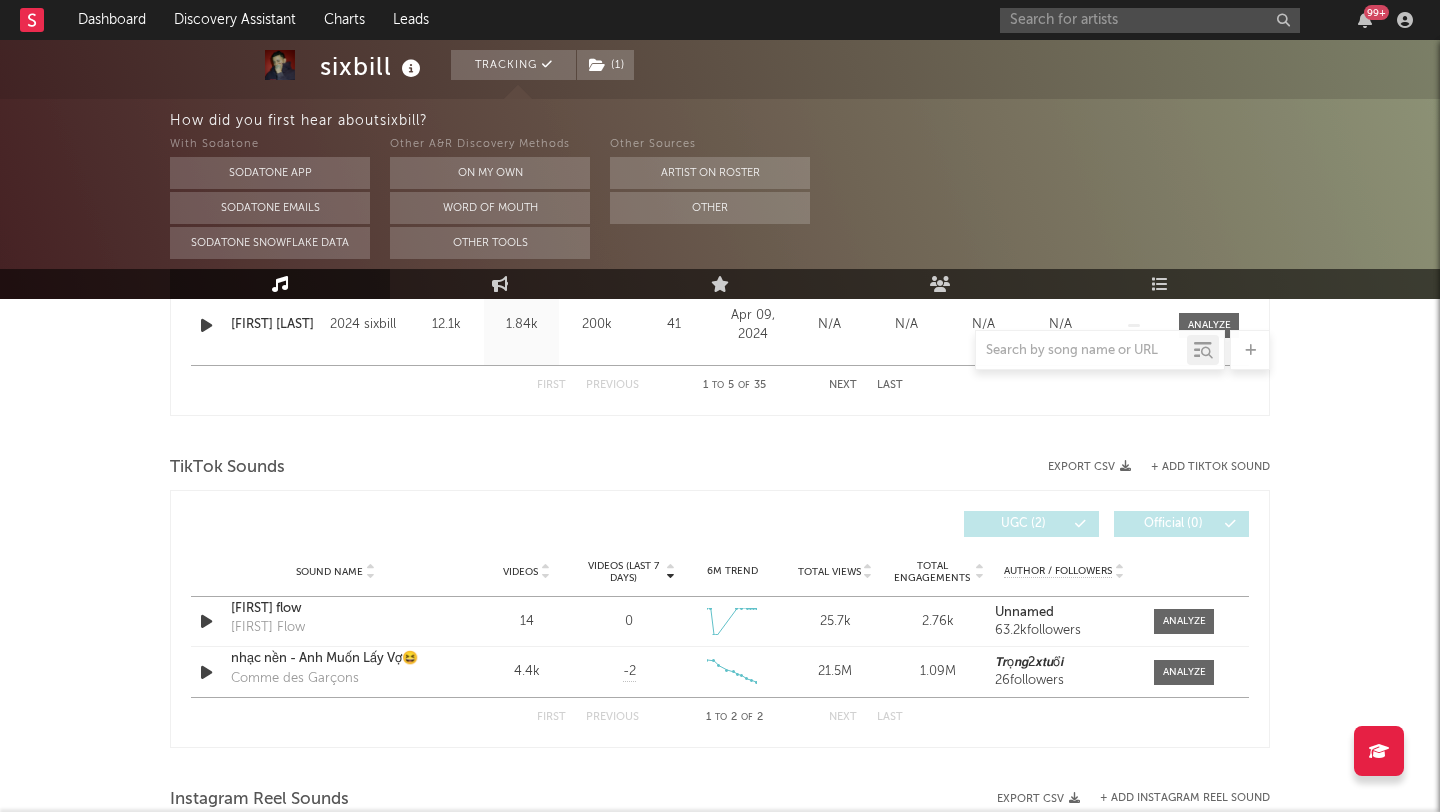 click on "TikTok Sounds" at bounding box center (720, 468) 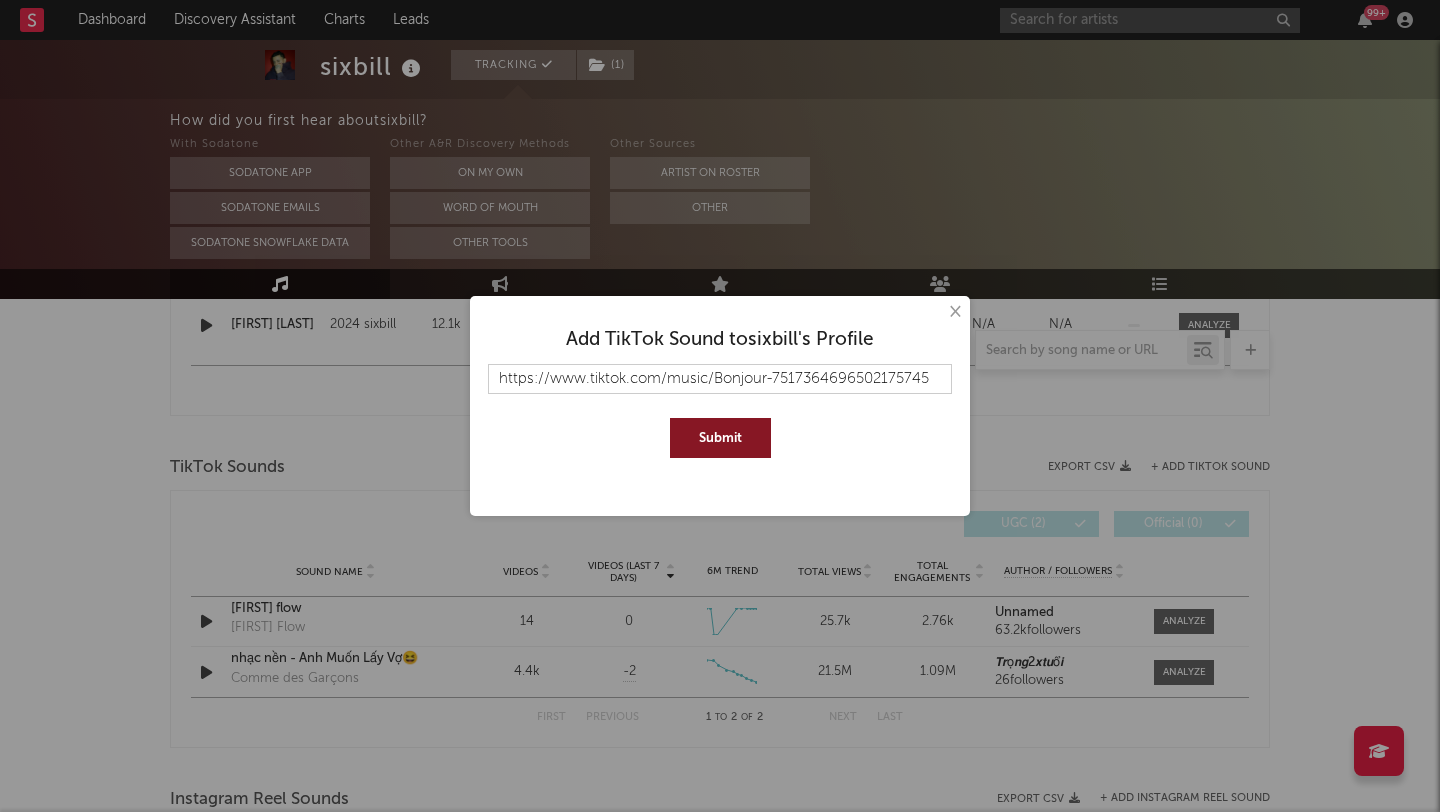 type on "https://www.tiktok.com/music/Bonjour-7517364696502175745" 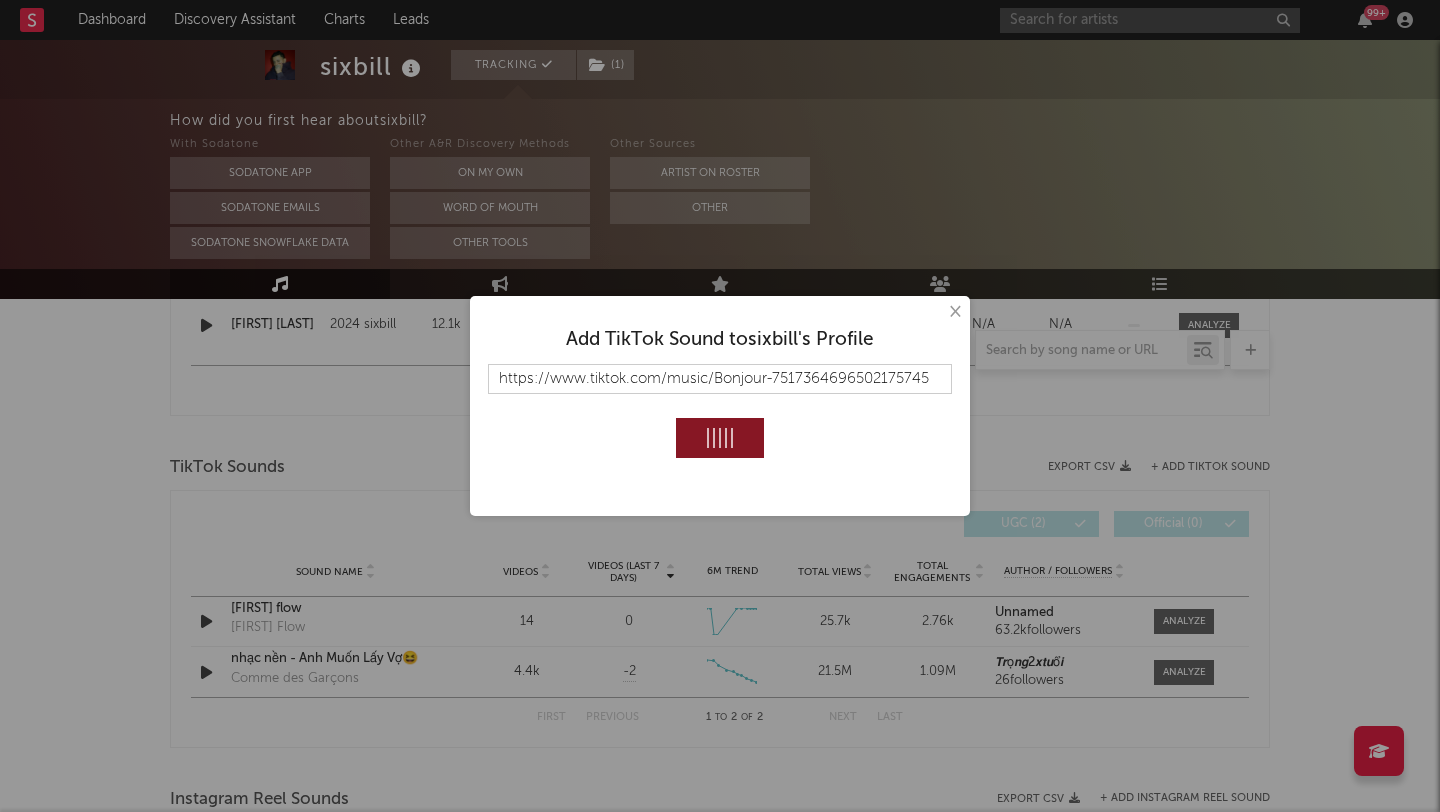 type 